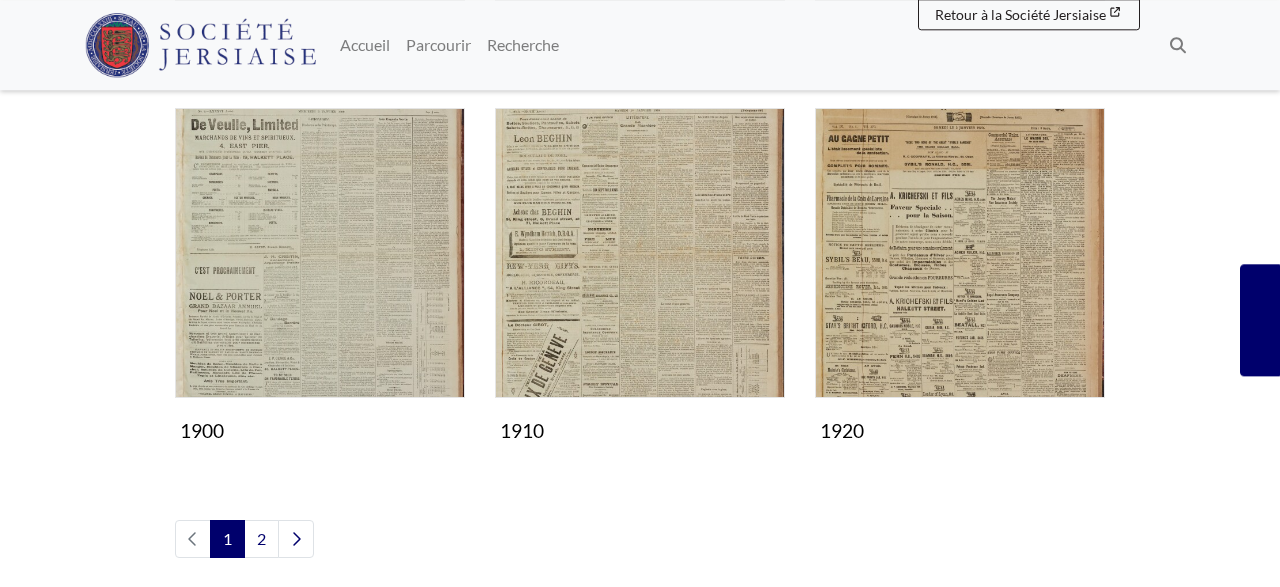scroll, scrollTop: 1872, scrollLeft: 0, axis: vertical 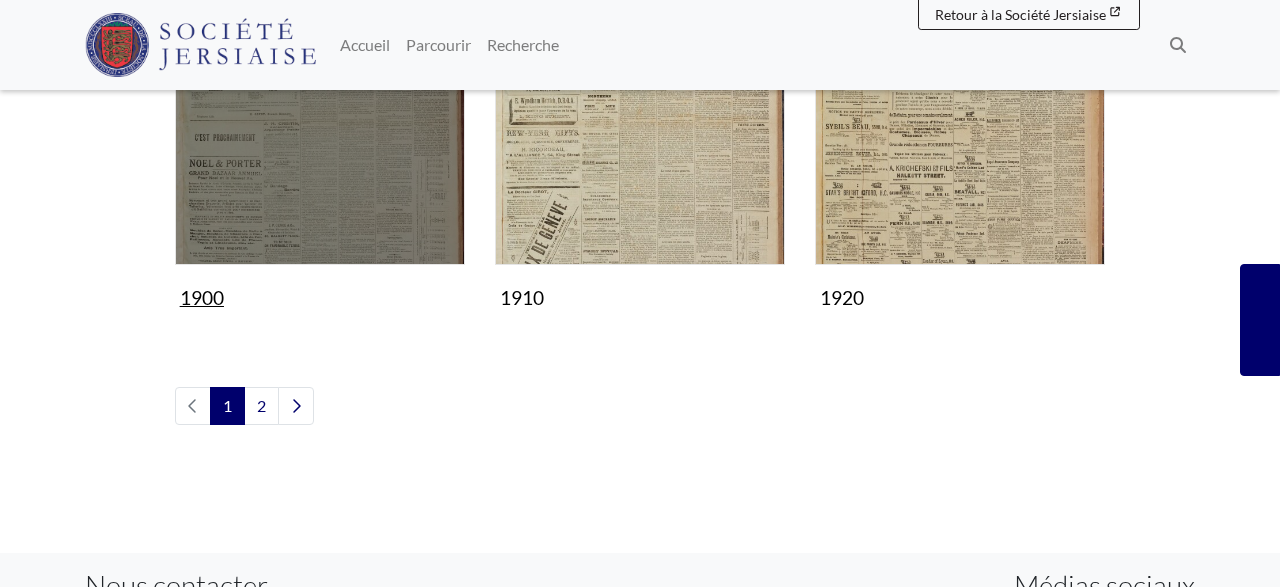 click at bounding box center [320, 120] 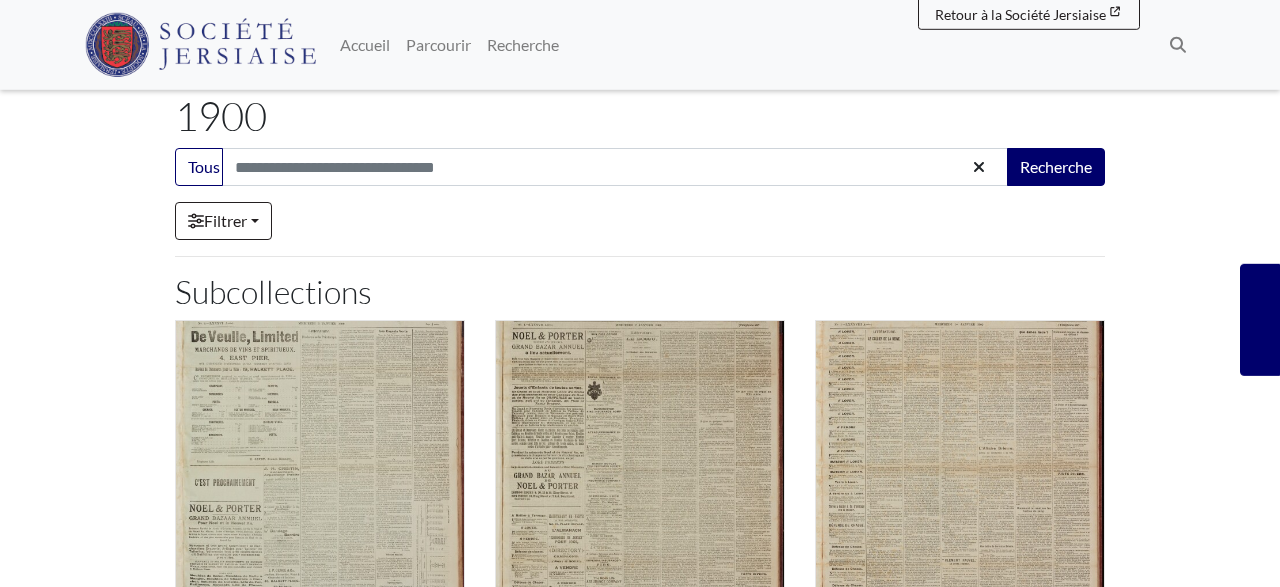 scroll, scrollTop: 104, scrollLeft: 0, axis: vertical 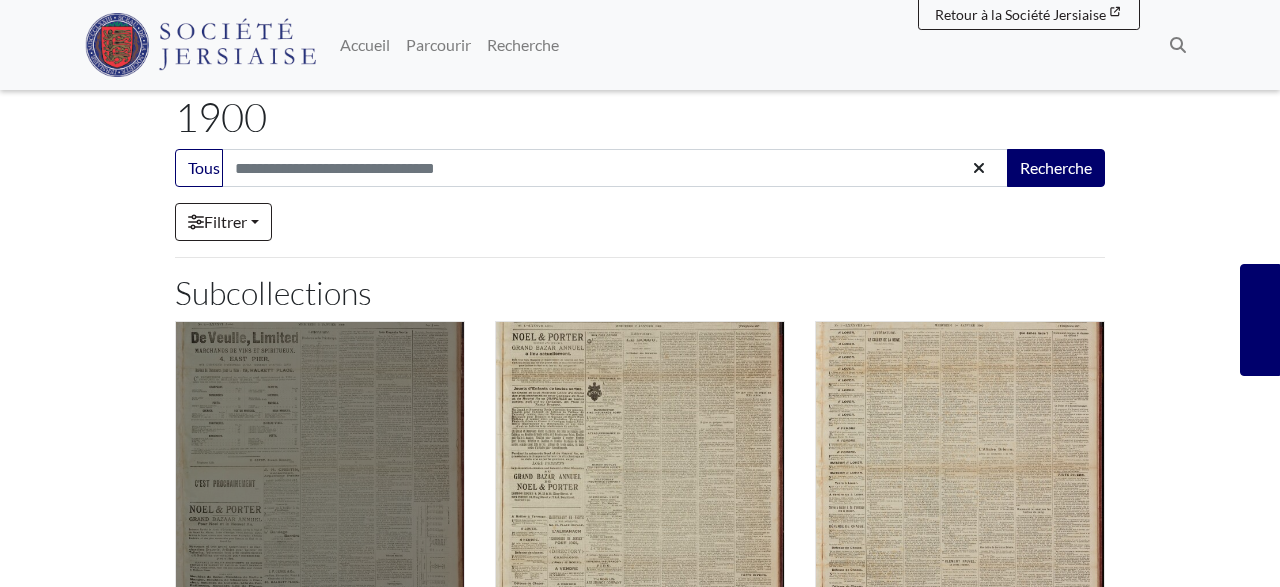 click at bounding box center [320, 466] 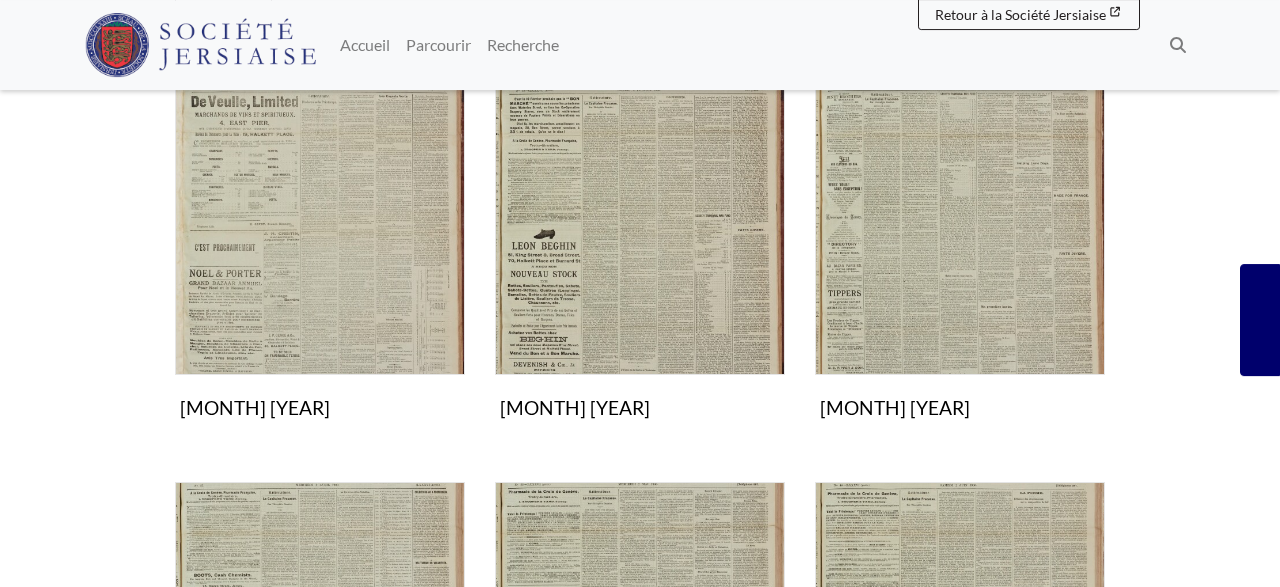 scroll, scrollTop: 416, scrollLeft: 0, axis: vertical 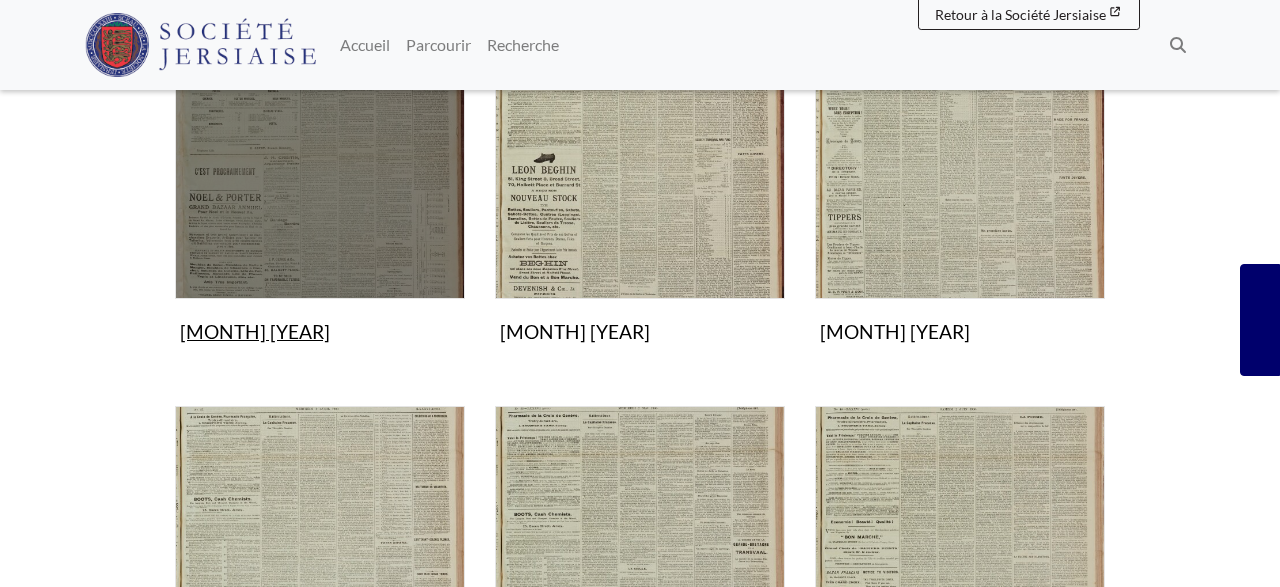 click at bounding box center (320, 154) 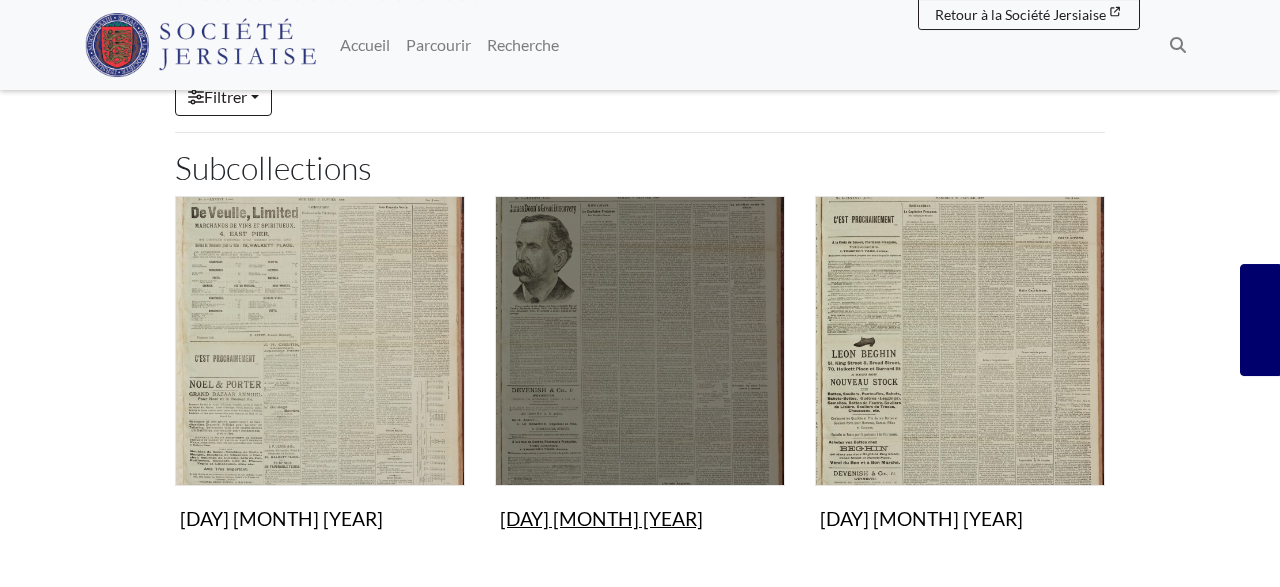 scroll, scrollTop: 208, scrollLeft: 0, axis: vertical 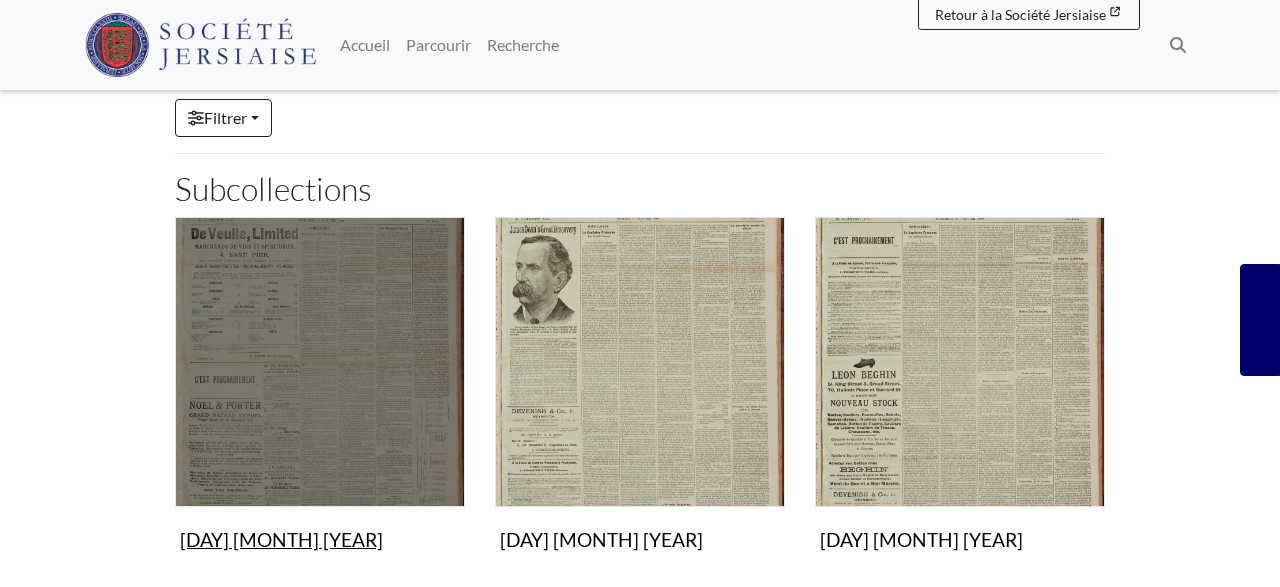 click at bounding box center [320, 362] 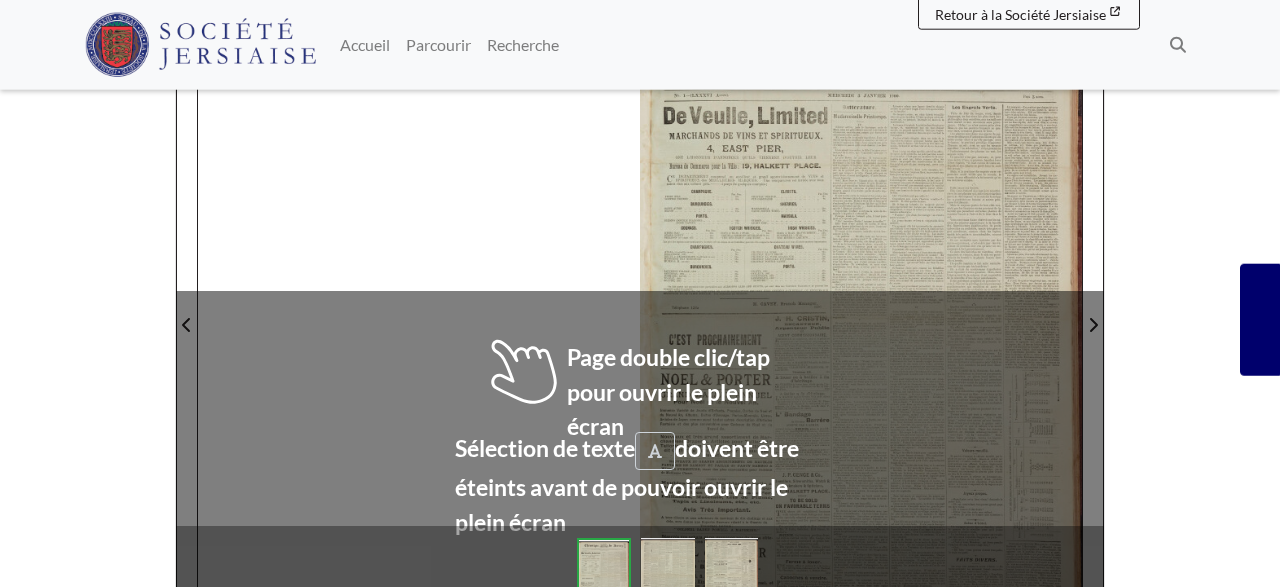 scroll, scrollTop: 312, scrollLeft: 0, axis: vertical 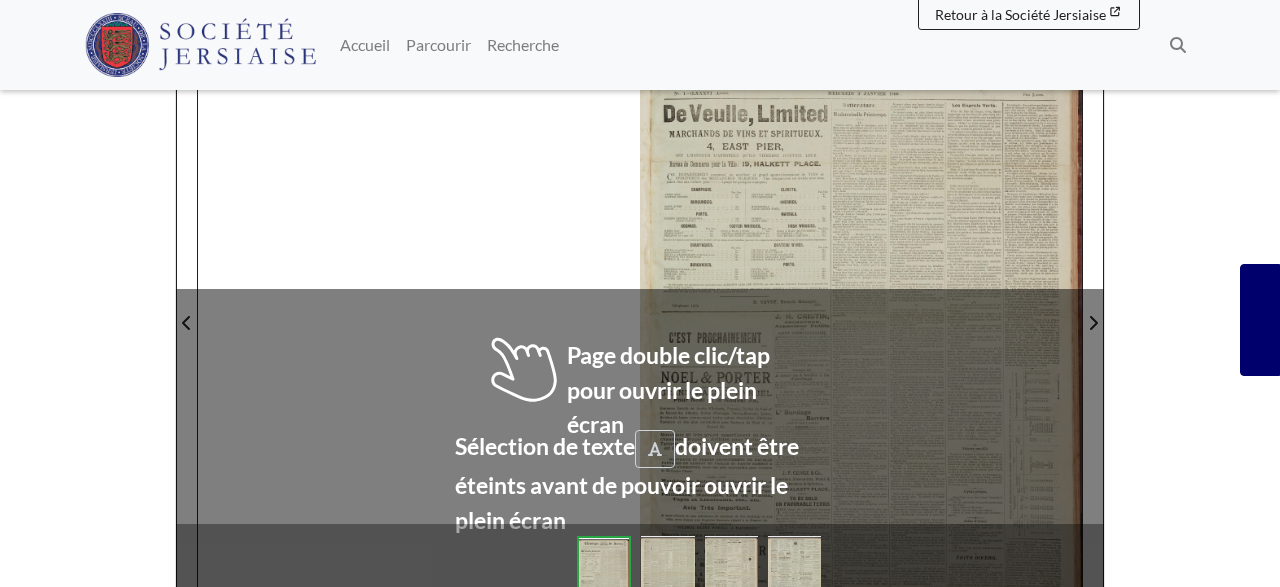 click at bounding box center (861, 311) 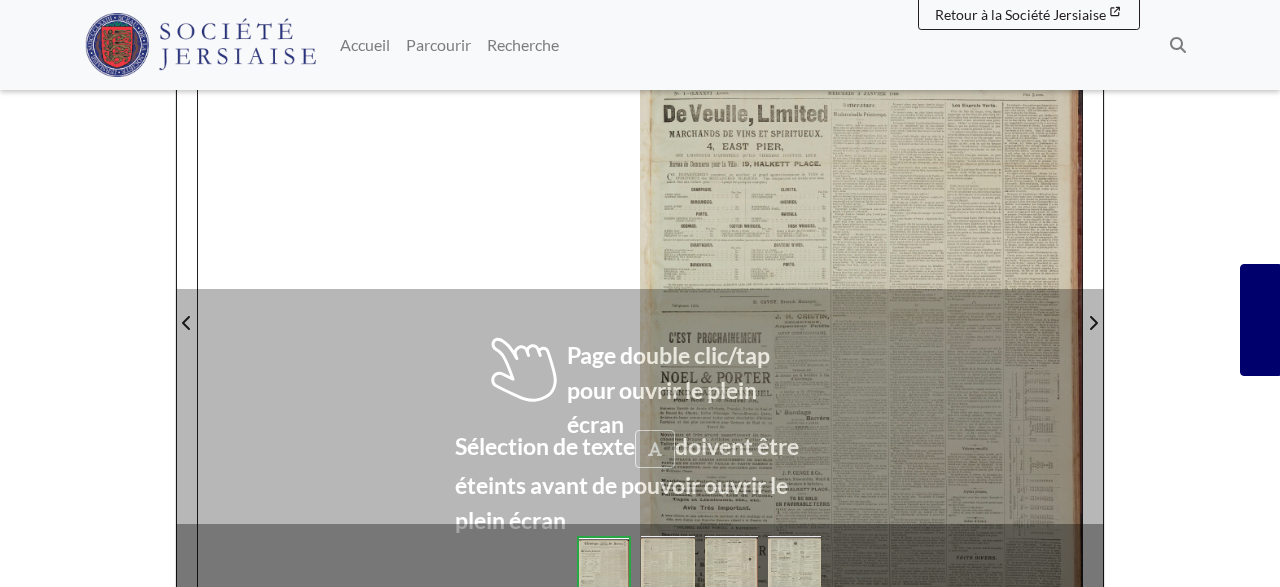 click at bounding box center [861, 311] 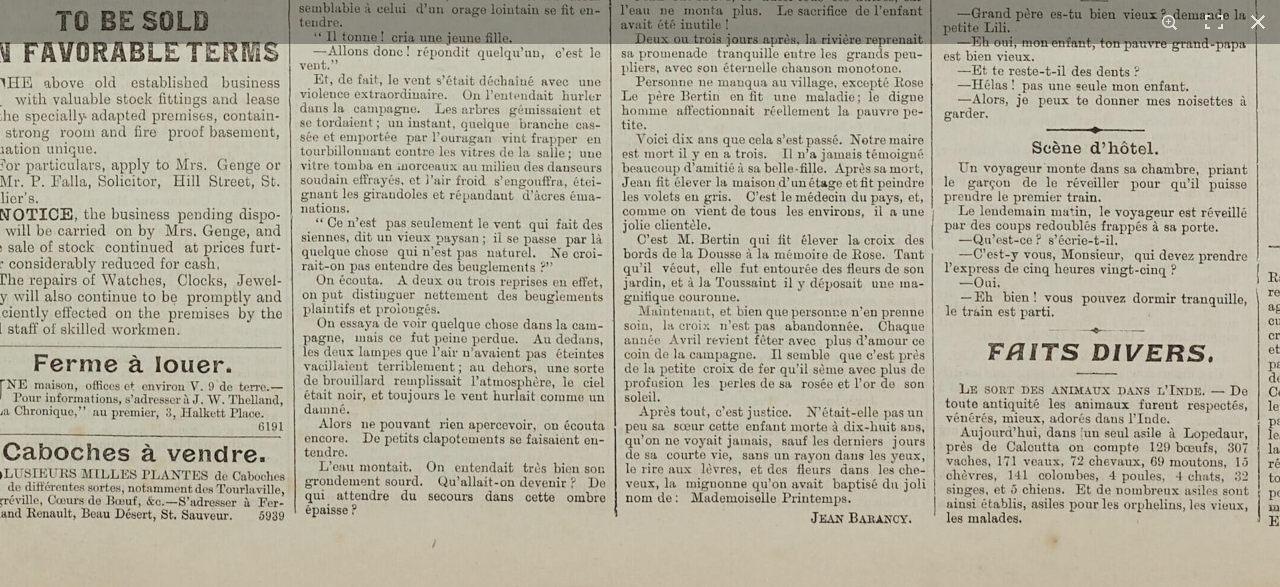 click at bounding box center (454, -1027) 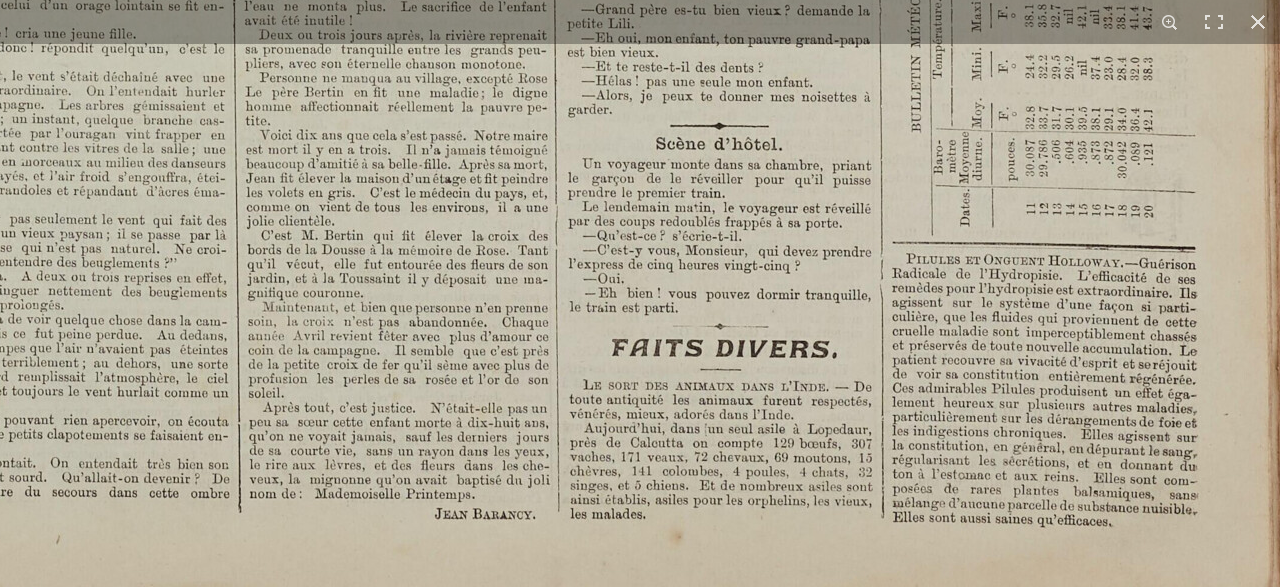 click at bounding box center (78, -1031) 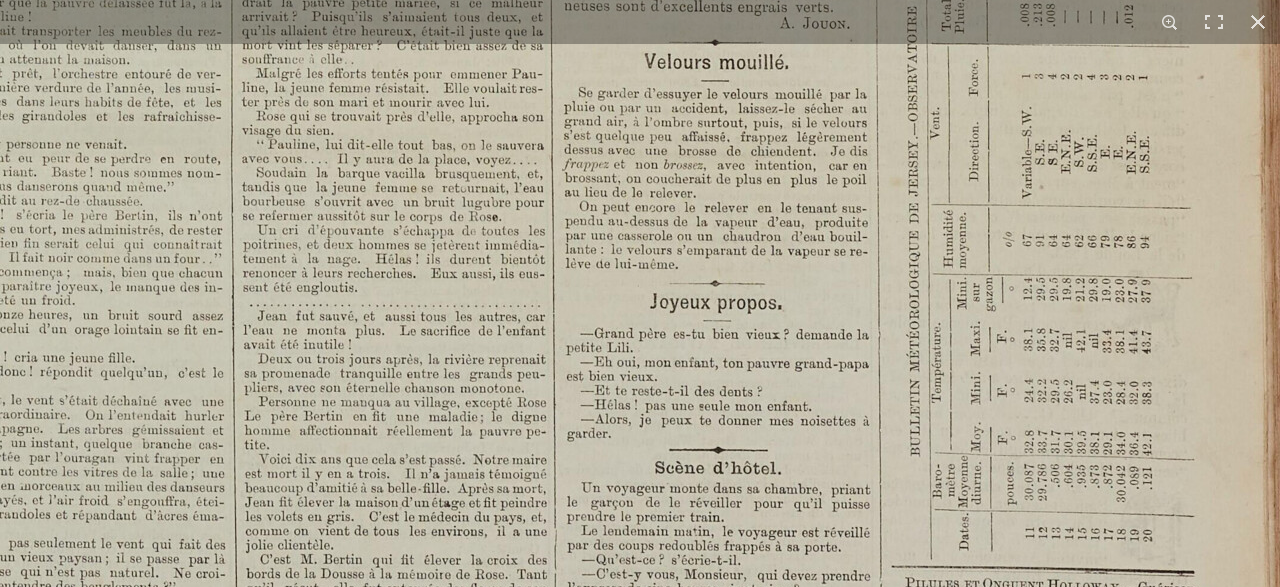 click at bounding box center (77, -707) 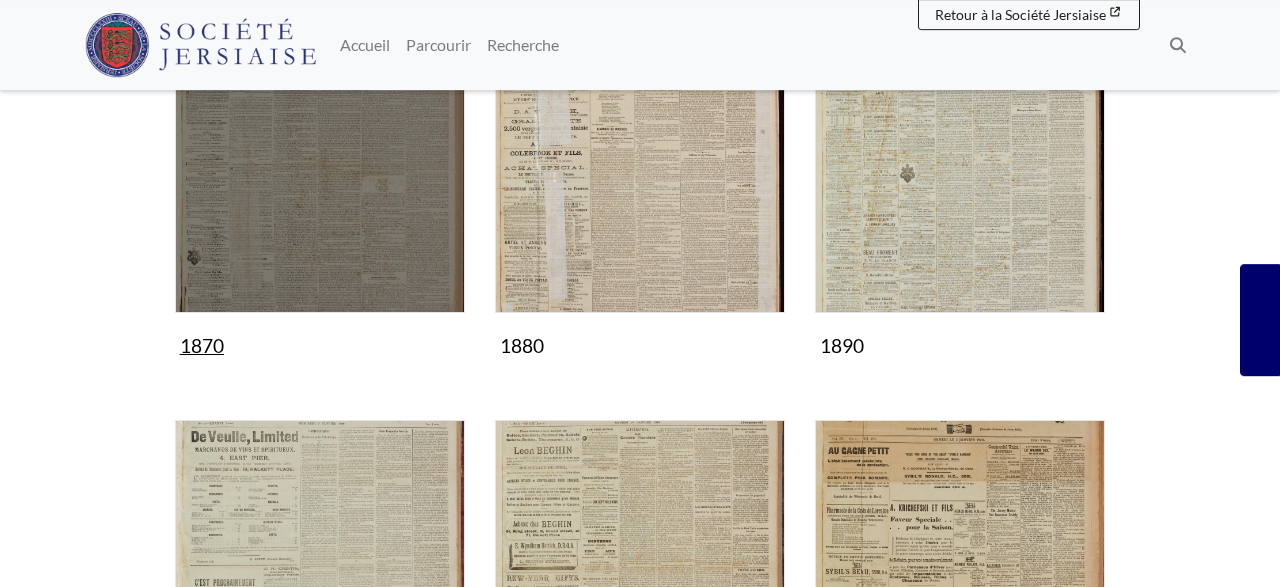 scroll, scrollTop: 1768, scrollLeft: 0, axis: vertical 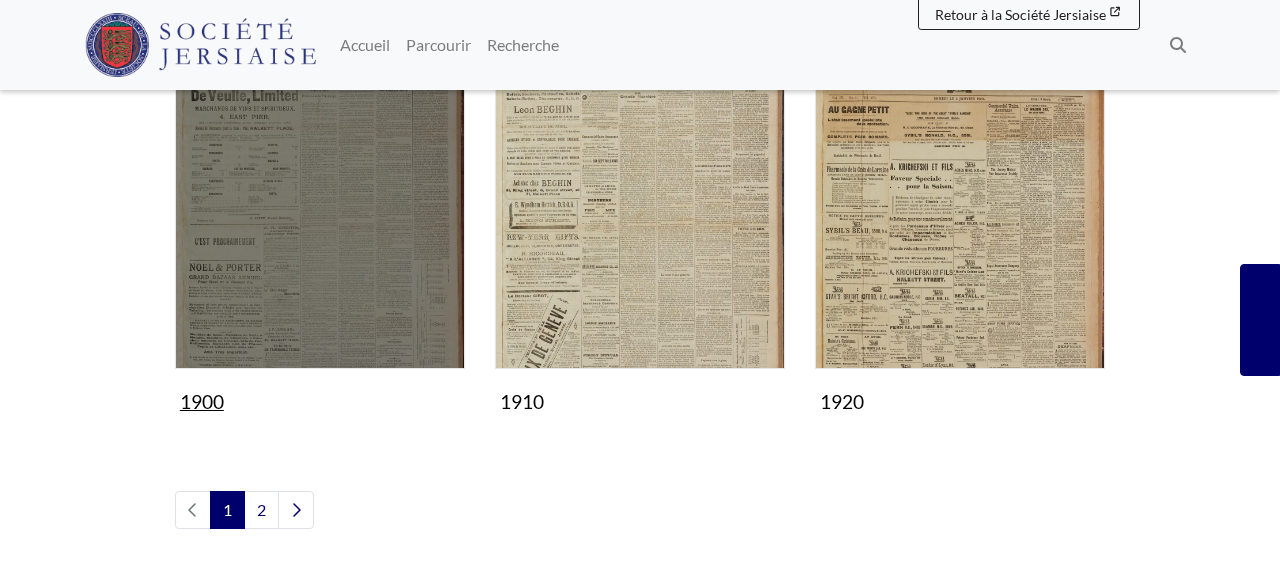click at bounding box center [320, 224] 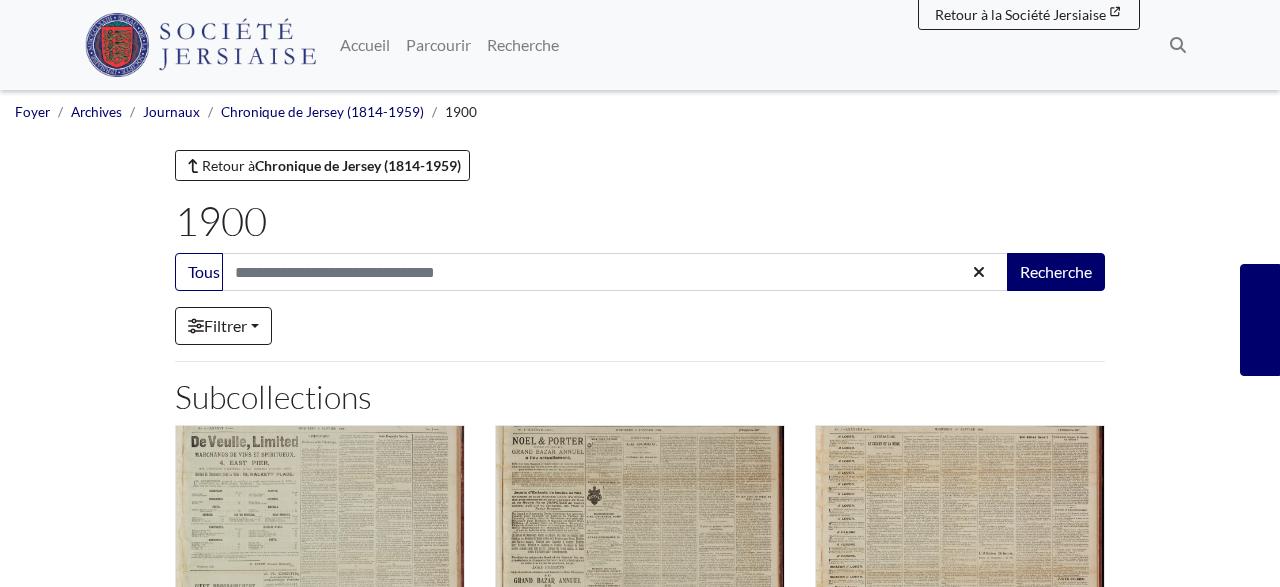 scroll, scrollTop: 0, scrollLeft: 0, axis: both 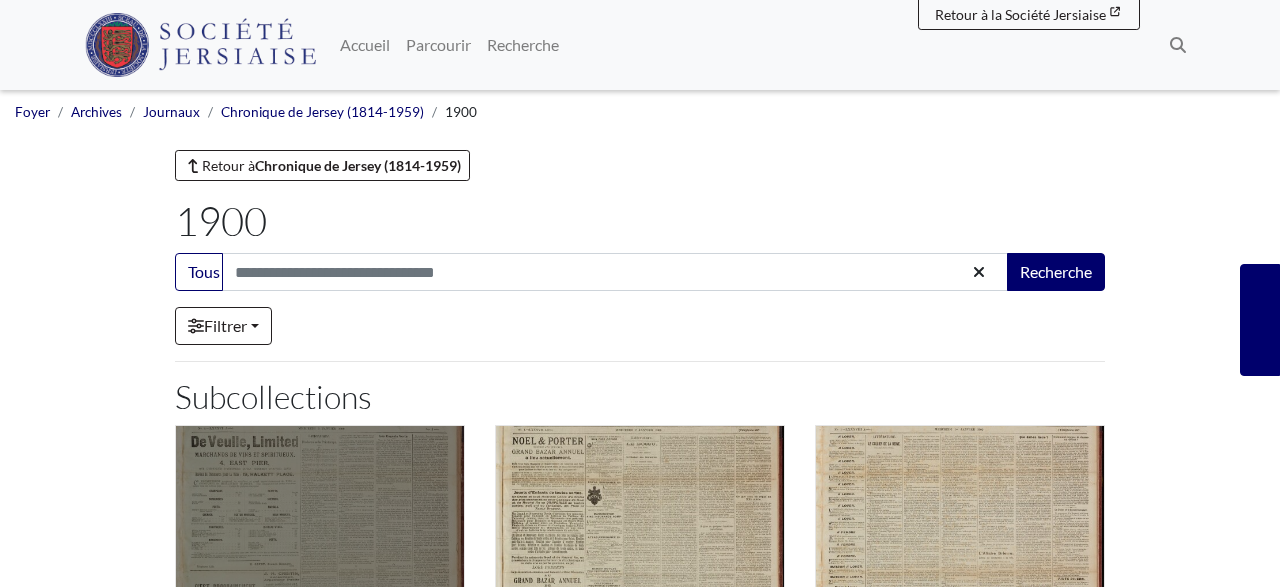 click at bounding box center [320, 570] 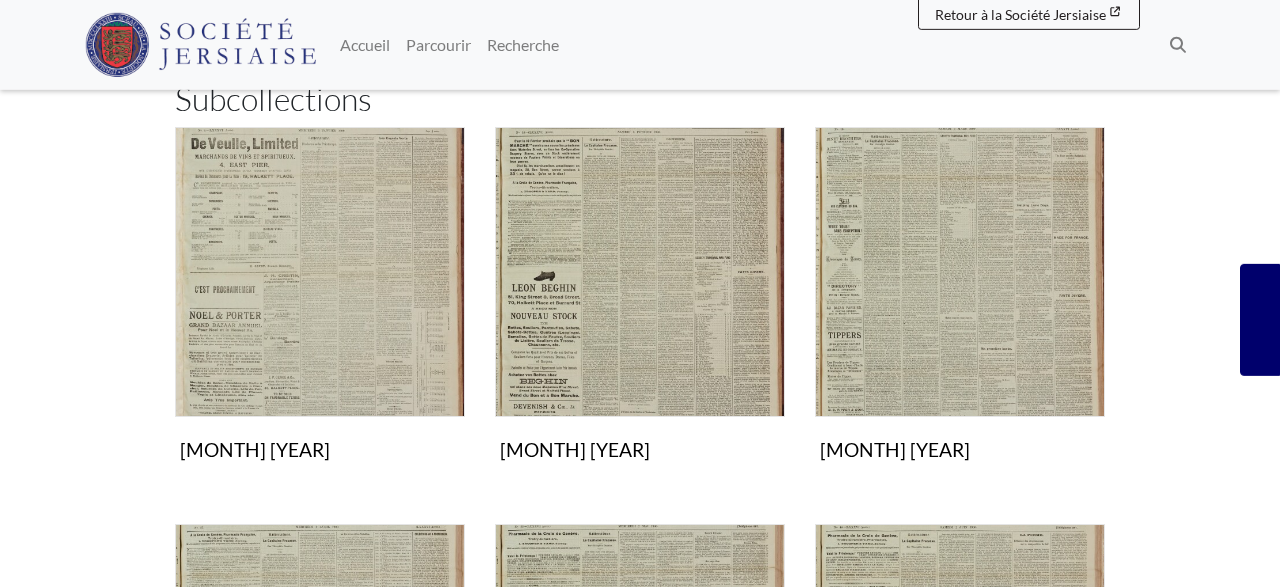 scroll, scrollTop: 312, scrollLeft: 0, axis: vertical 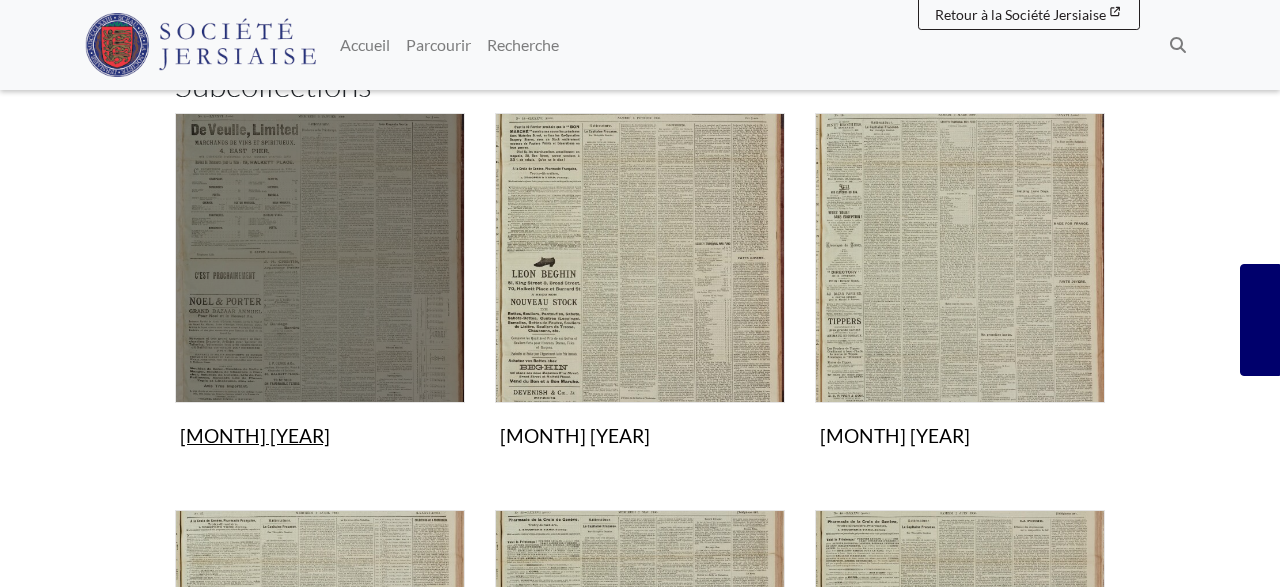 click at bounding box center [320, 258] 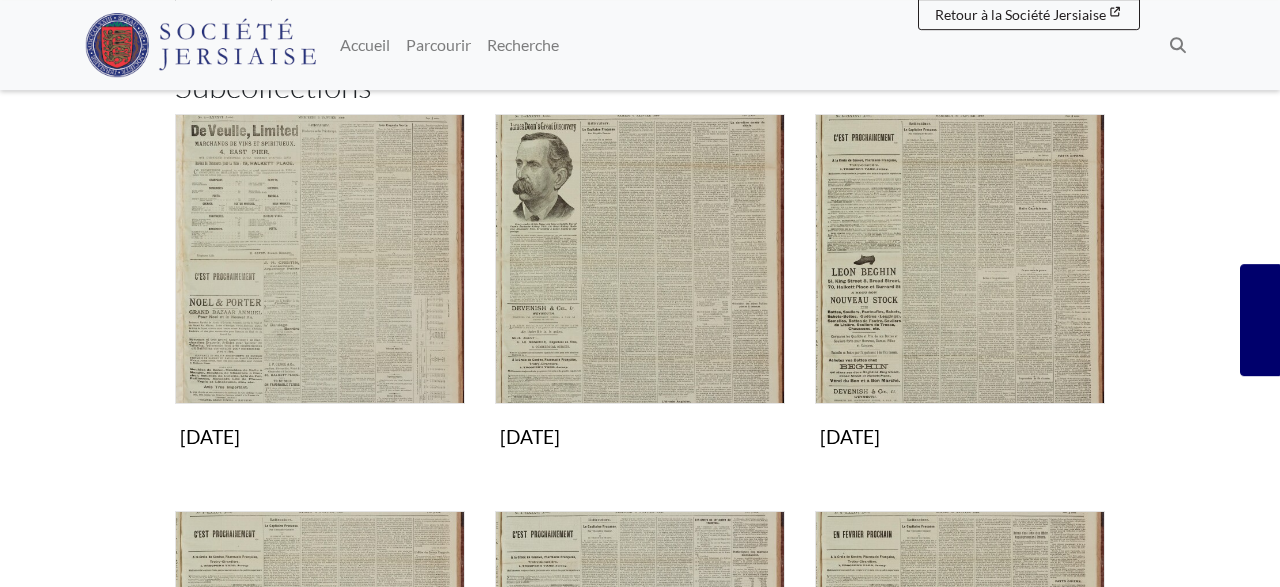scroll, scrollTop: 312, scrollLeft: 0, axis: vertical 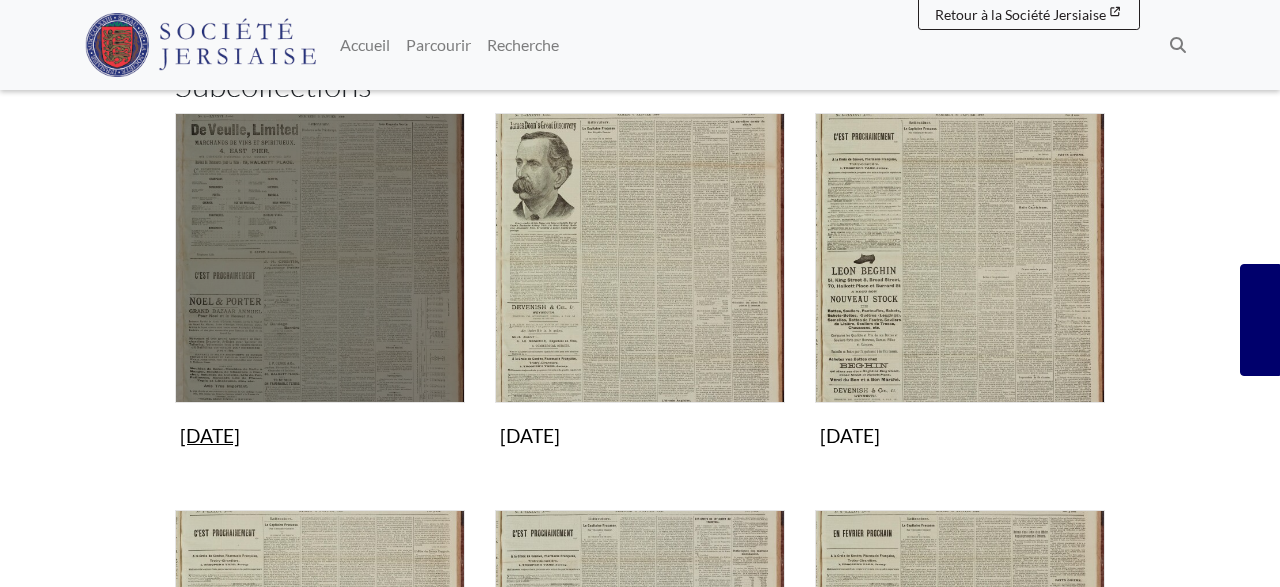 click at bounding box center (320, 258) 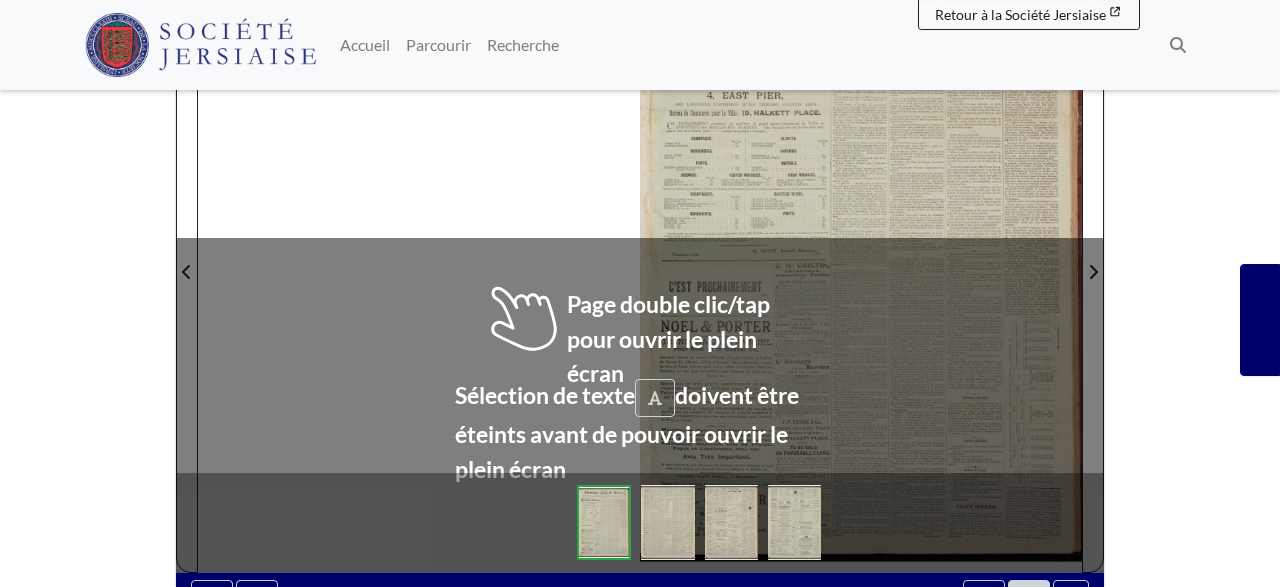 scroll, scrollTop: 416, scrollLeft: 0, axis: vertical 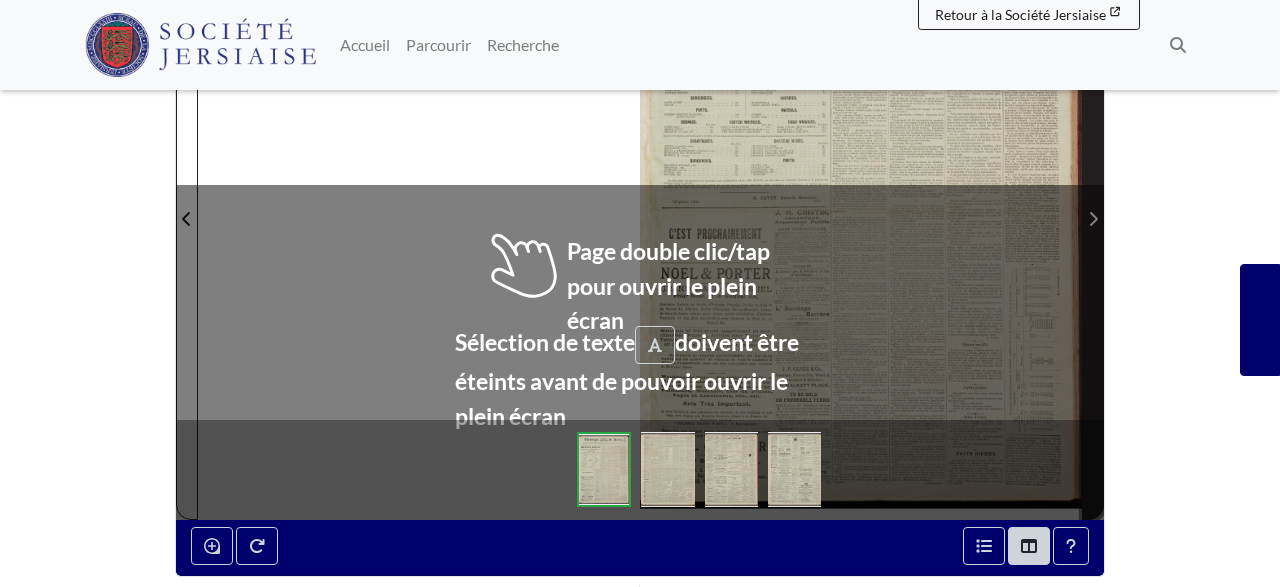 click at bounding box center [1093, 219] 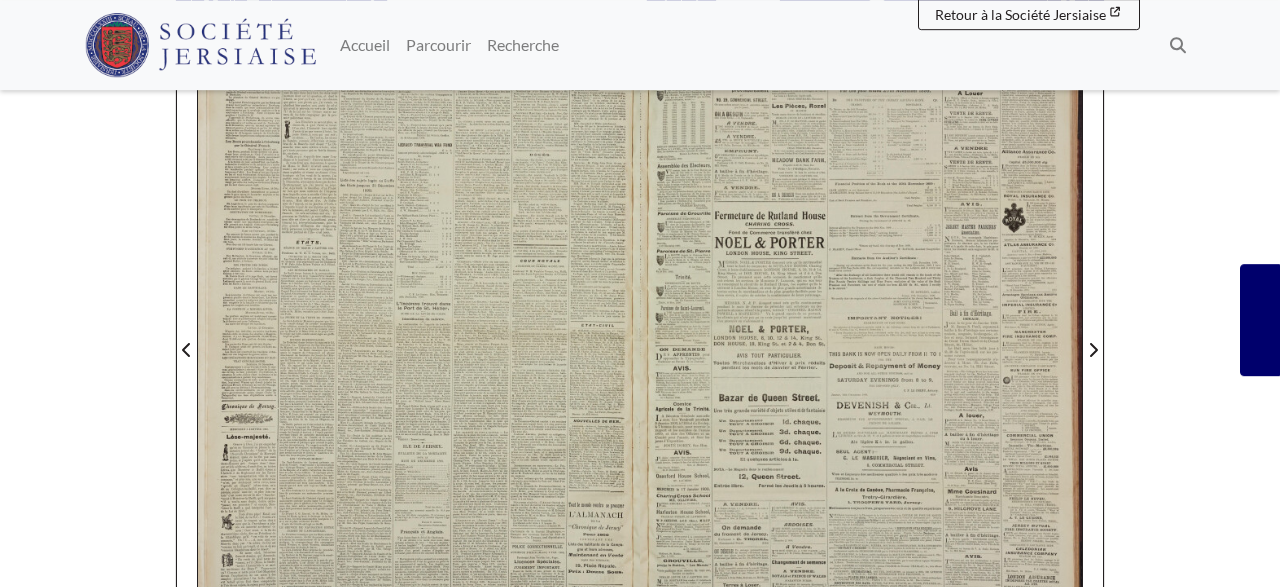 scroll, scrollTop: 312, scrollLeft: 0, axis: vertical 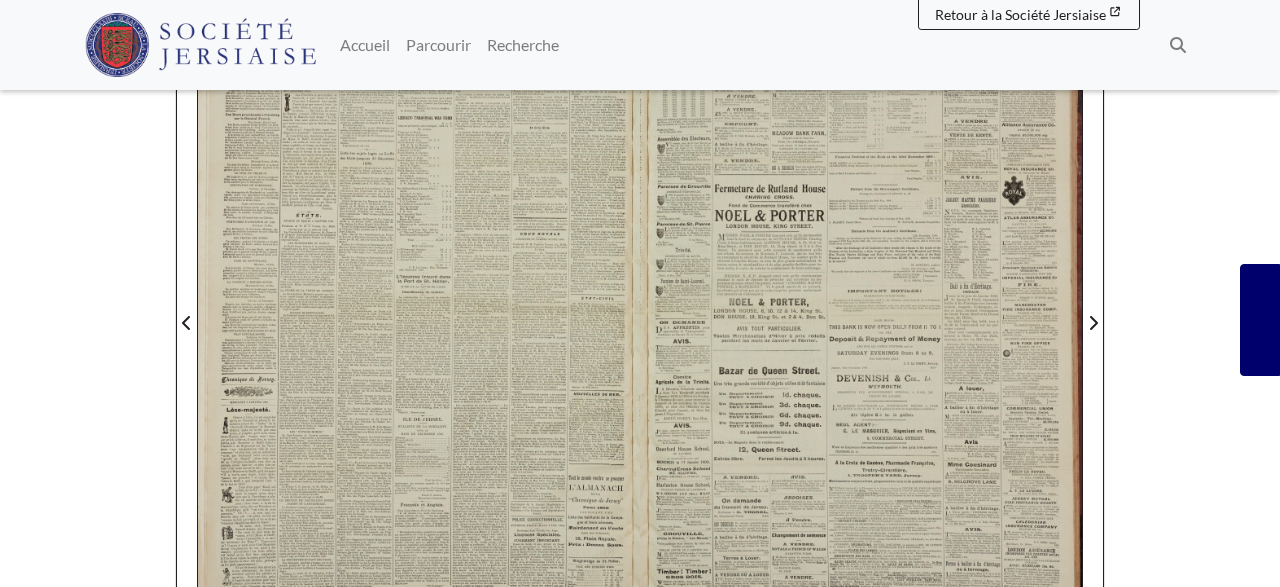 click at bounding box center [419, 311] 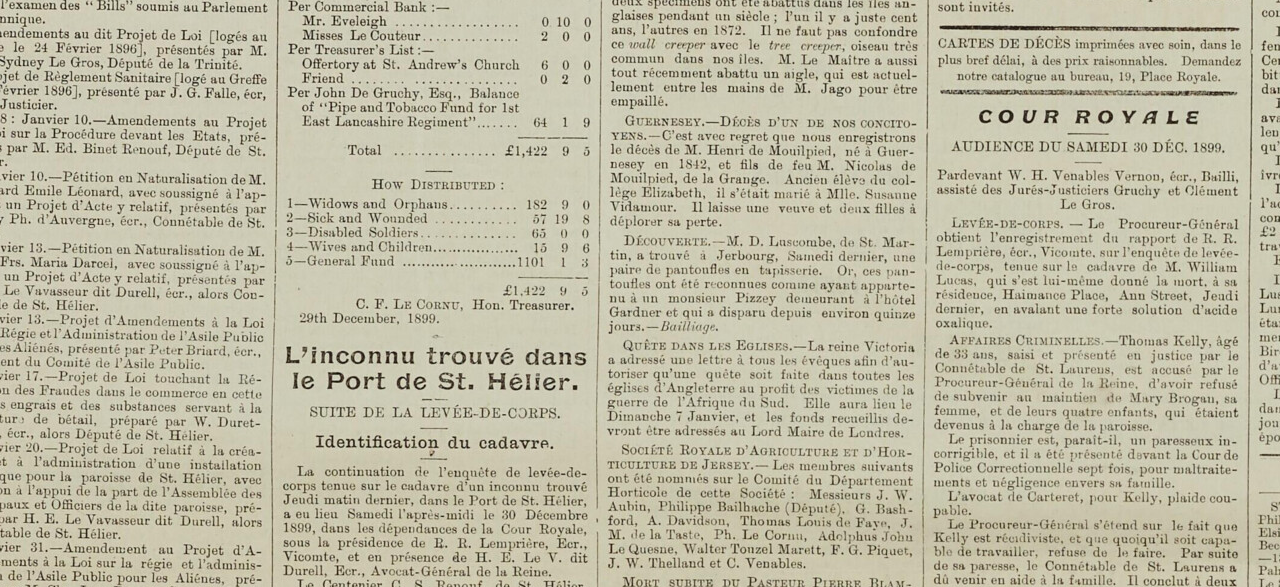 click at bounding box center [411, 548] 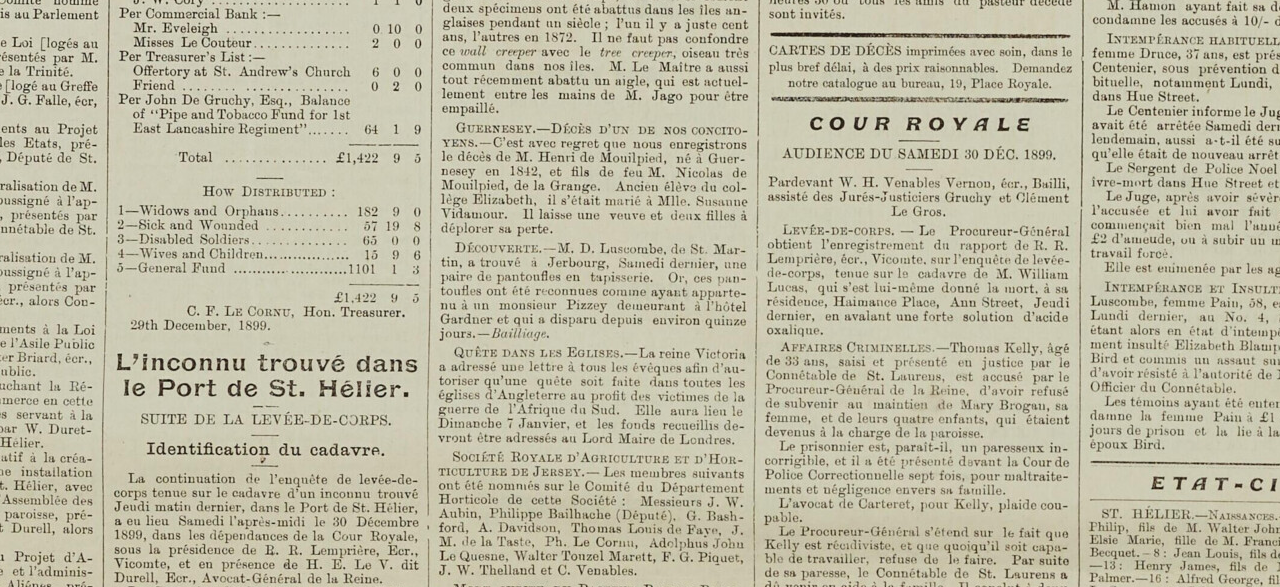 click at bounding box center [242, 555] 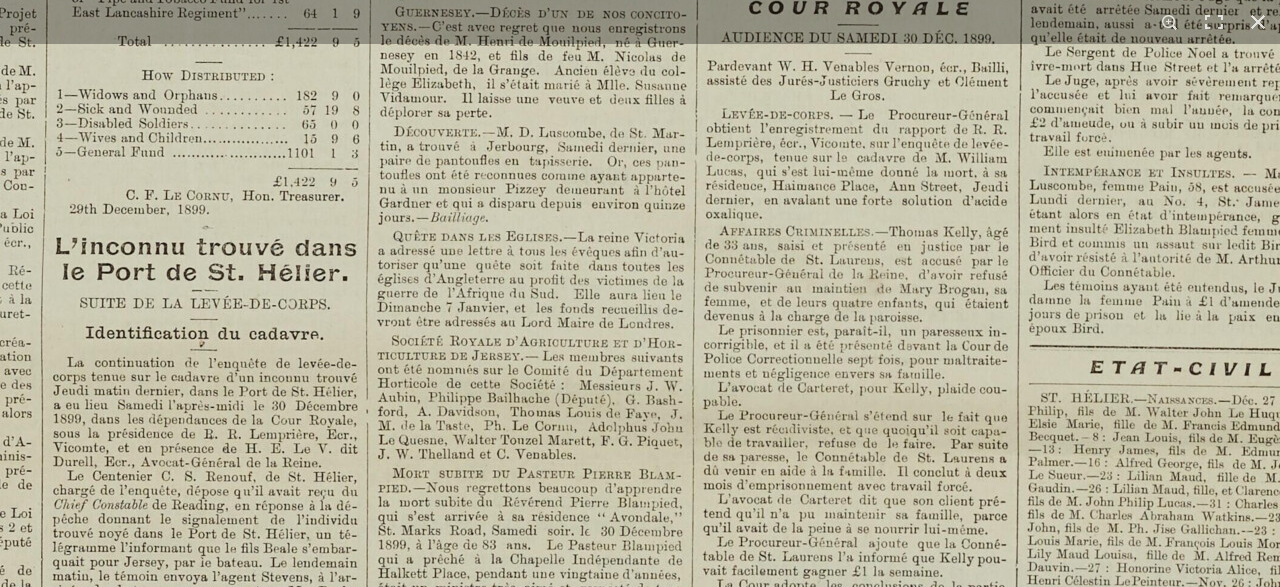 click at bounding box center [181, 439] 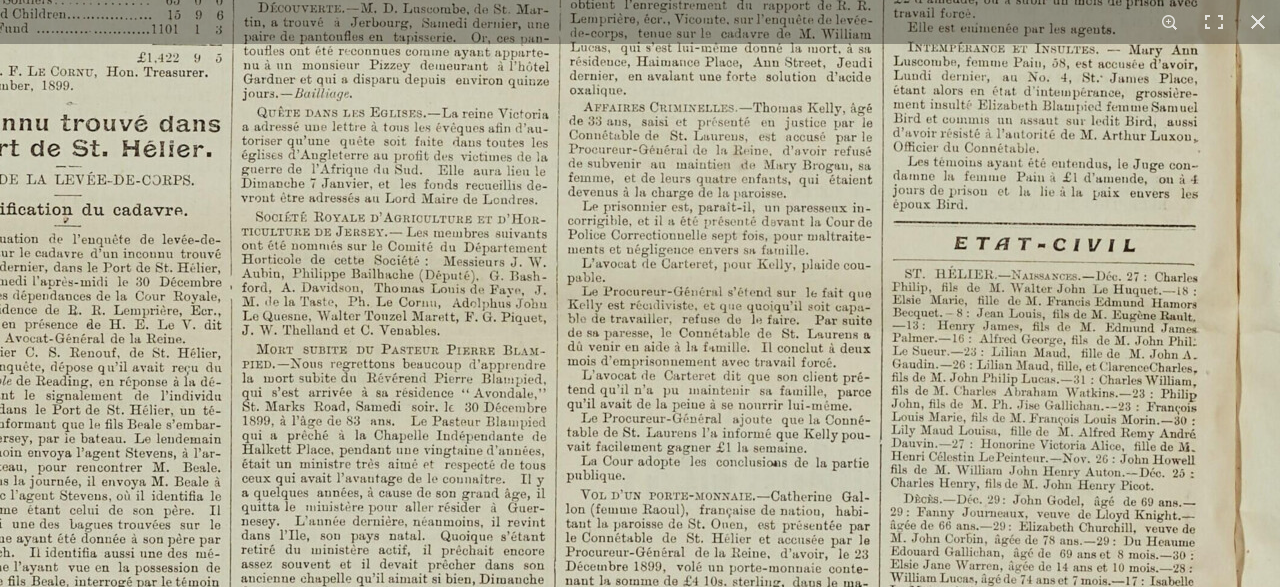 click at bounding box center (45, 315) 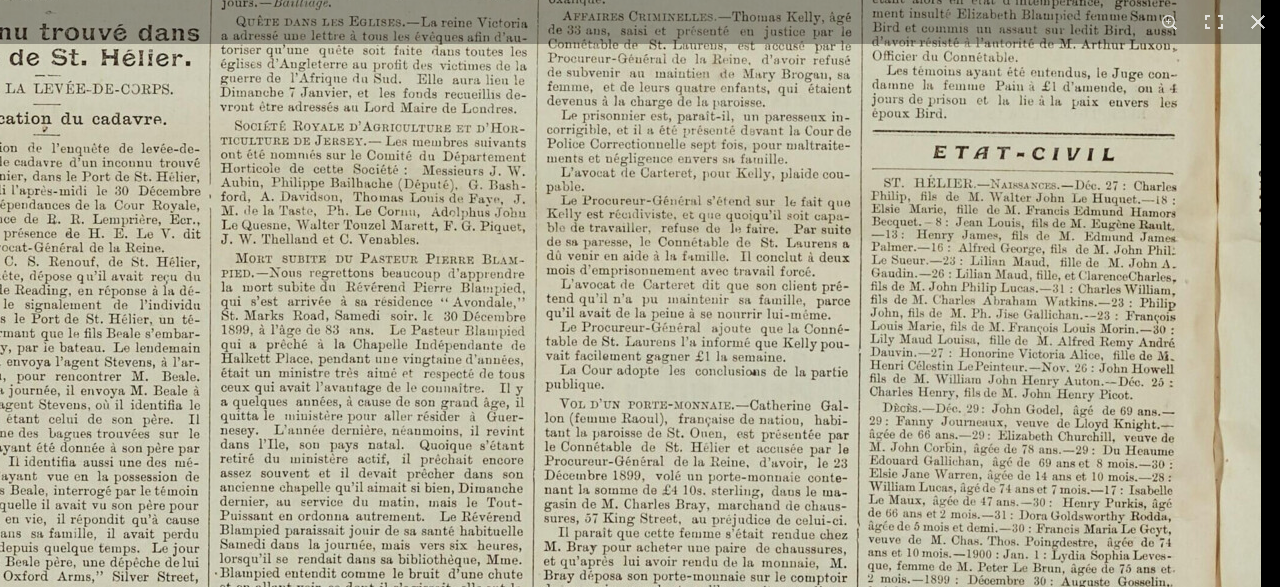 click at bounding box center (24, 224) 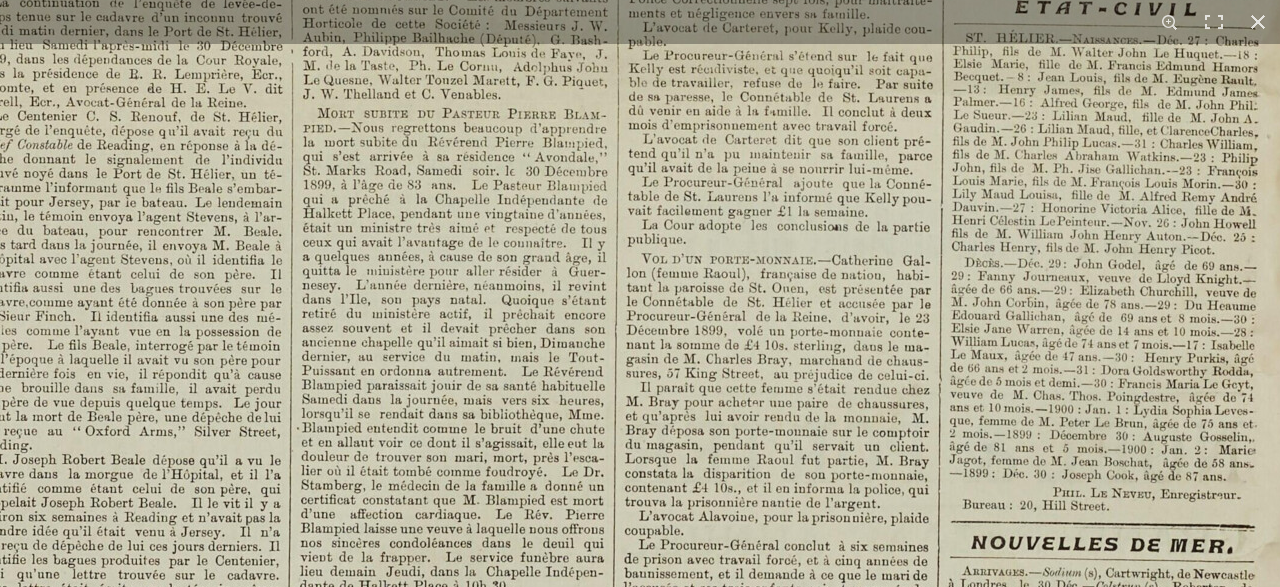 click at bounding box center [106, 79] 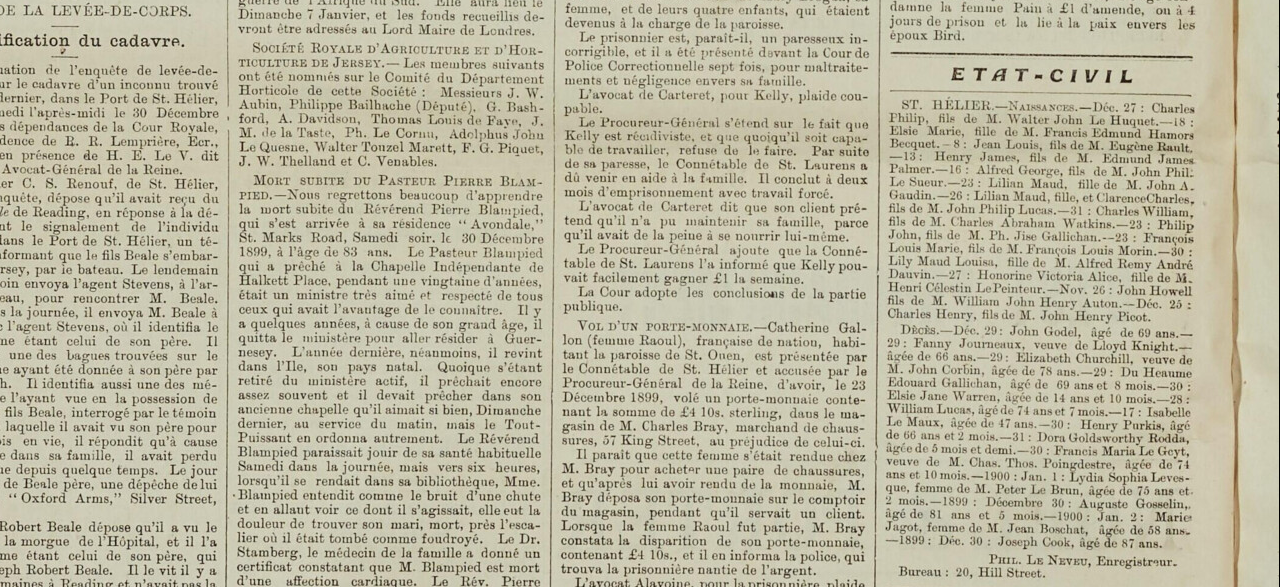 click at bounding box center (42, 146) 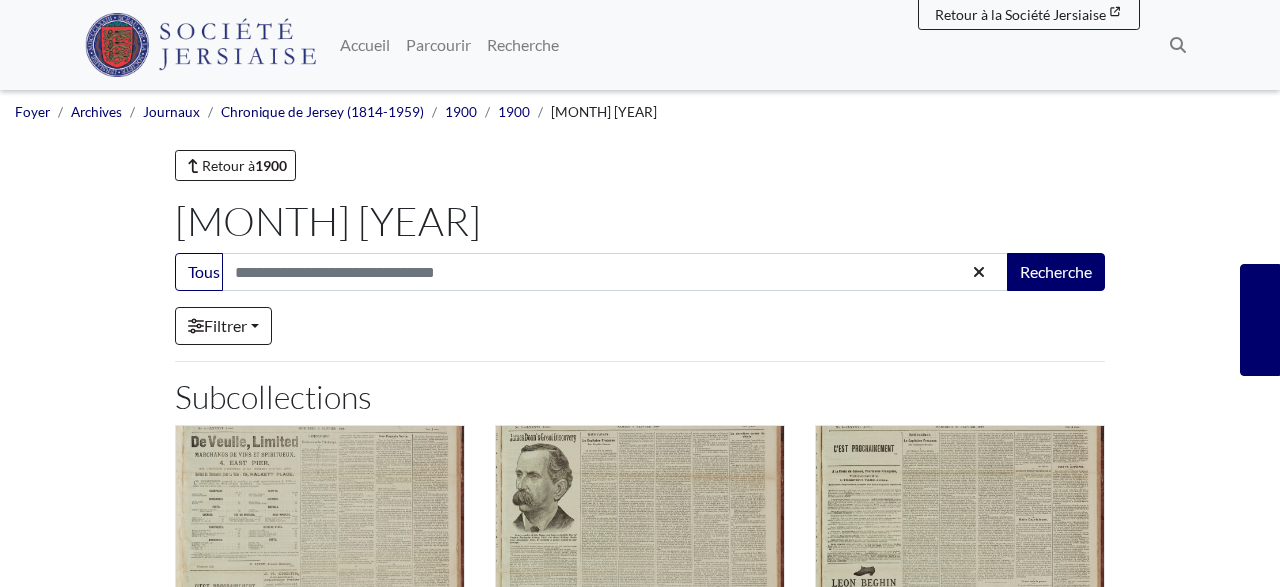 scroll, scrollTop: 312, scrollLeft: 0, axis: vertical 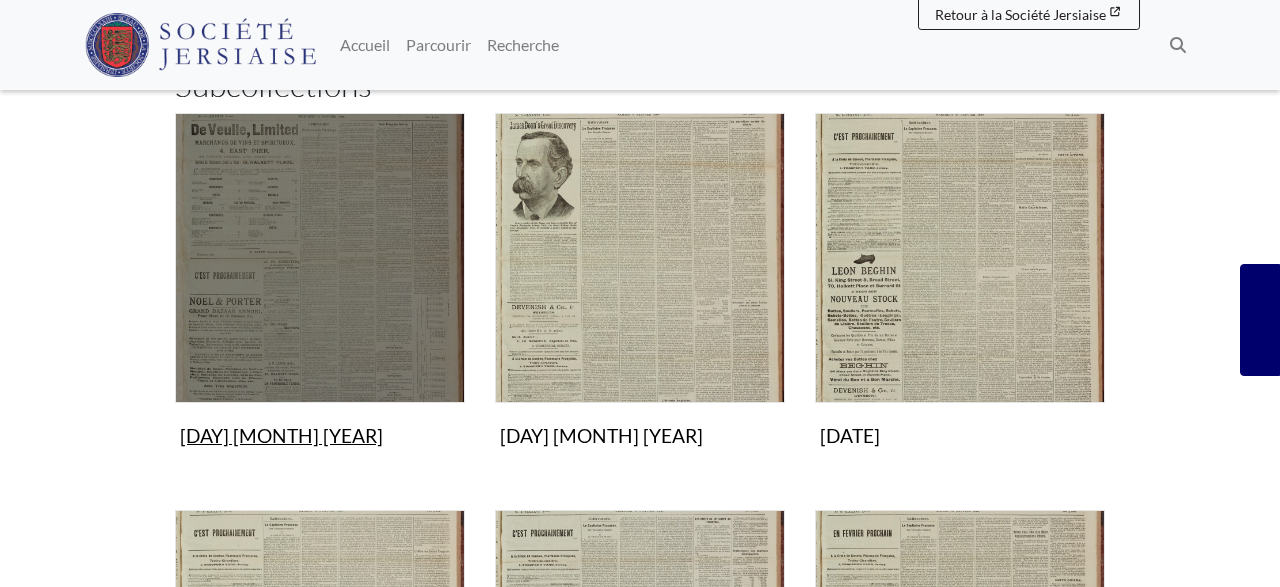 click at bounding box center (320, 258) 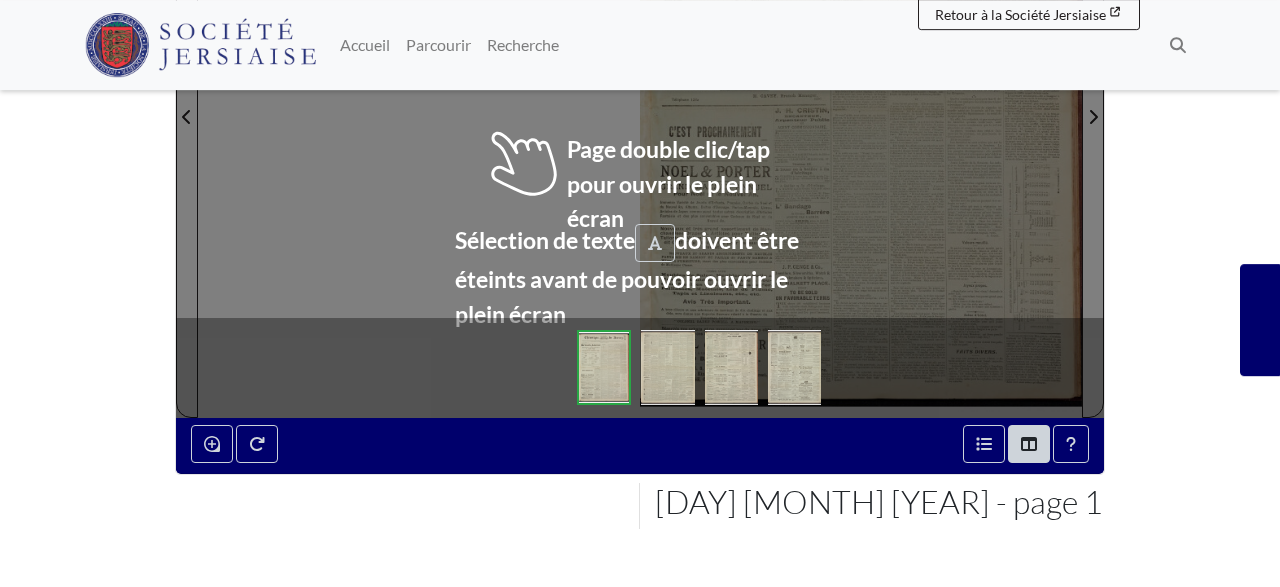 scroll, scrollTop: 520, scrollLeft: 0, axis: vertical 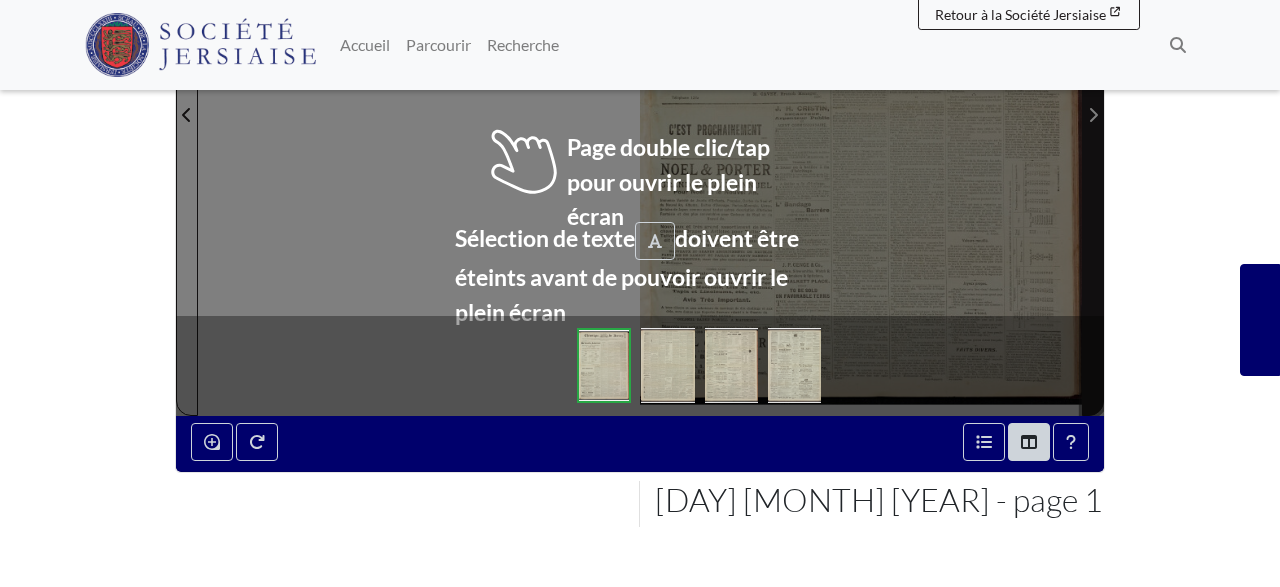 click 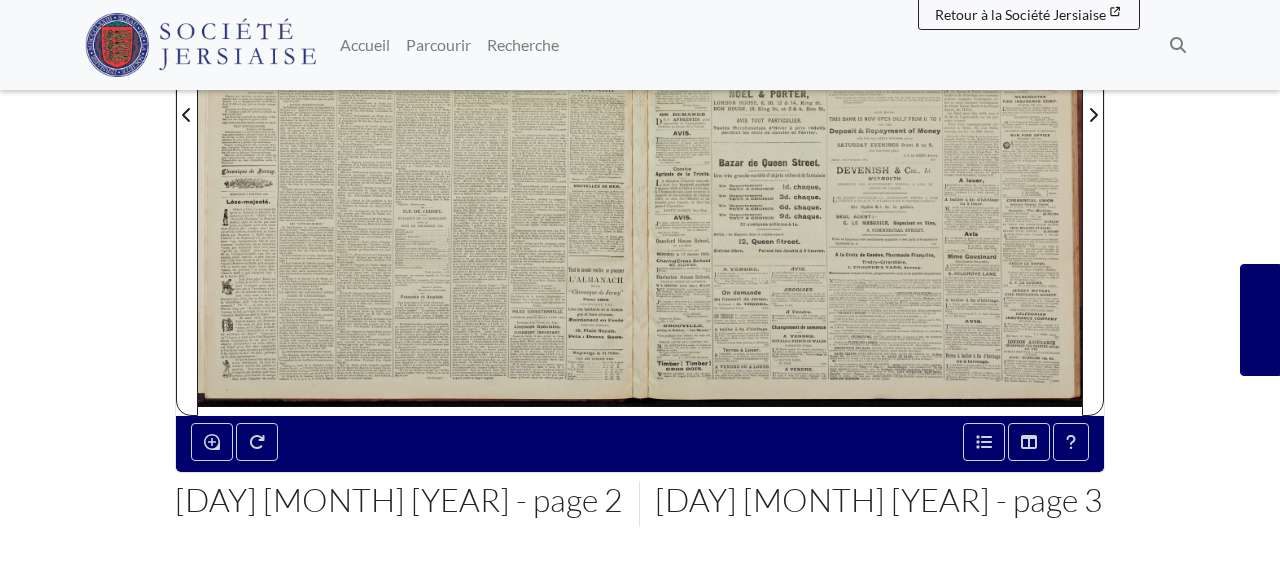 click at bounding box center (861, 103) 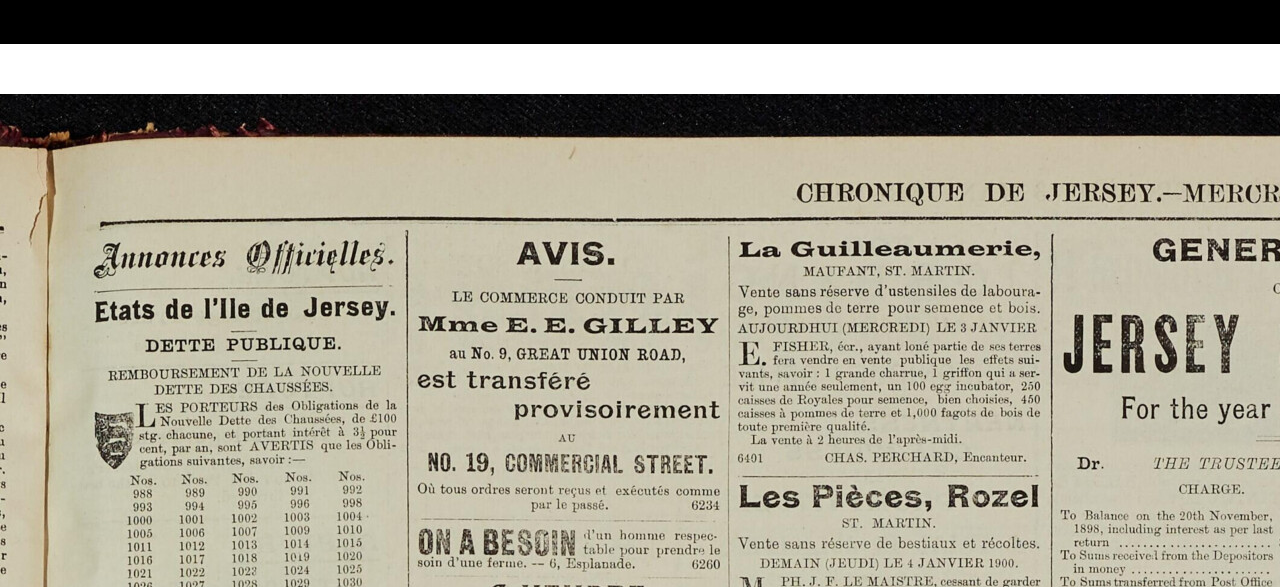 click at bounding box center [1237, 1794] 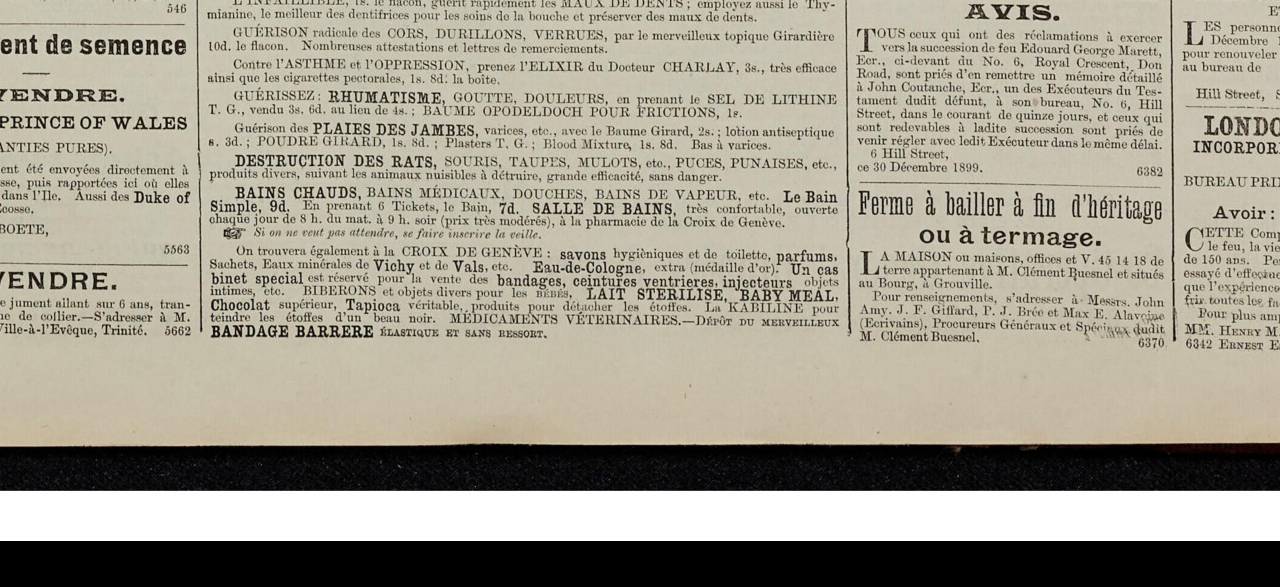 click at bounding box center (384, -1209) 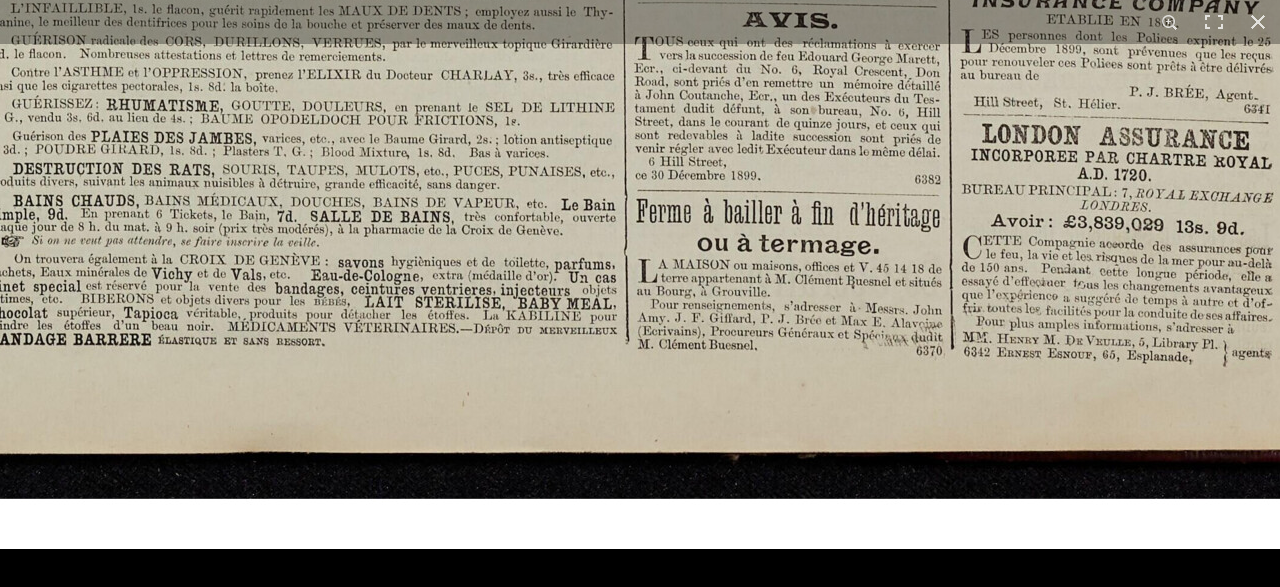 click at bounding box center (162, -1201) 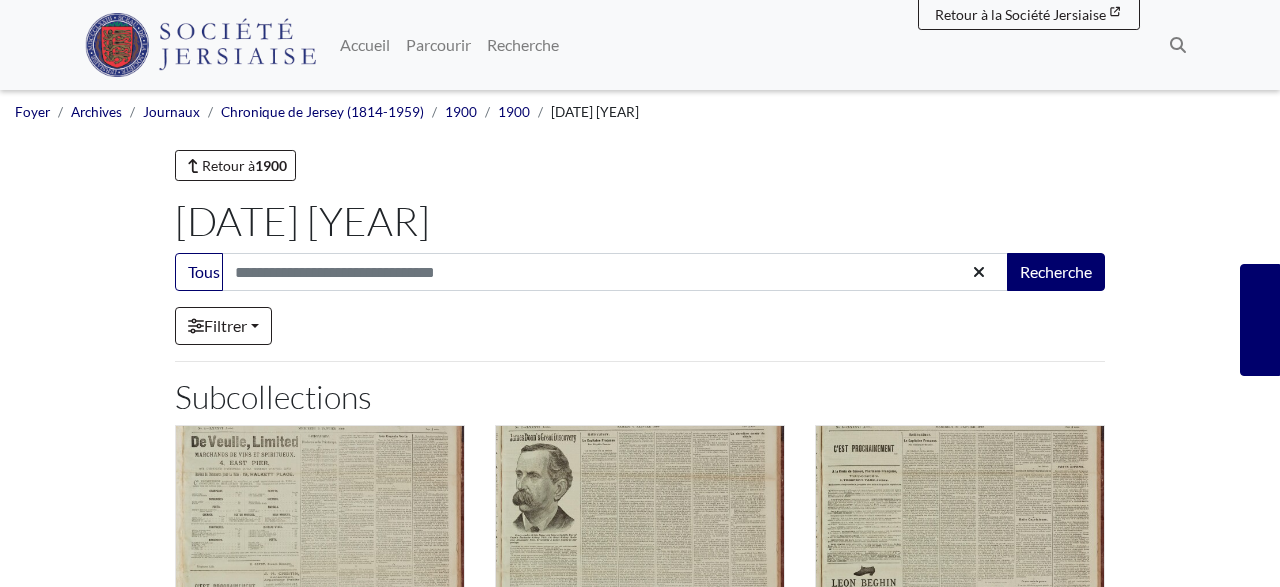 scroll, scrollTop: 312, scrollLeft: 0, axis: vertical 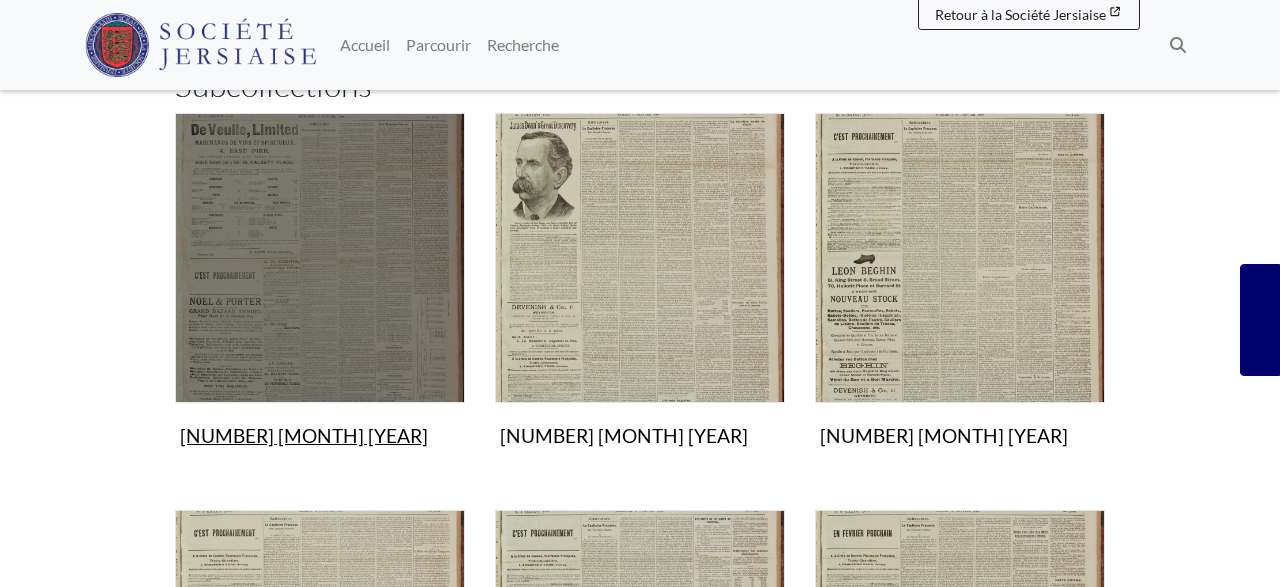 click at bounding box center (320, 258) 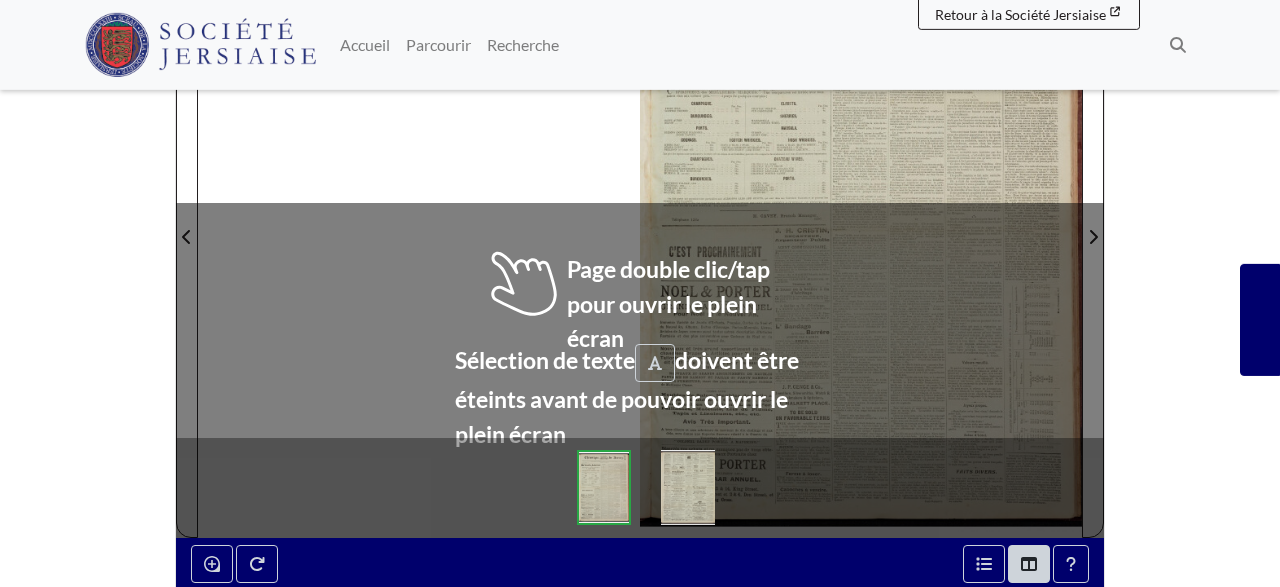 scroll, scrollTop: 416, scrollLeft: 0, axis: vertical 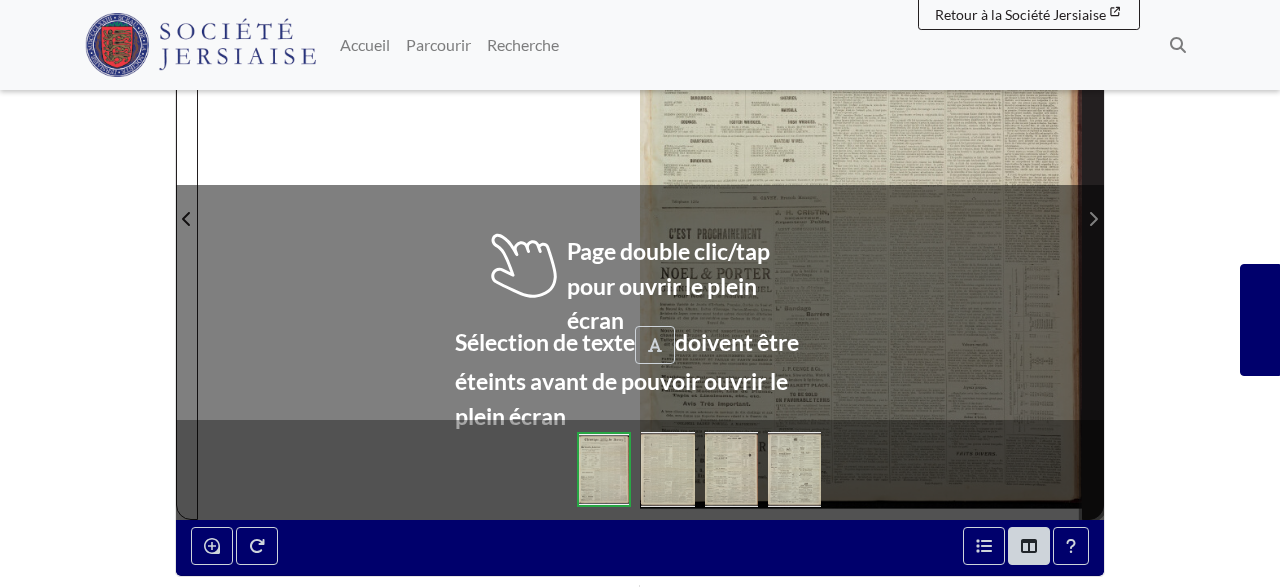 click 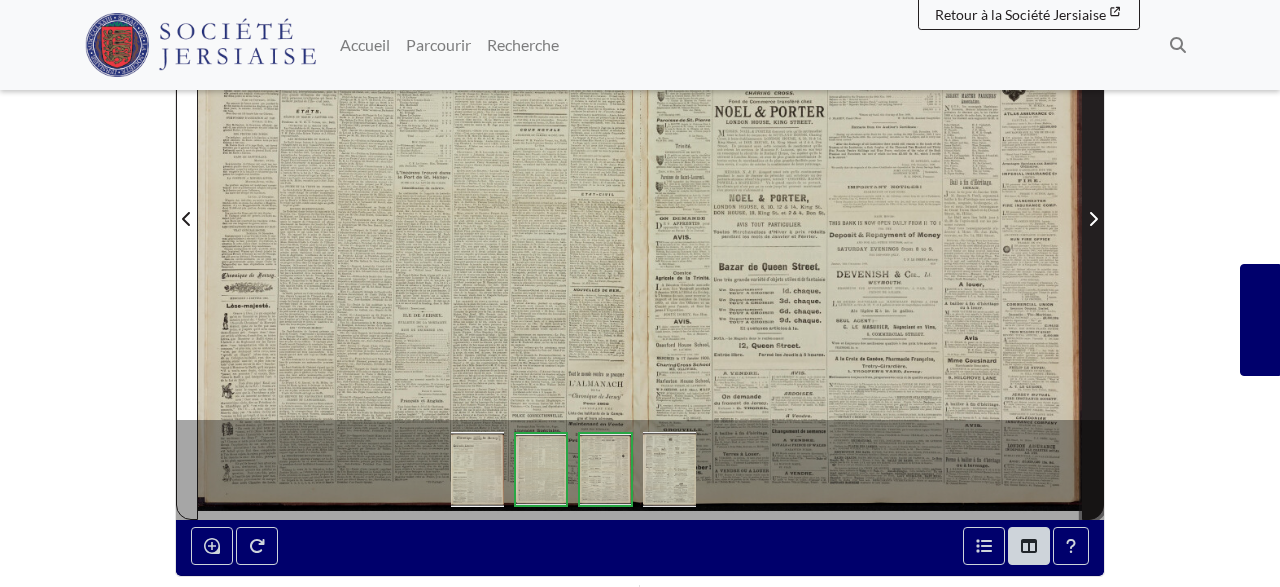 click 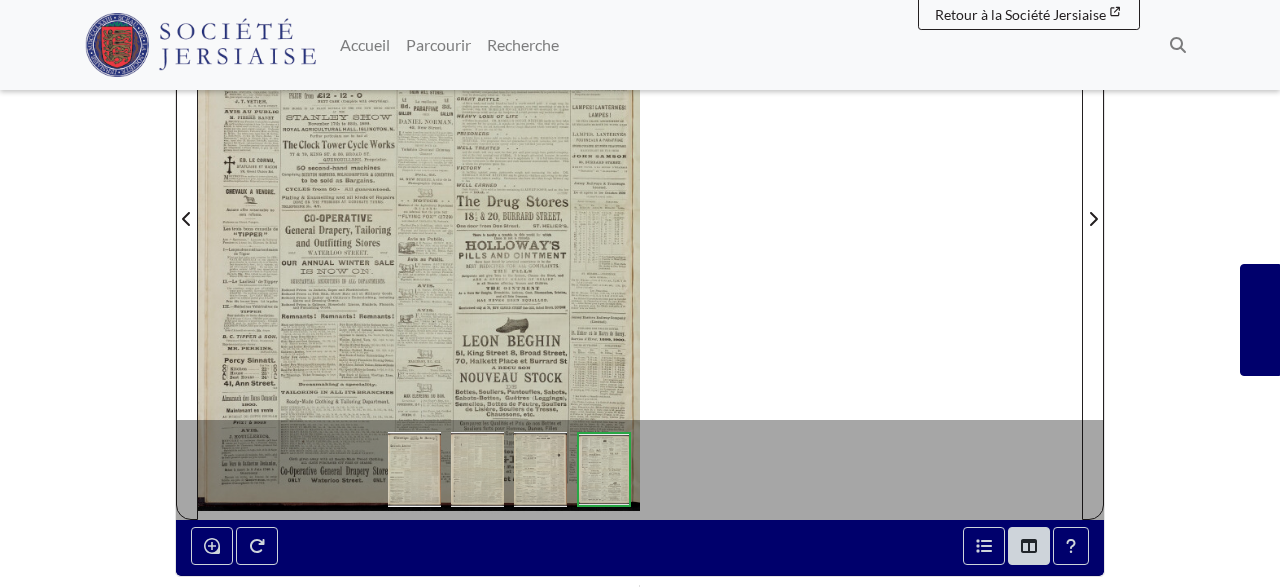 click at bounding box center (419, 207) 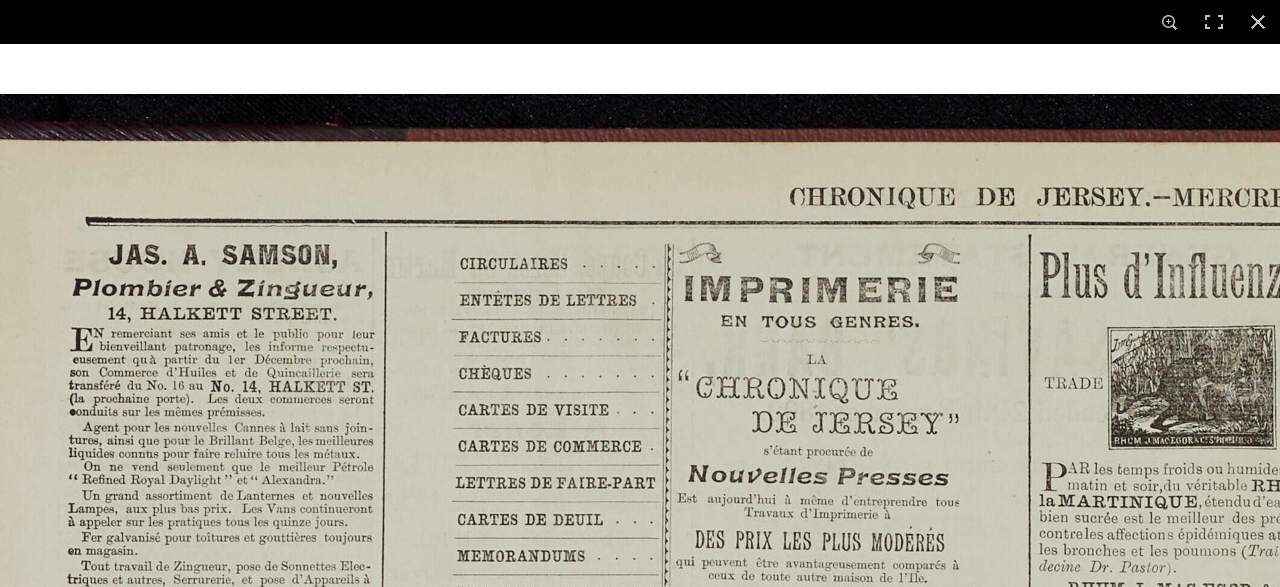 click at bounding box center [1150, 1794] 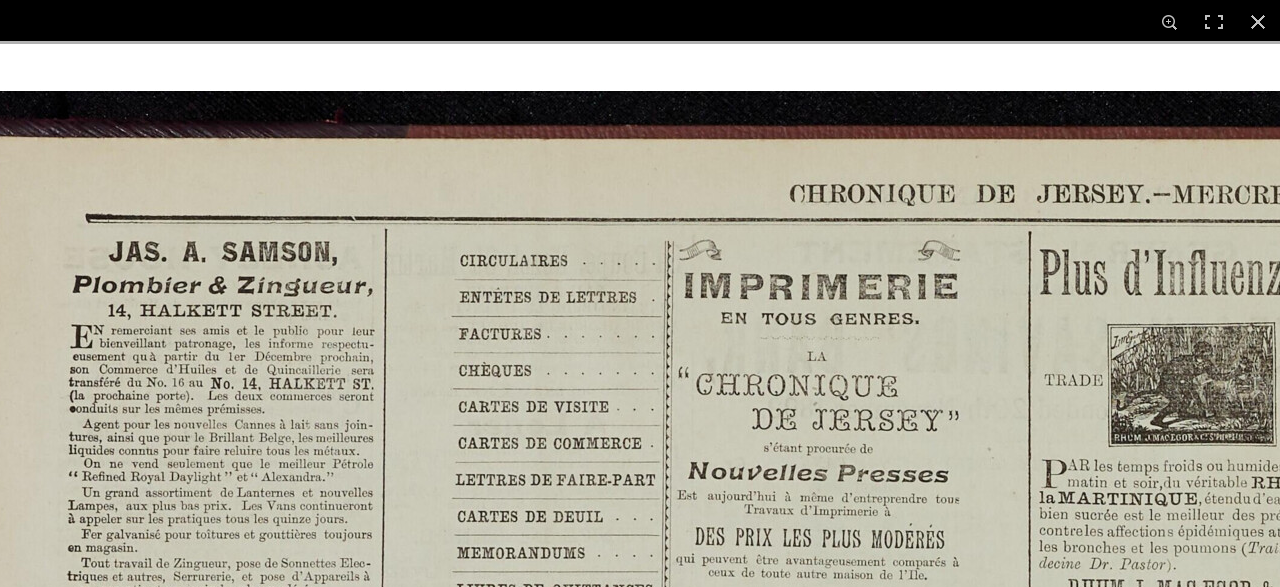 click at bounding box center [1150, 1791] 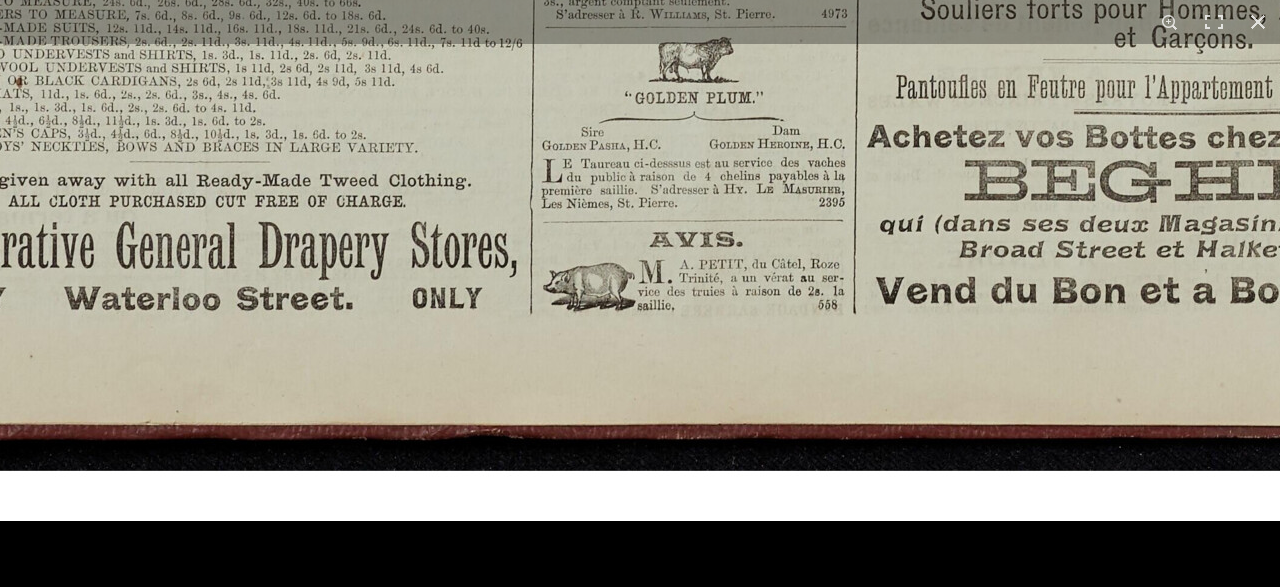 click at bounding box center [668, -1229] 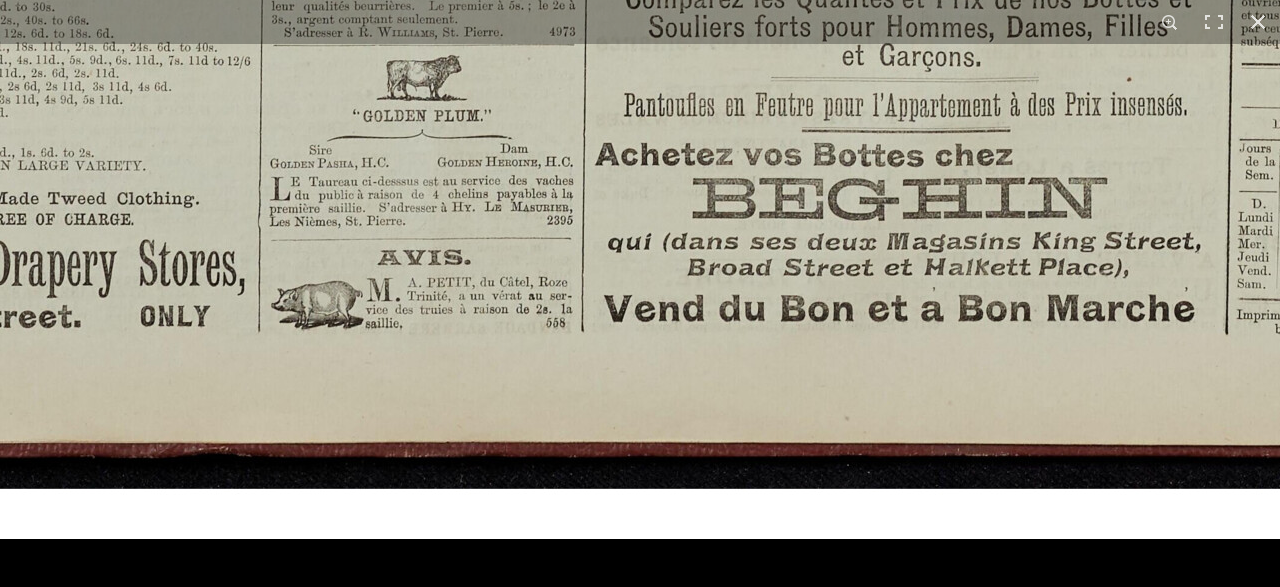 click at bounding box center (396, -1211) 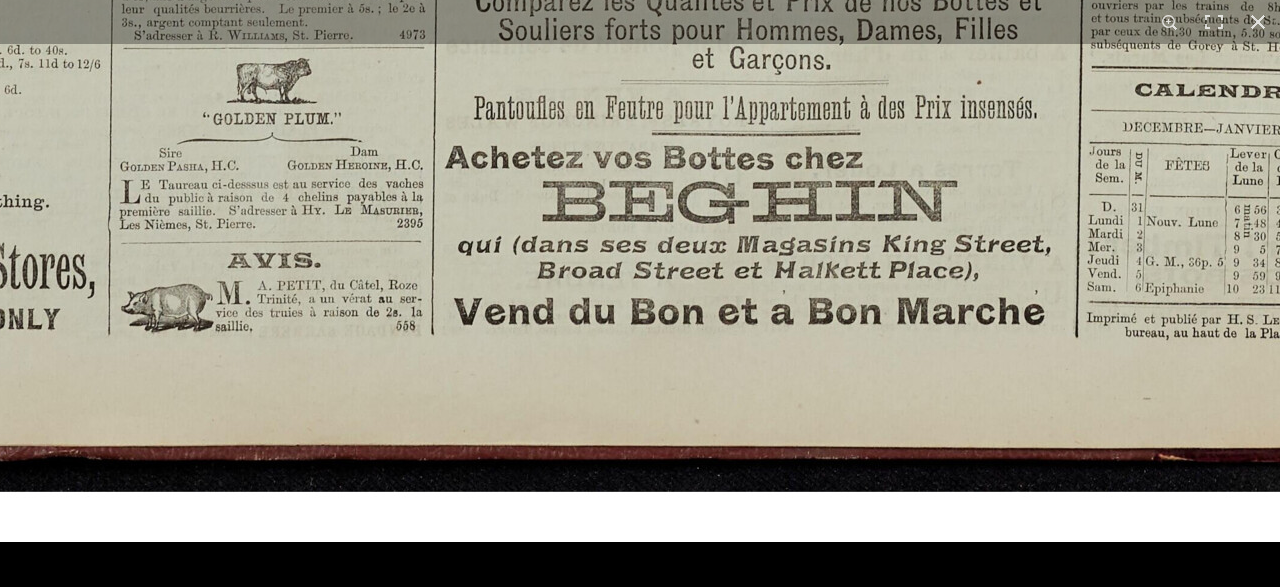 click at bounding box center (246, -1208) 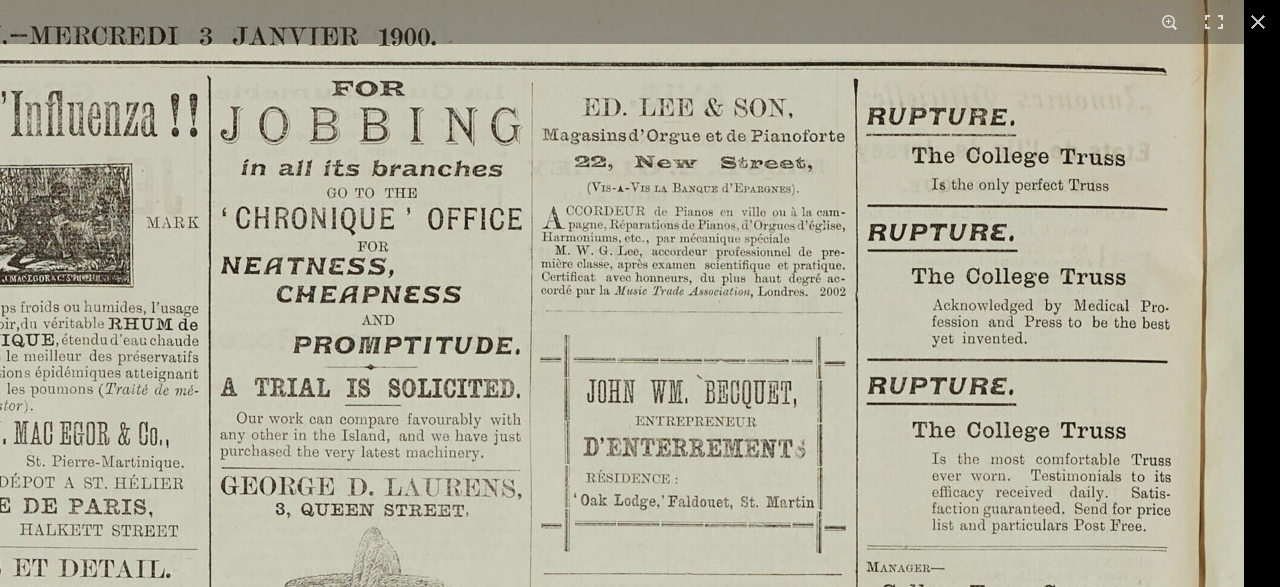 click at bounding box center [7, 1632] 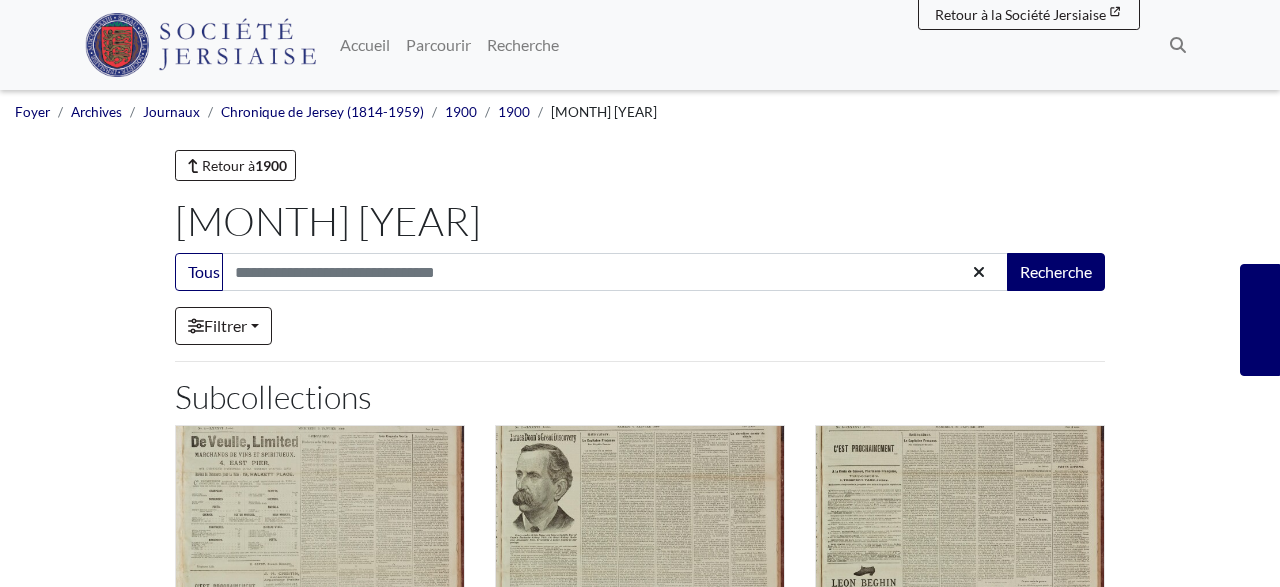 scroll, scrollTop: 312, scrollLeft: 0, axis: vertical 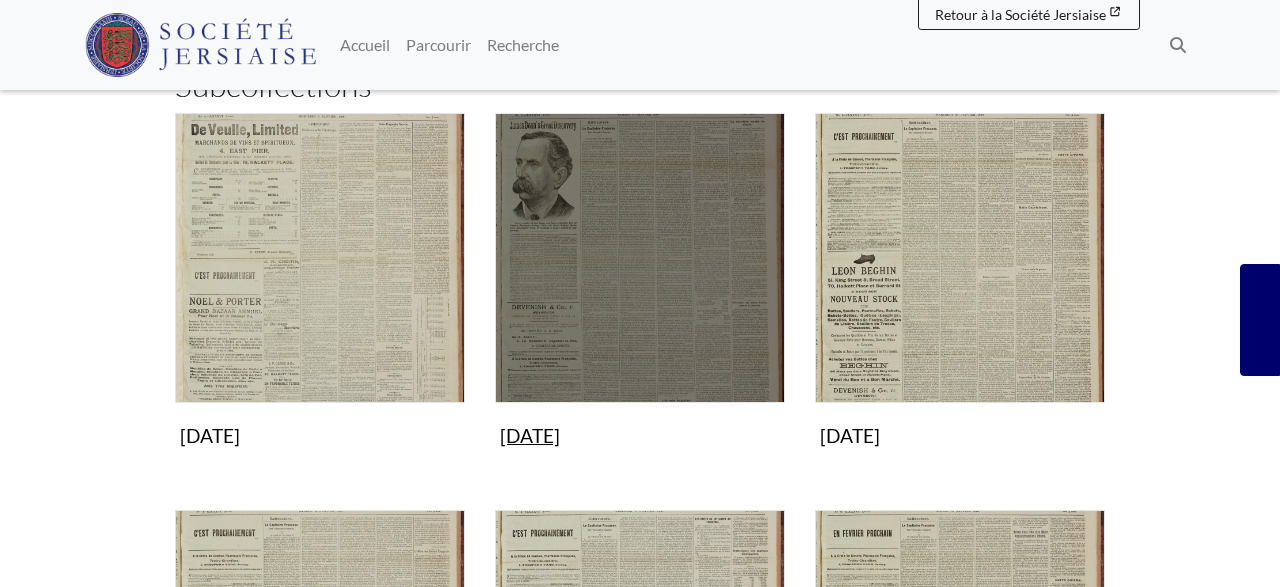 click at bounding box center [640, 258] 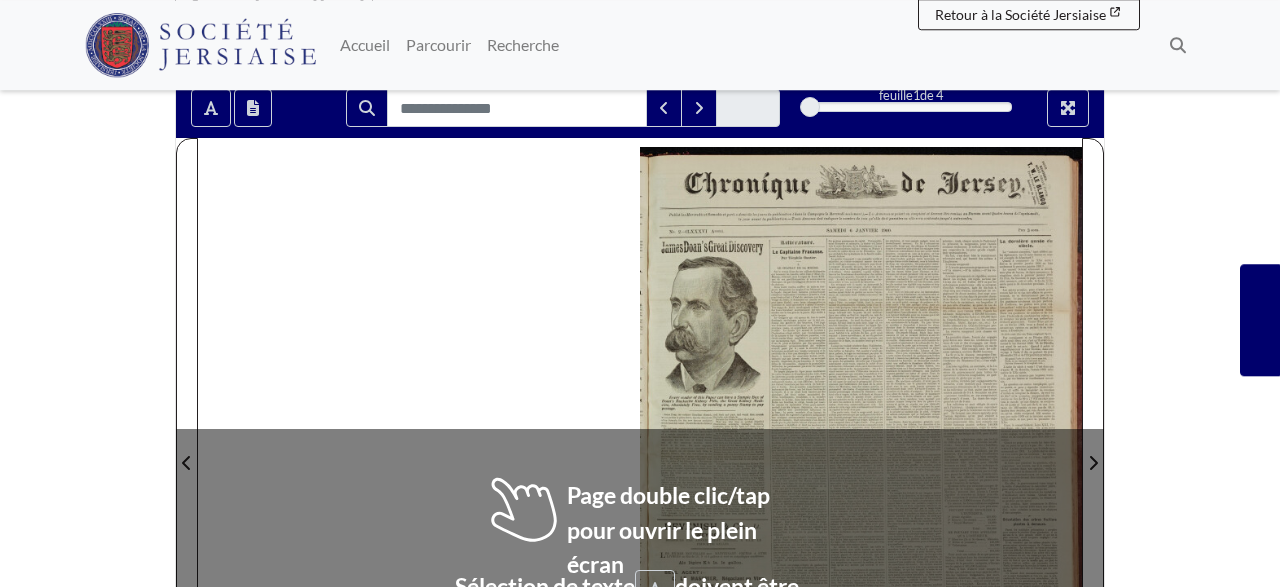 scroll, scrollTop: 312, scrollLeft: 0, axis: vertical 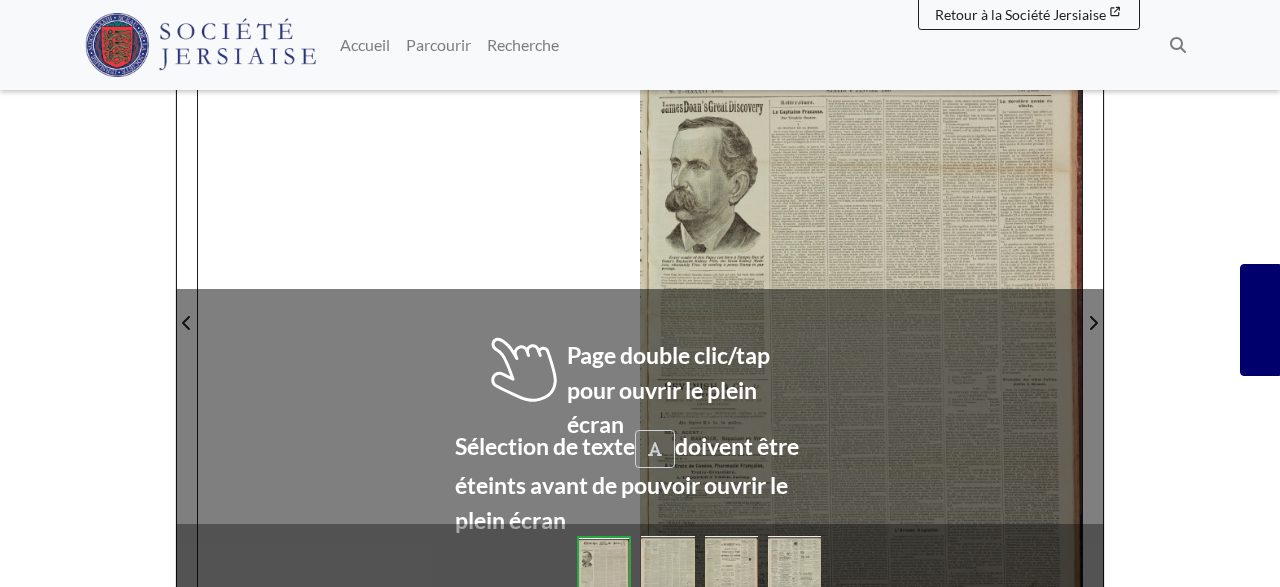 click at bounding box center (861, 311) 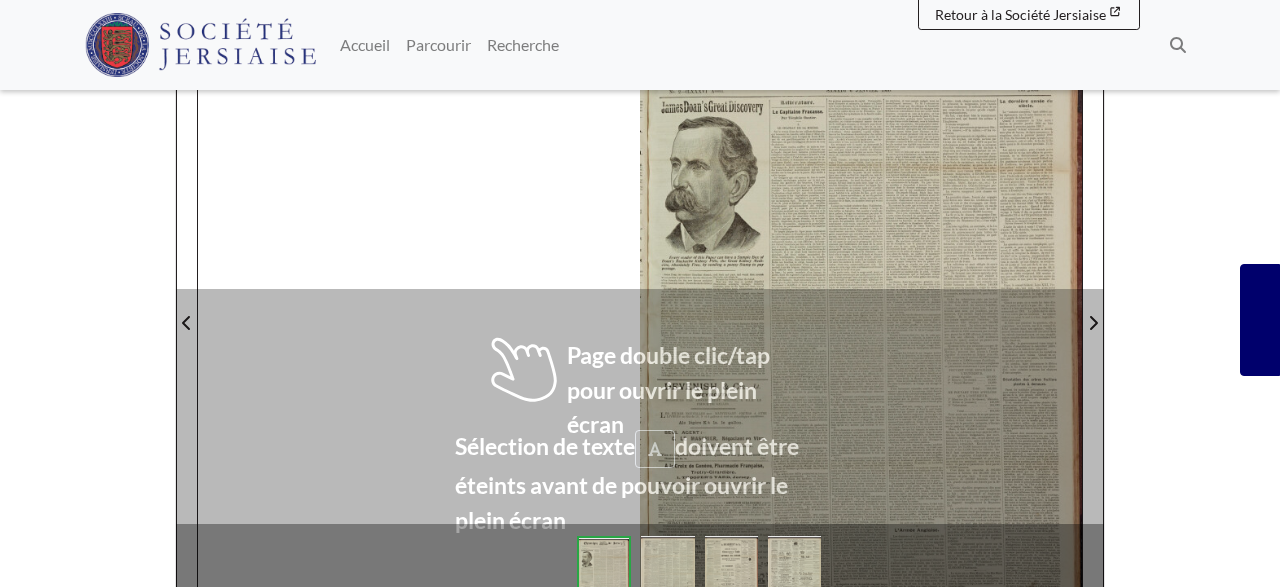 click at bounding box center (861, 311) 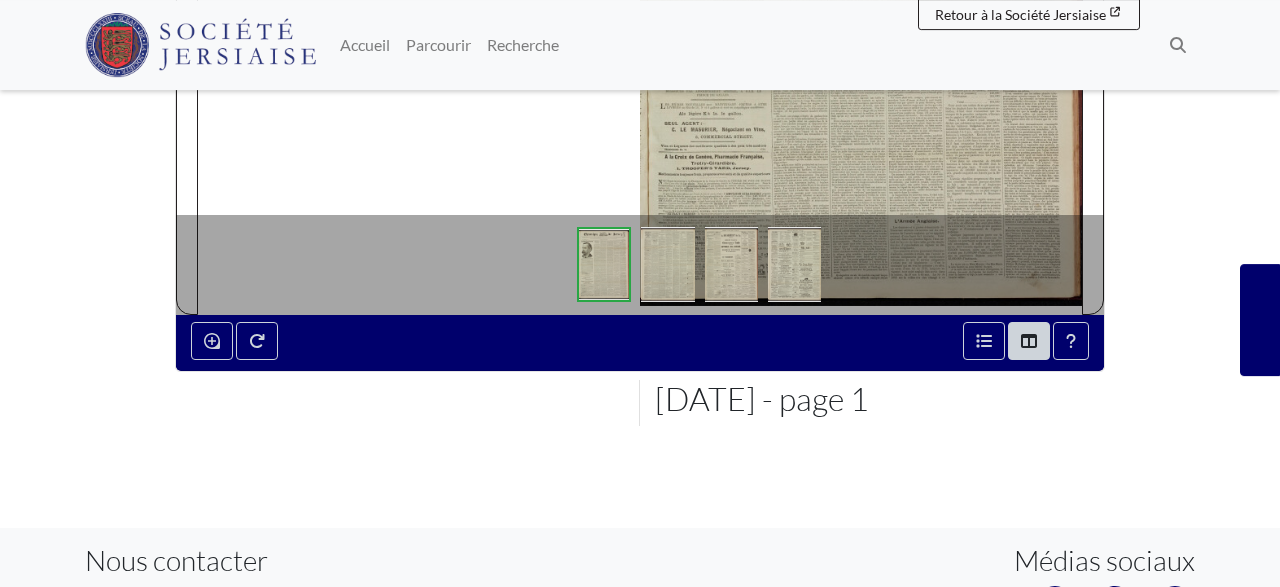 scroll, scrollTop: 624, scrollLeft: 0, axis: vertical 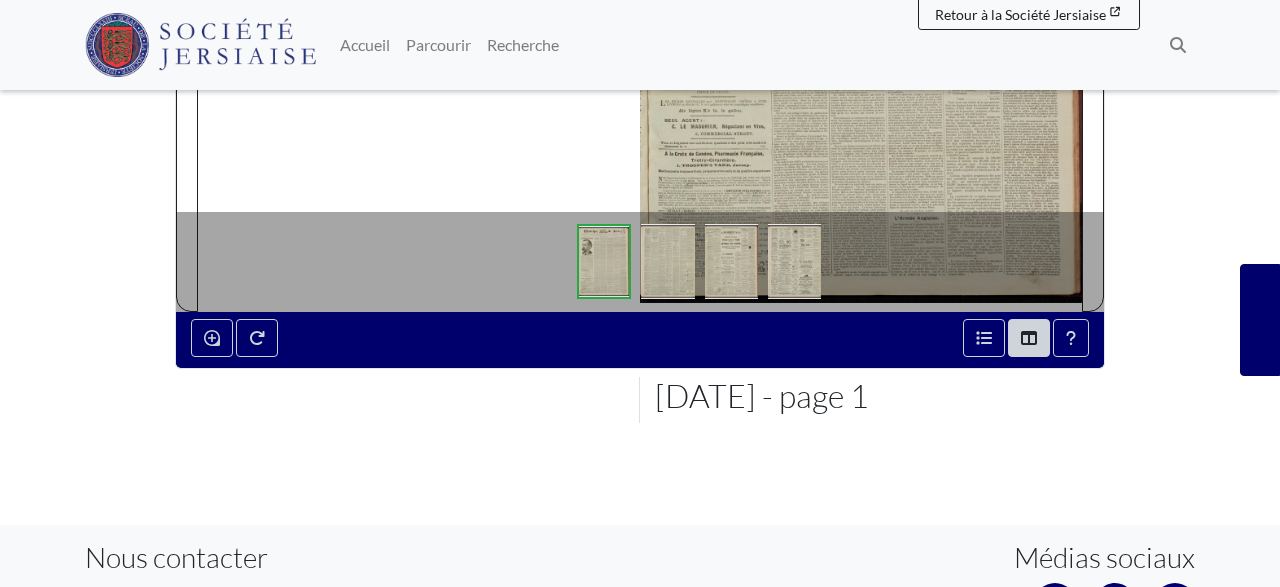 click at bounding box center (861, -1) 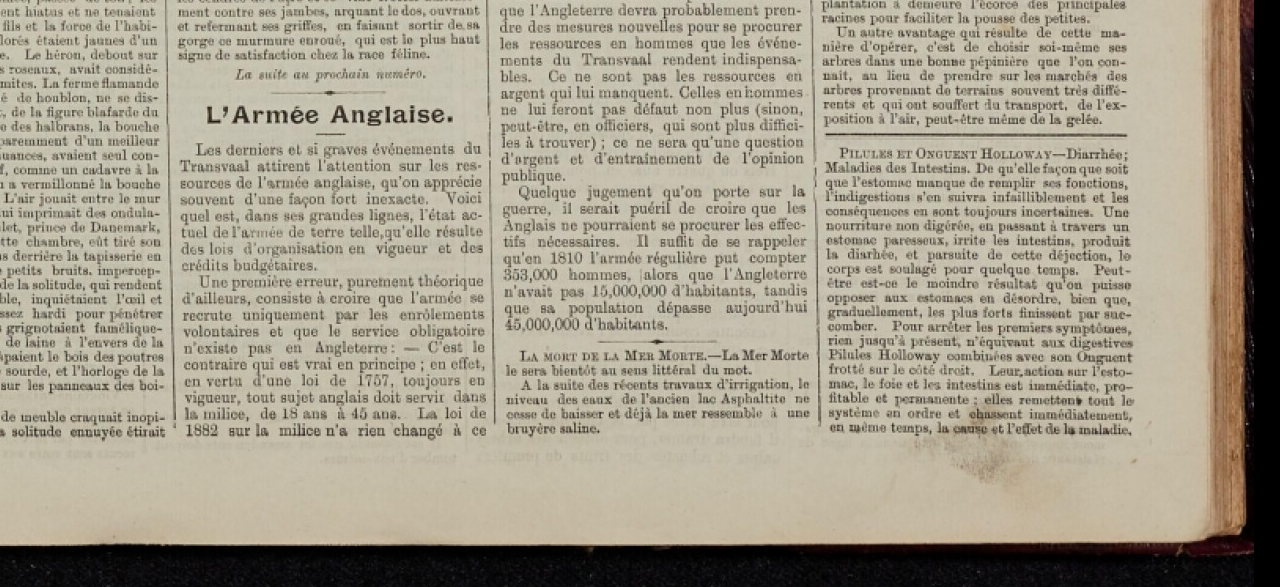 click at bounding box center (17, -1110) 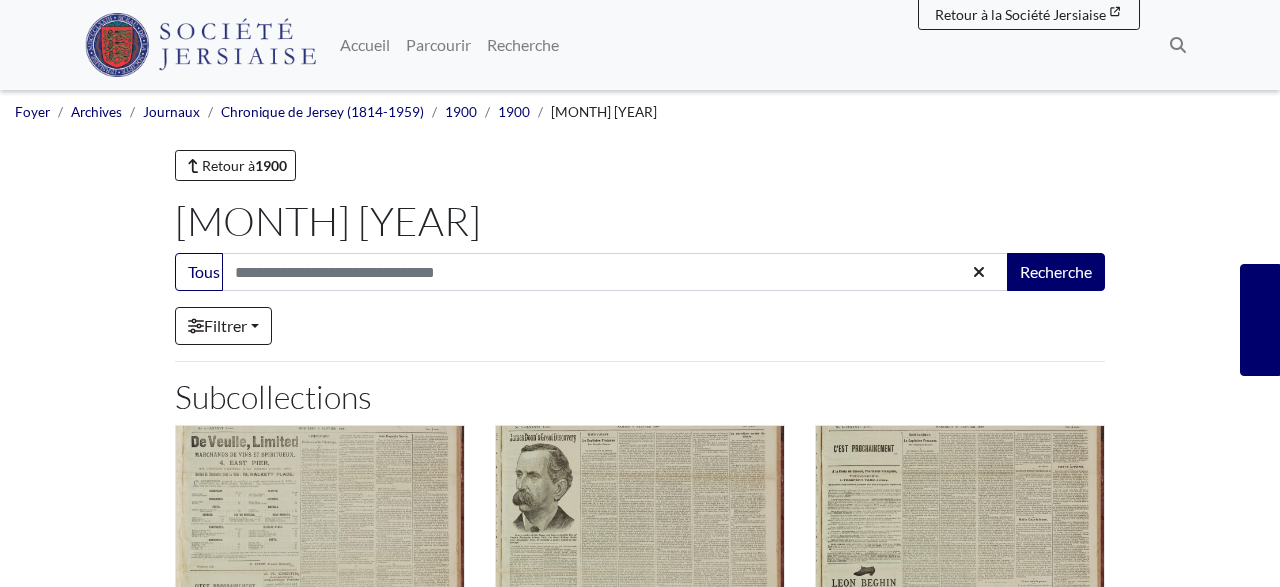 scroll, scrollTop: 312, scrollLeft: 0, axis: vertical 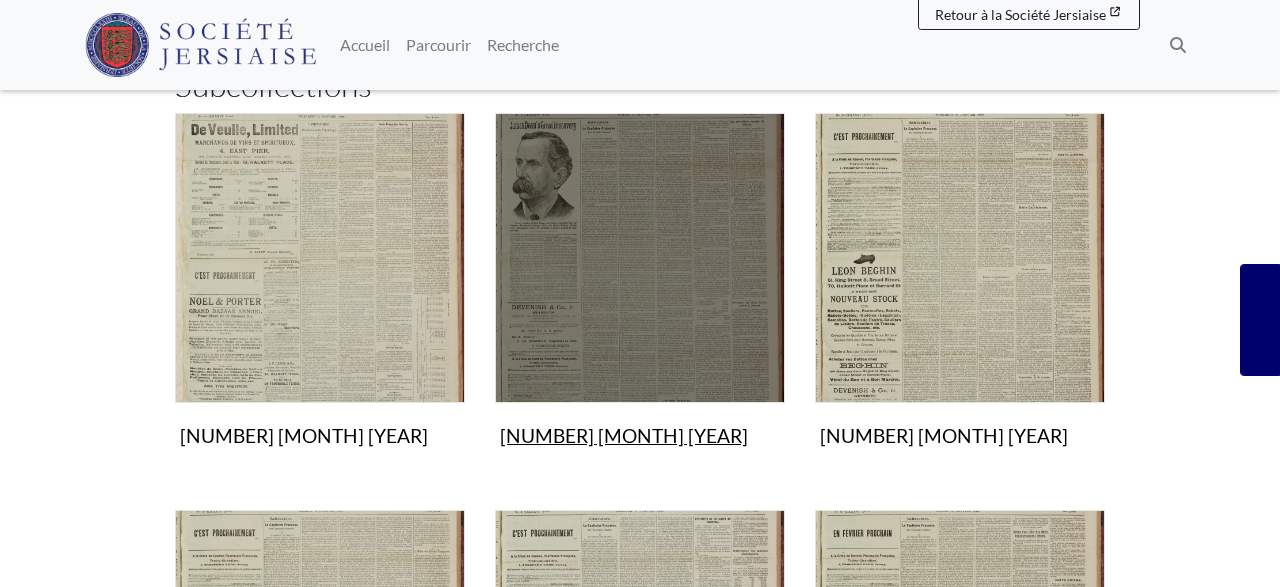 click at bounding box center [640, 258] 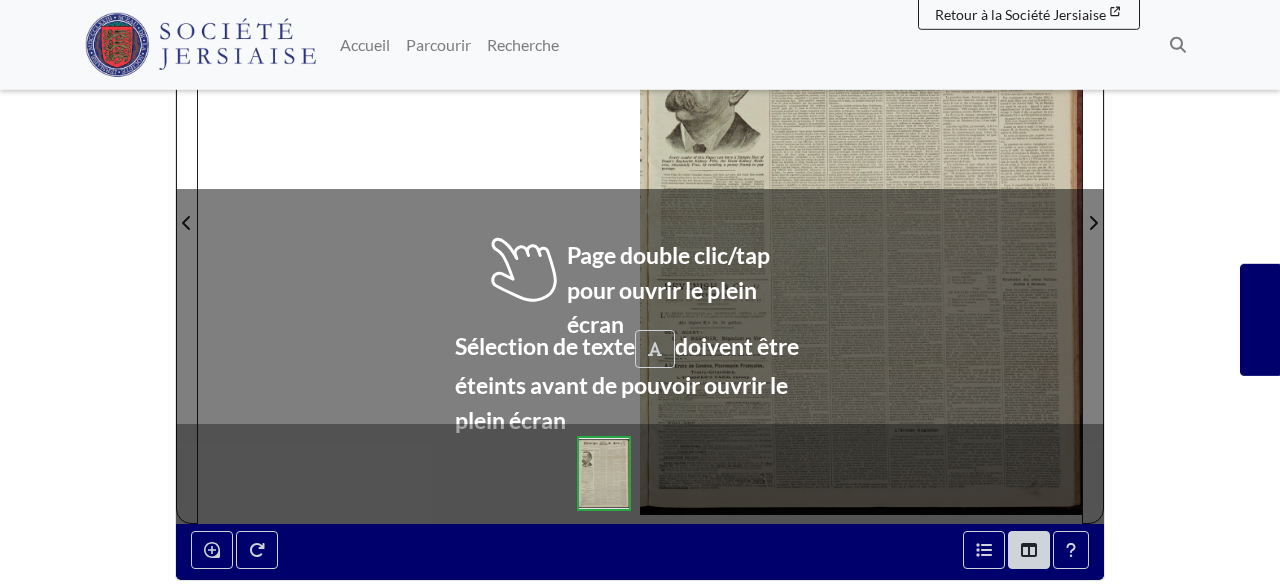 scroll, scrollTop: 416, scrollLeft: 0, axis: vertical 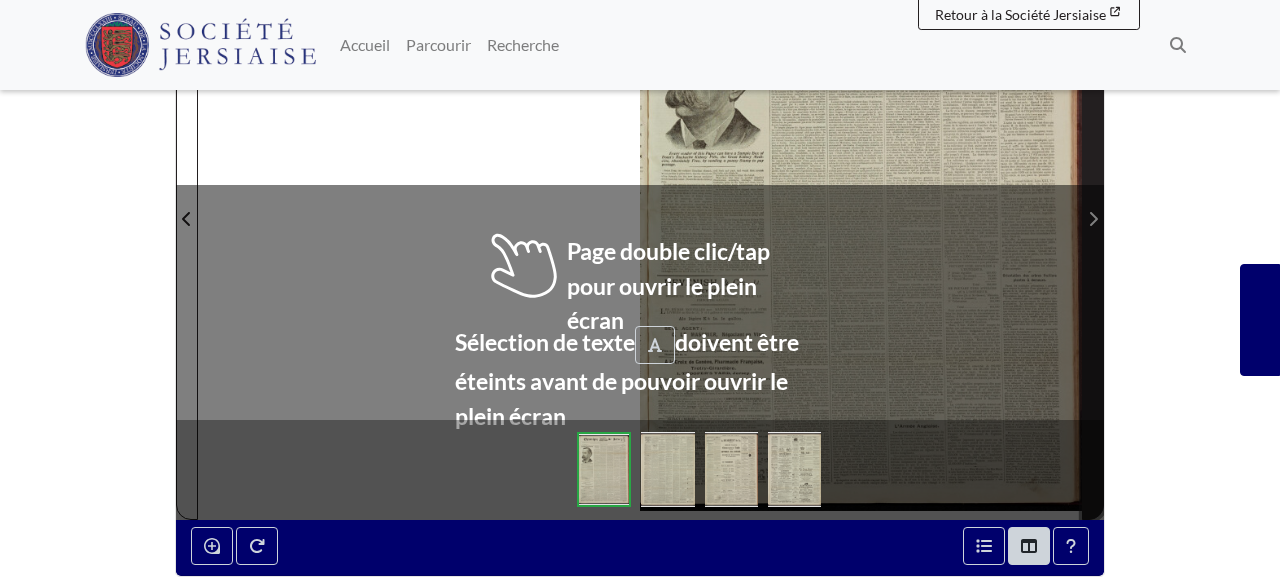click 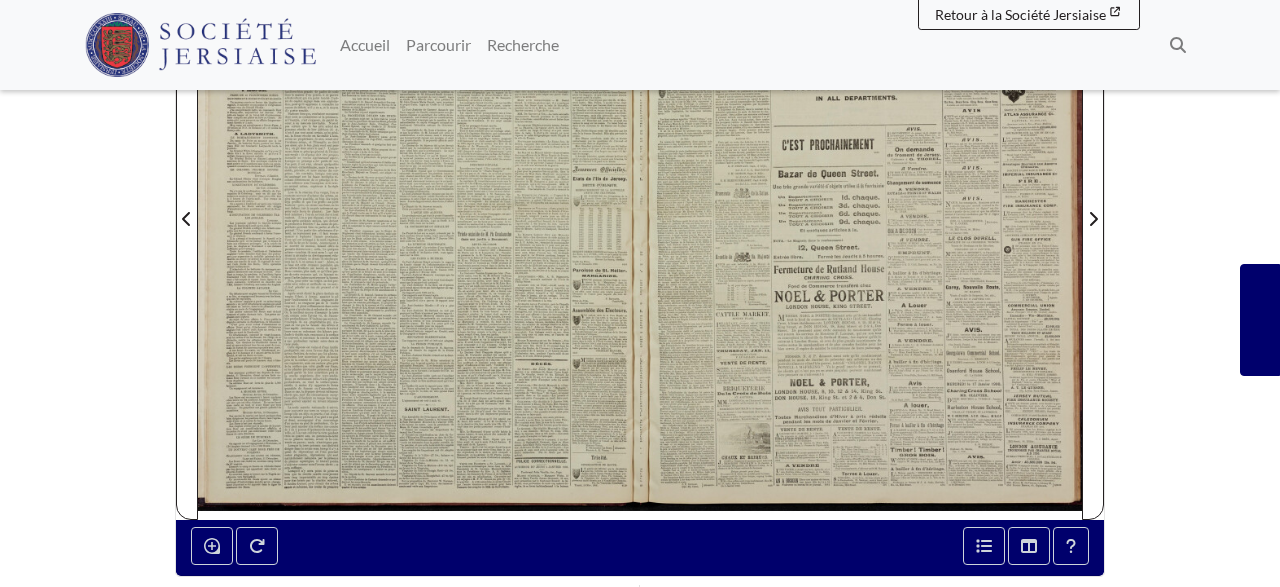 click at bounding box center (419, 207) 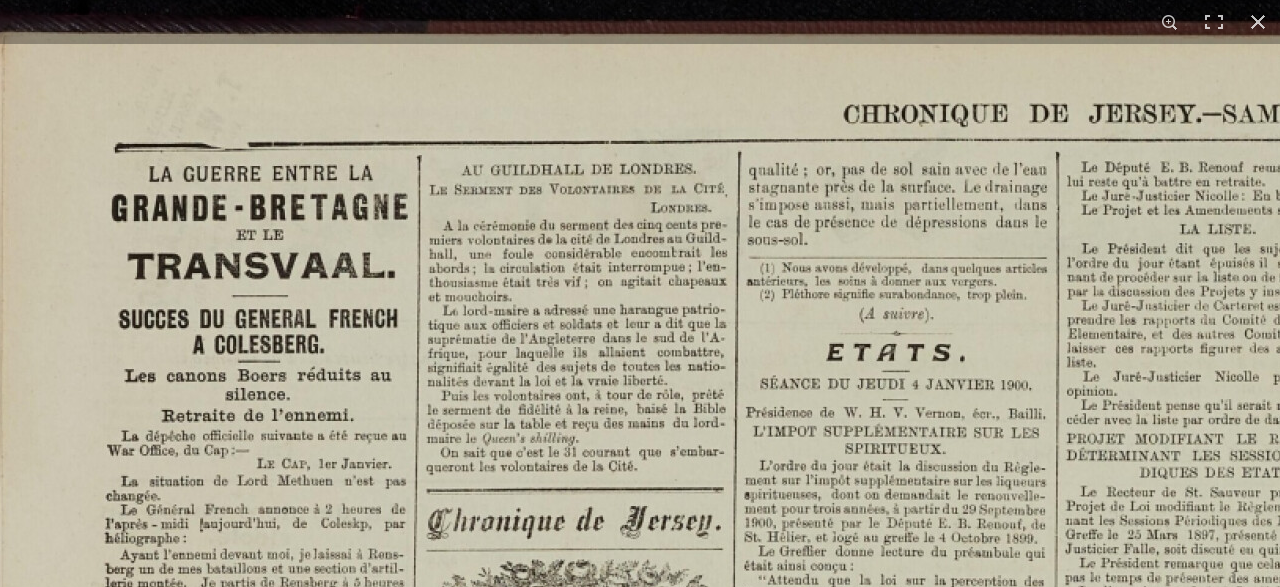 click at bounding box center [1171, 1685] 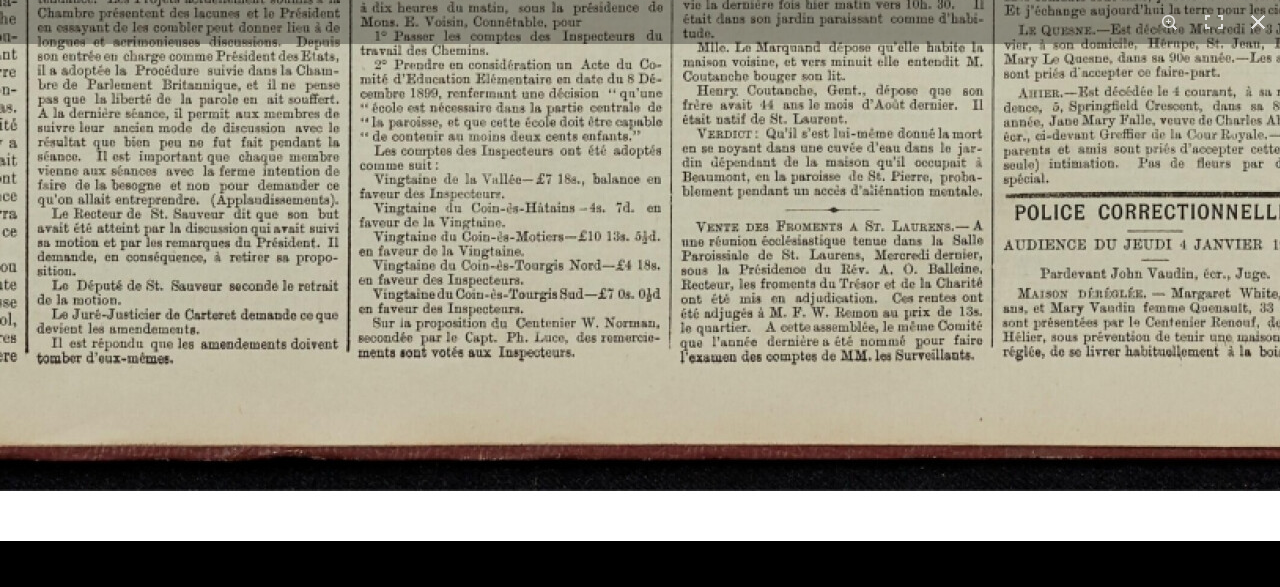 click at bounding box center (469, -1209) 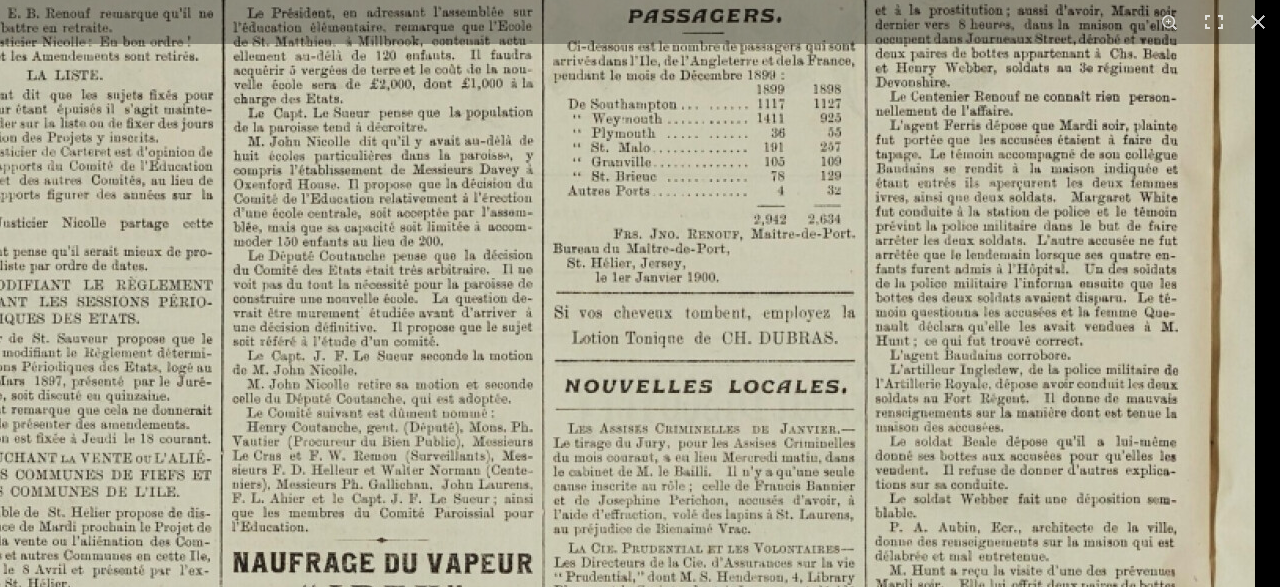click at bounding box center [18, 1531] 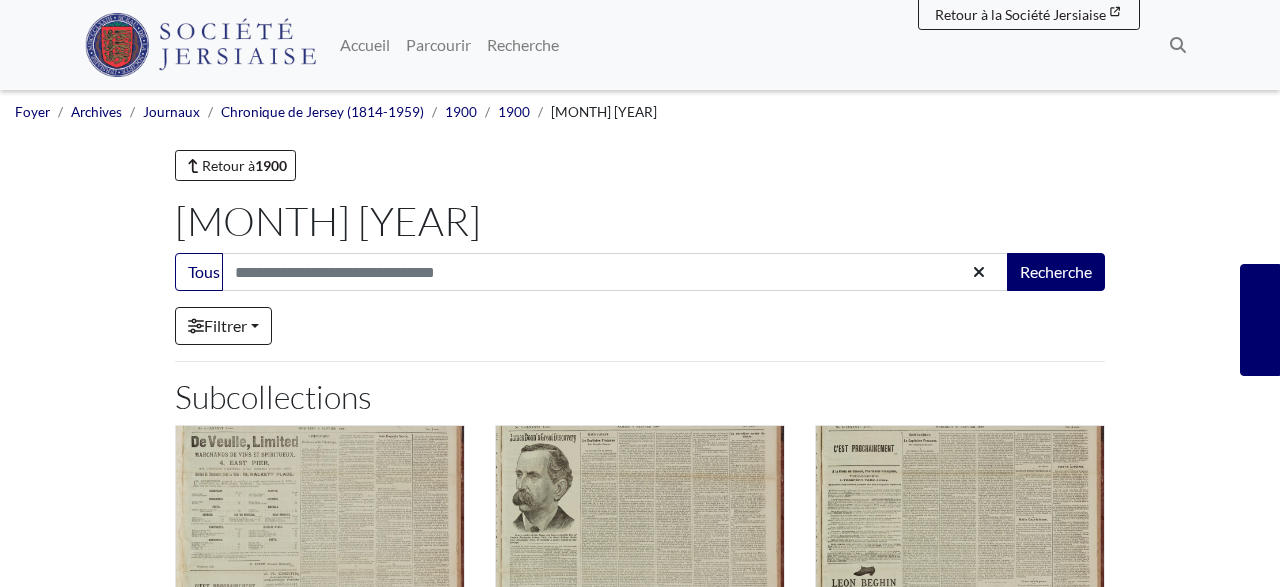 scroll, scrollTop: 312, scrollLeft: 0, axis: vertical 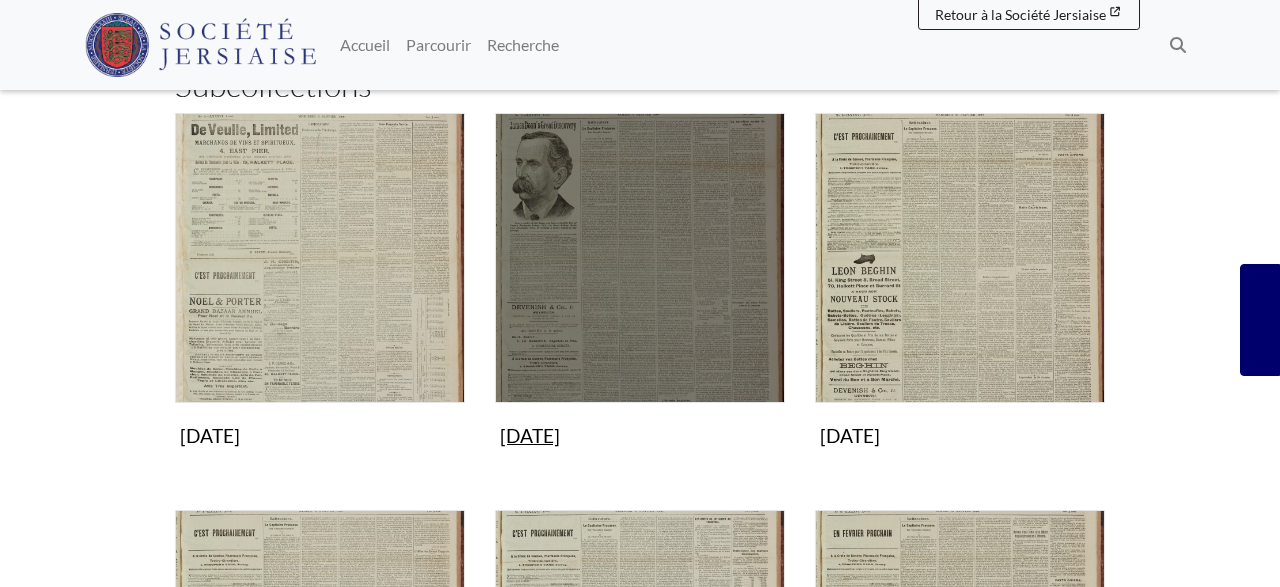 click at bounding box center [640, 258] 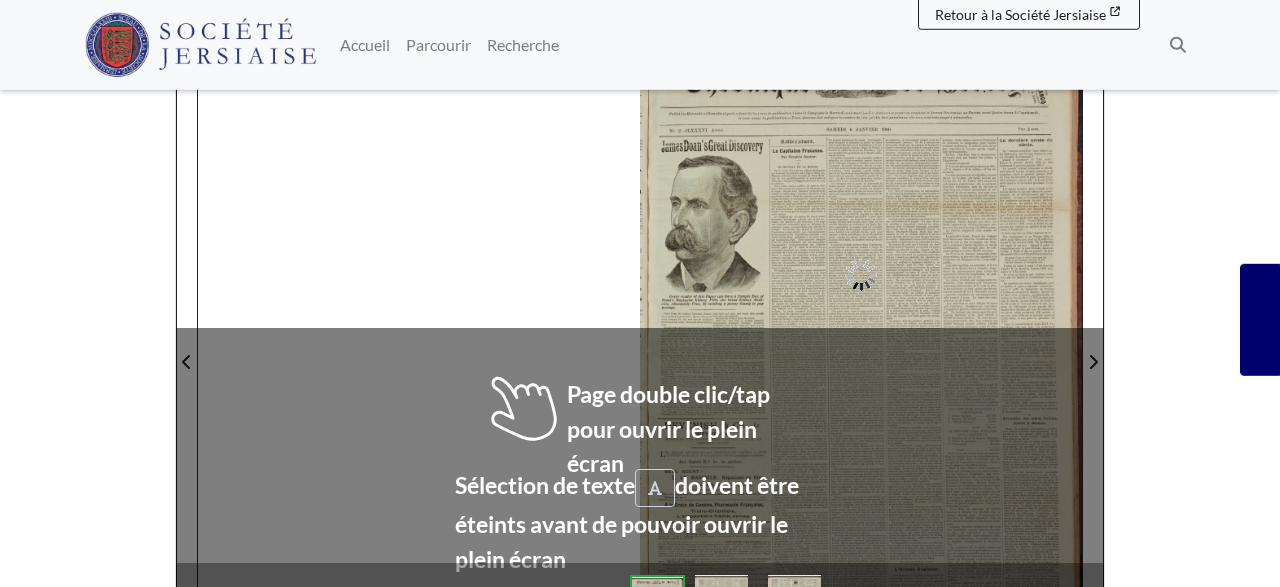 scroll, scrollTop: 416, scrollLeft: 0, axis: vertical 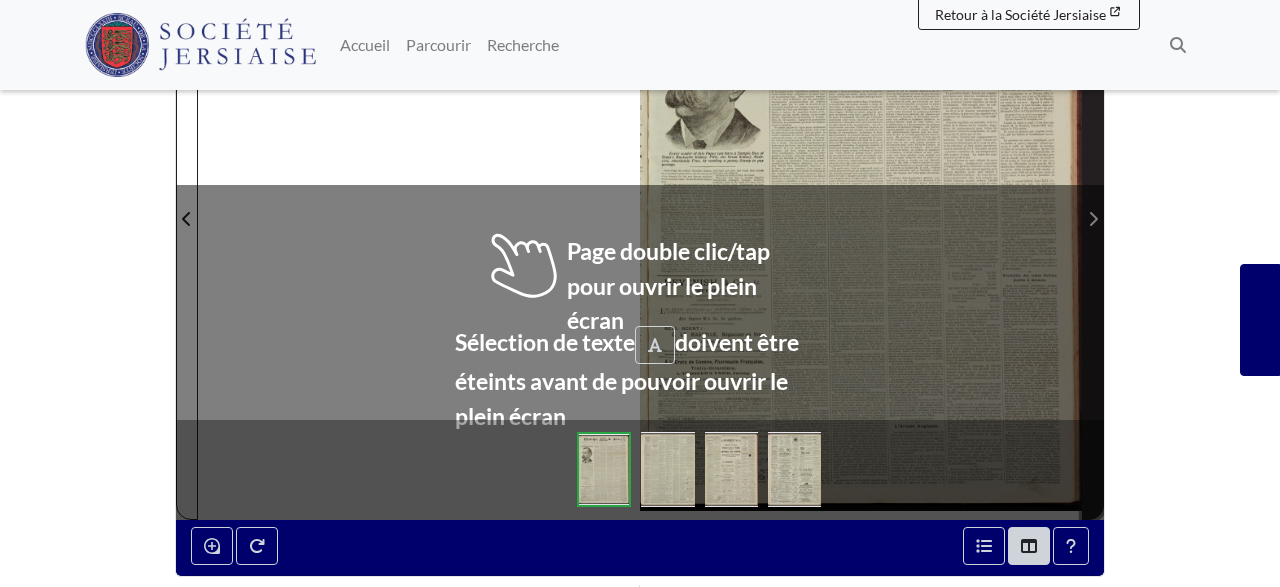 click at bounding box center [1093, 219] 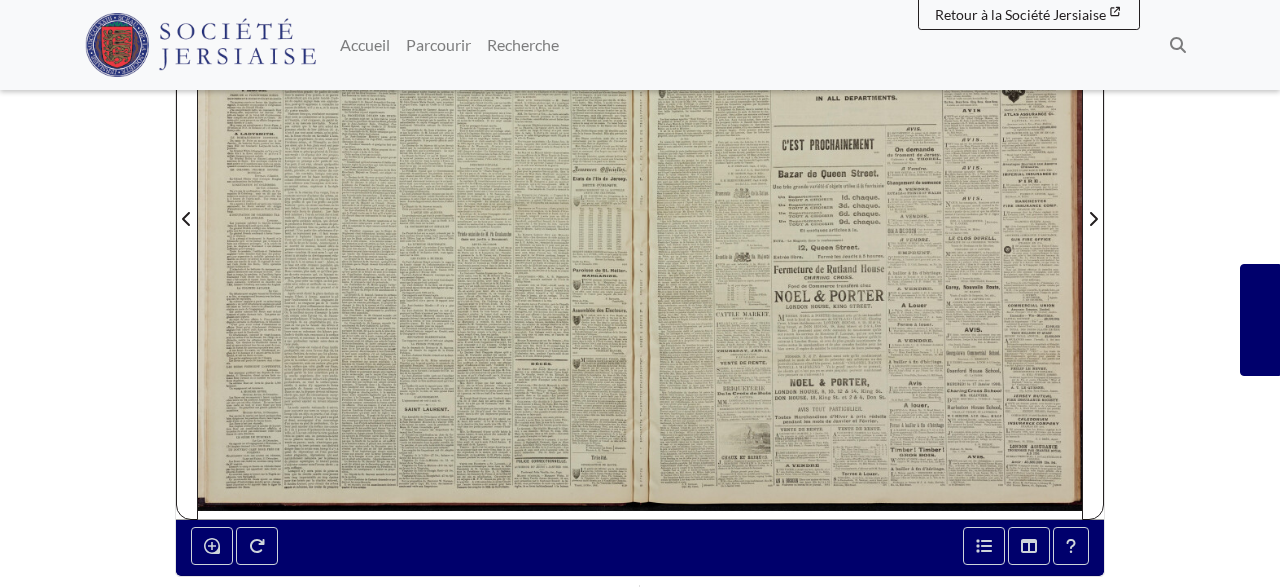 click at bounding box center (861, 207) 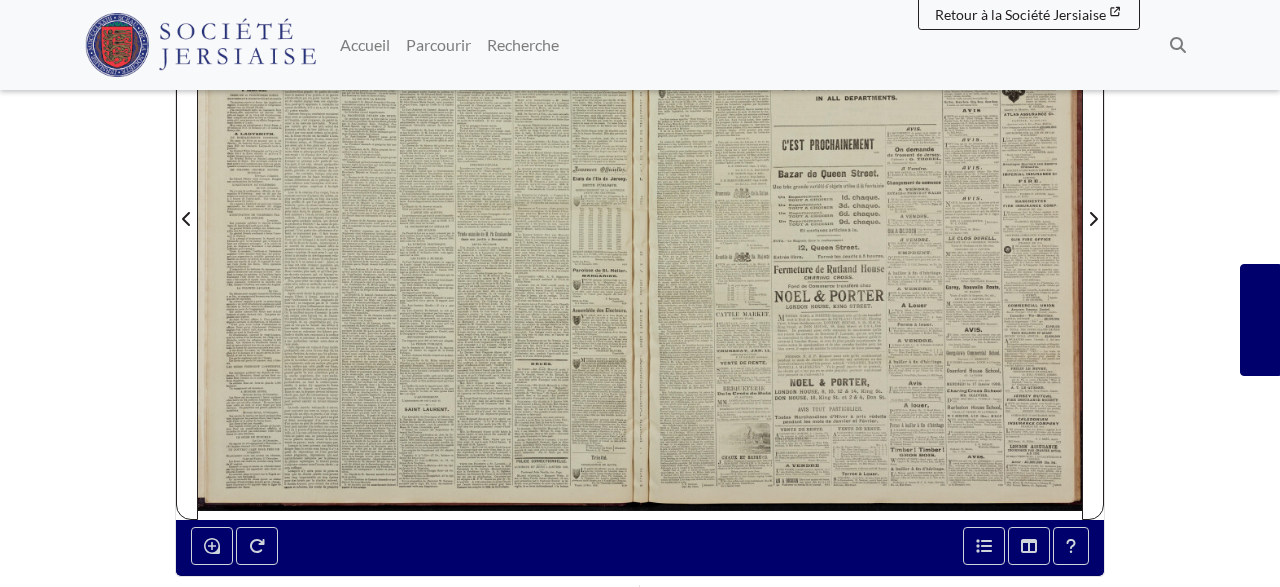 click at bounding box center (861, 207) 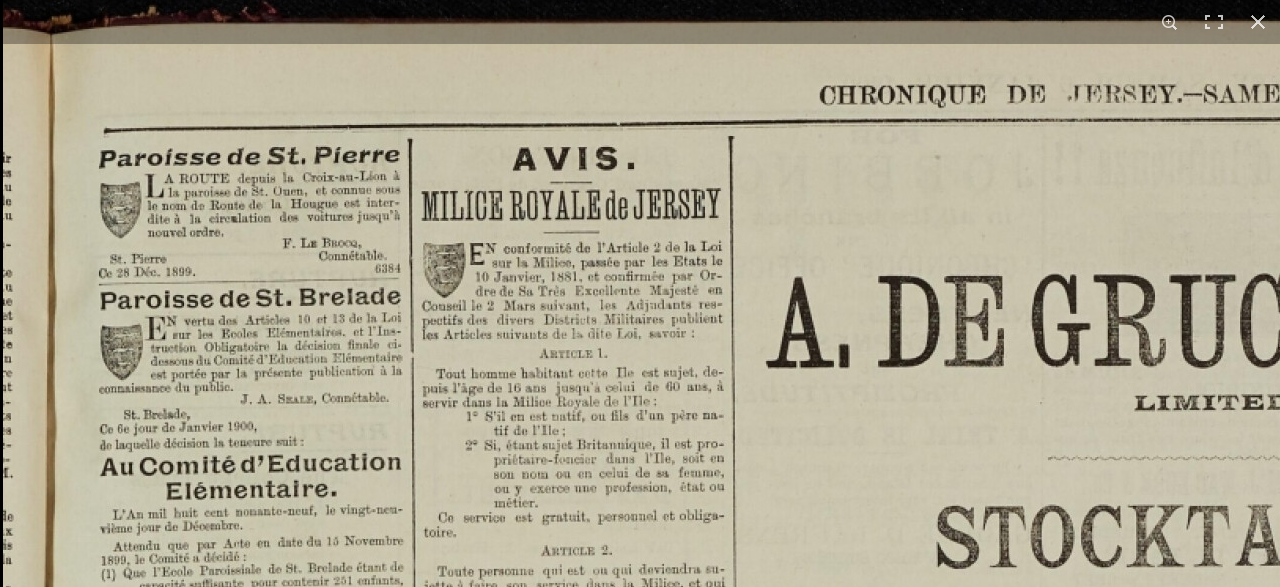 click at bounding box center [1240, 1677] 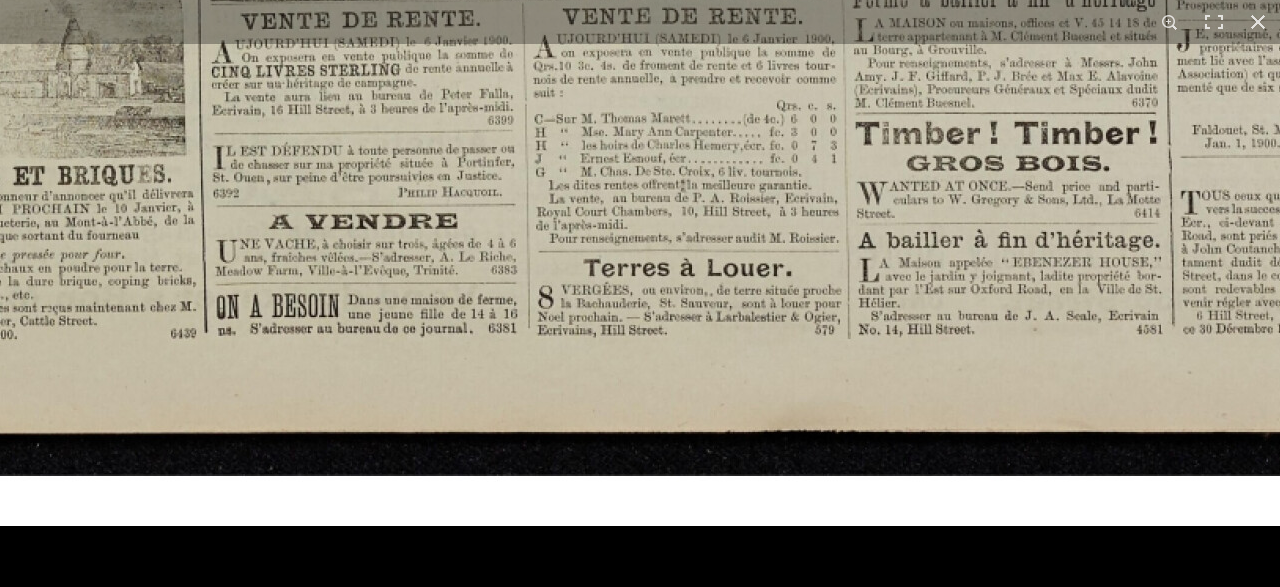 click at bounding box center (692, -1224) 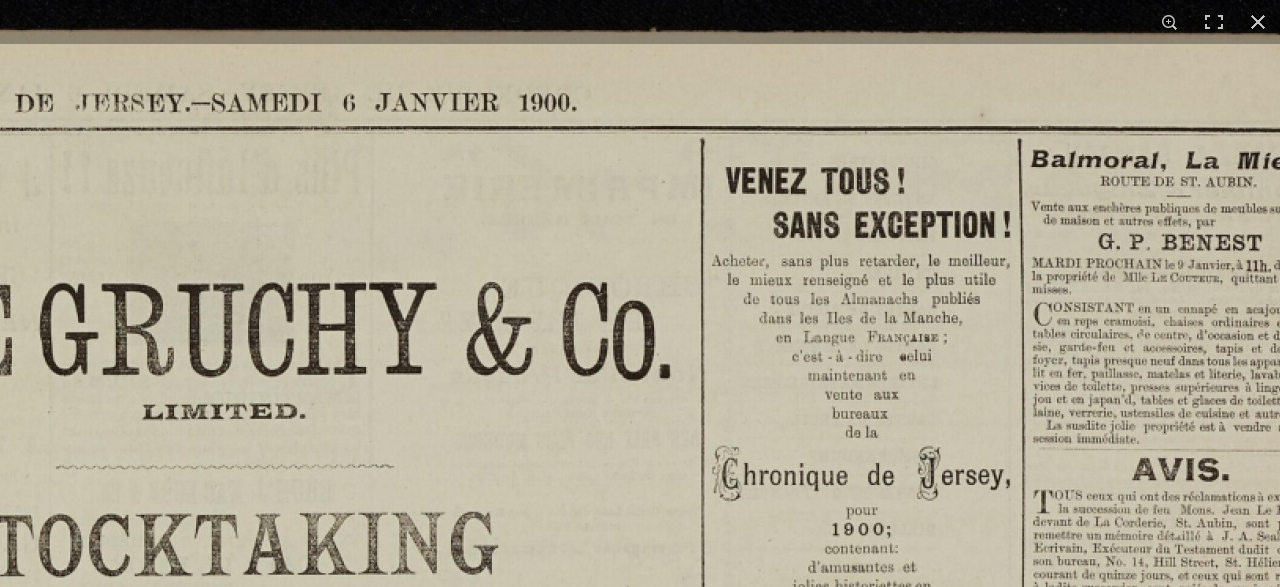 click at bounding box center [248, 1686] 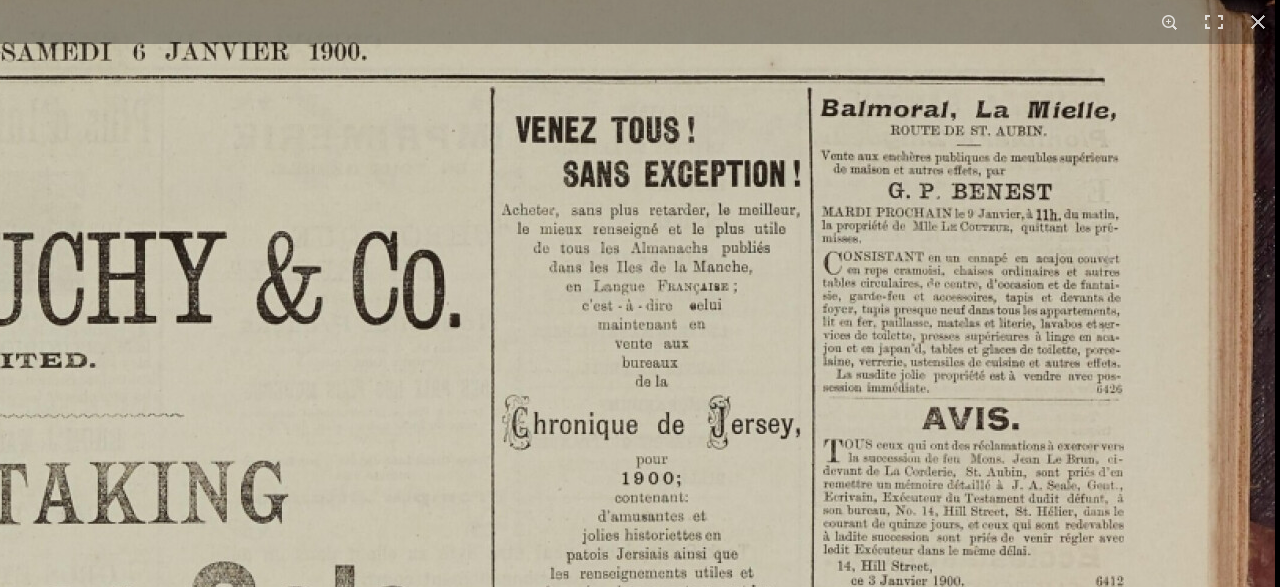 click at bounding box center [38, 1635] 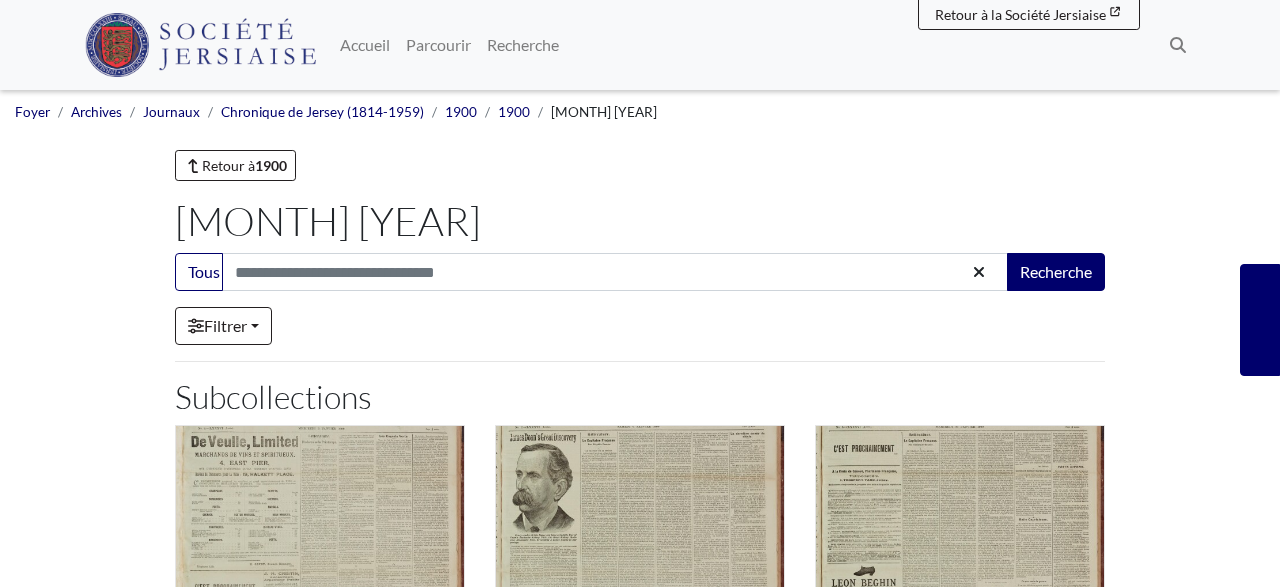 scroll, scrollTop: 312, scrollLeft: 0, axis: vertical 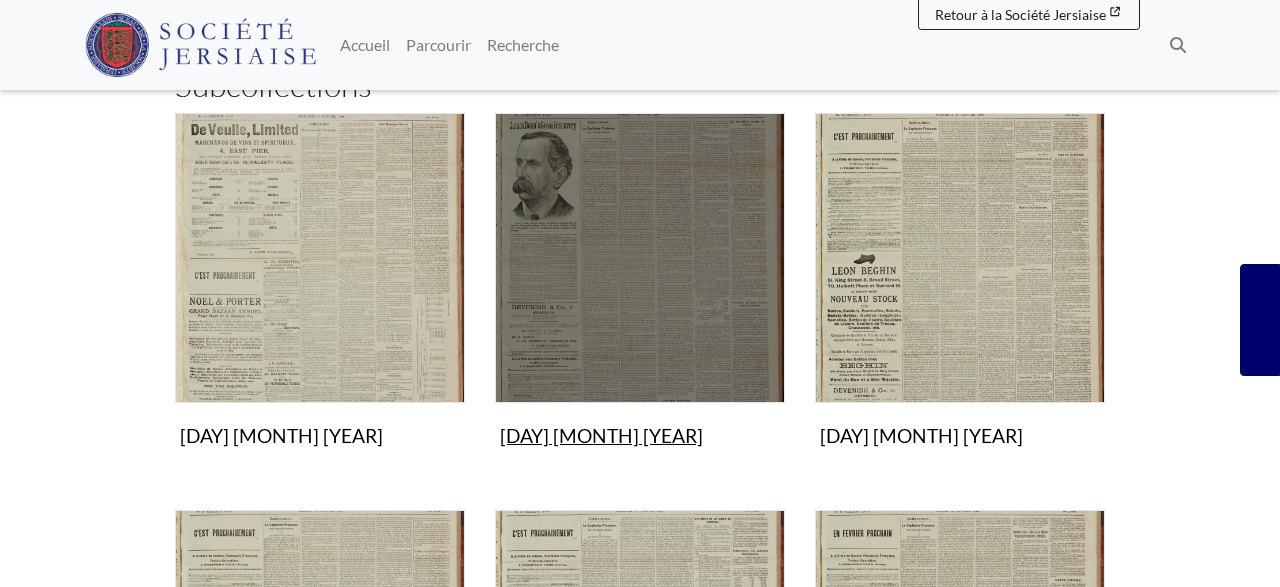 click at bounding box center (640, 258) 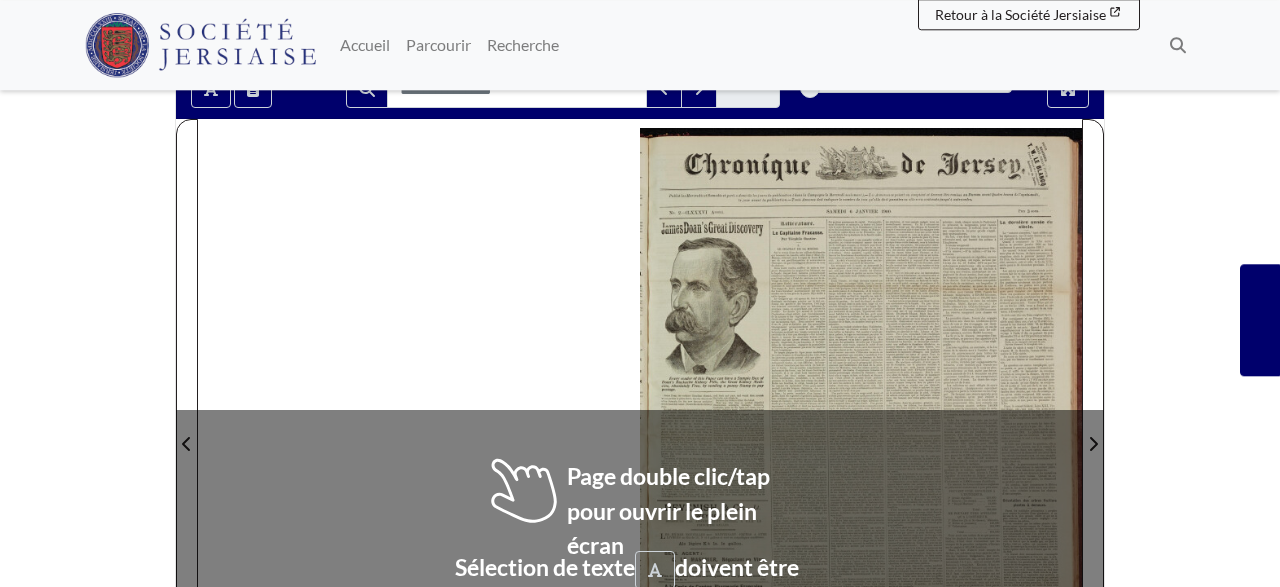 scroll, scrollTop: 520, scrollLeft: 0, axis: vertical 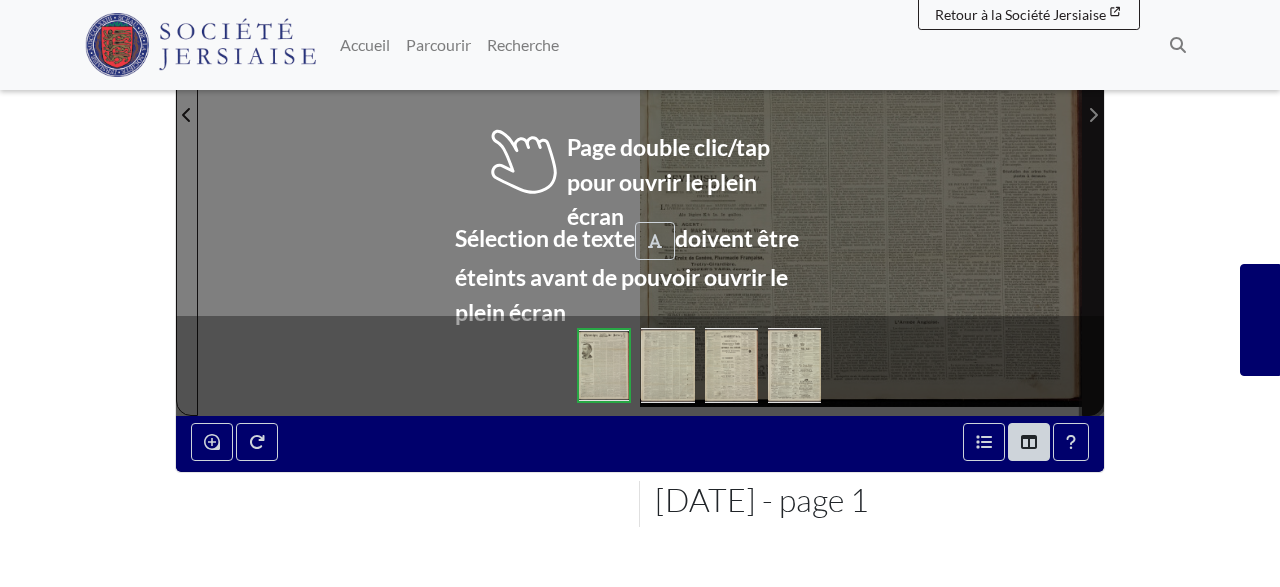 click 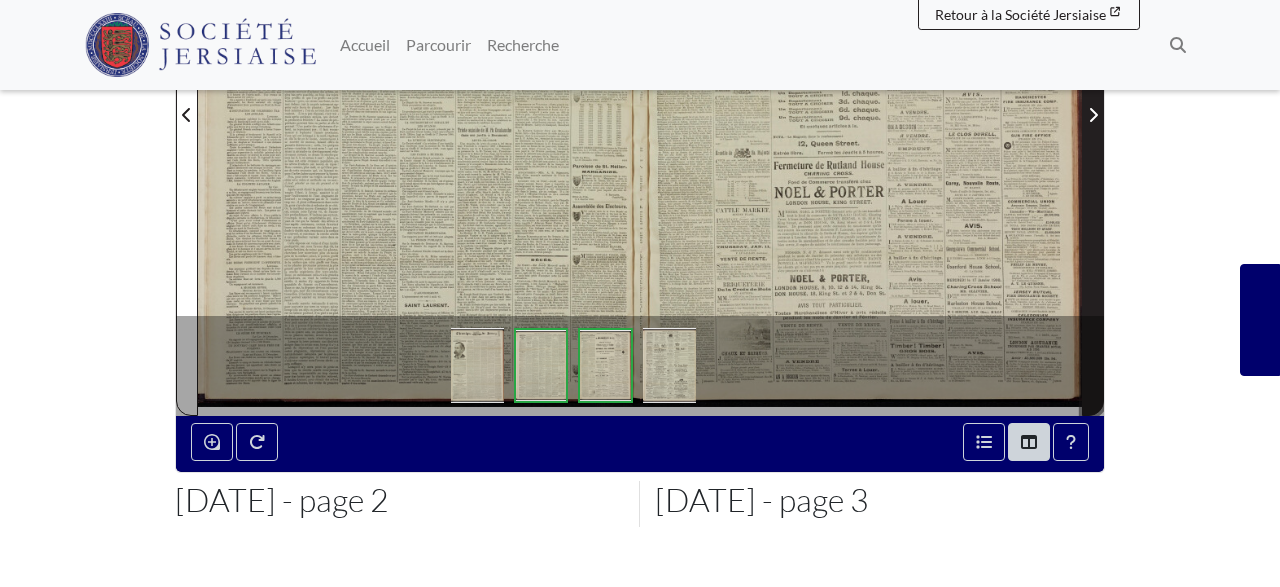 click 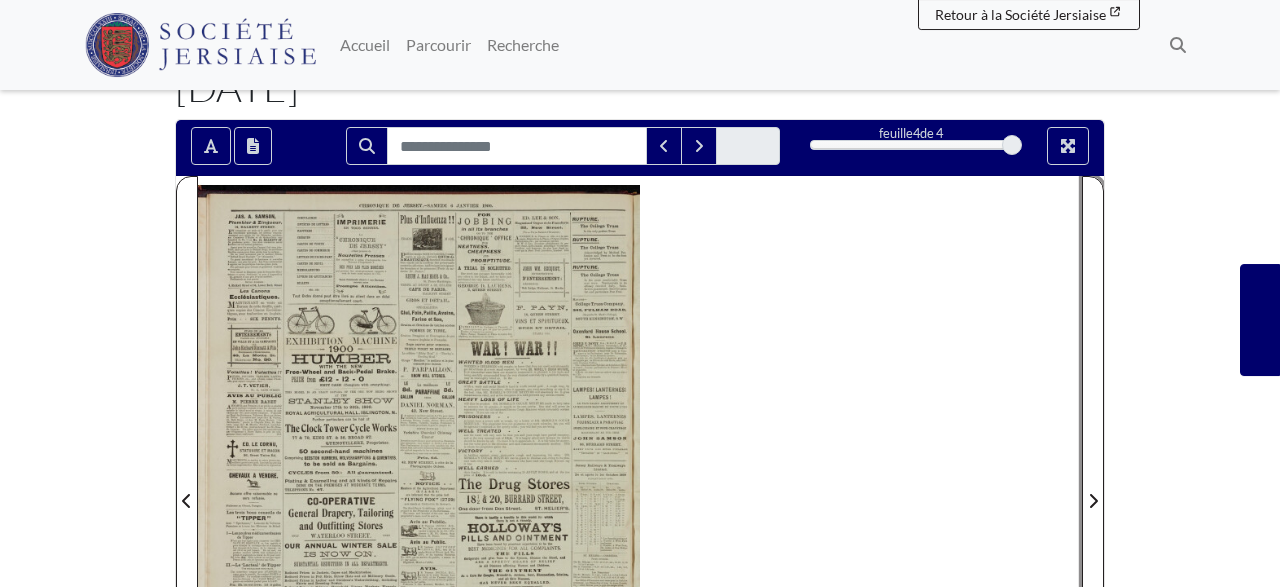scroll, scrollTop: 104, scrollLeft: 0, axis: vertical 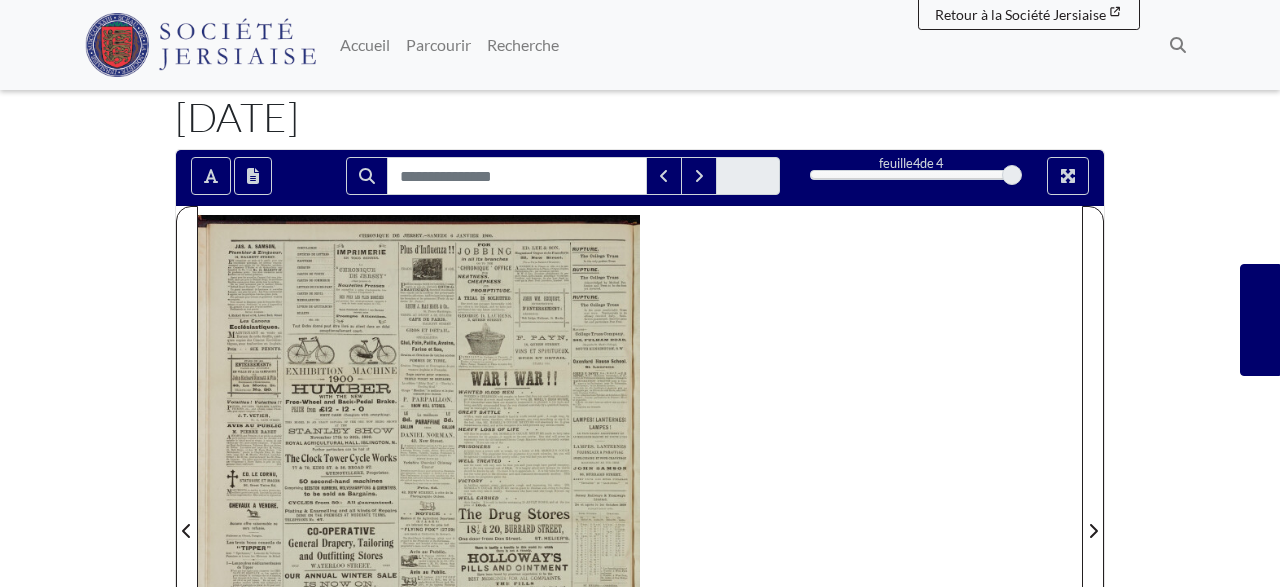 click at bounding box center [419, 519] 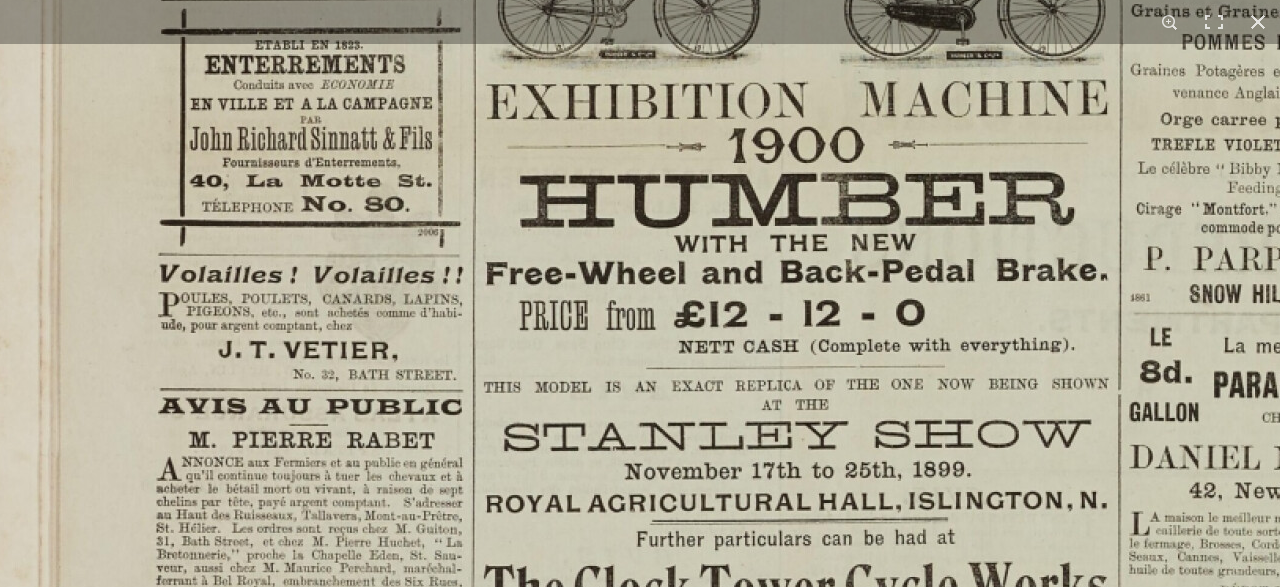 click at bounding box center [1233, 928] 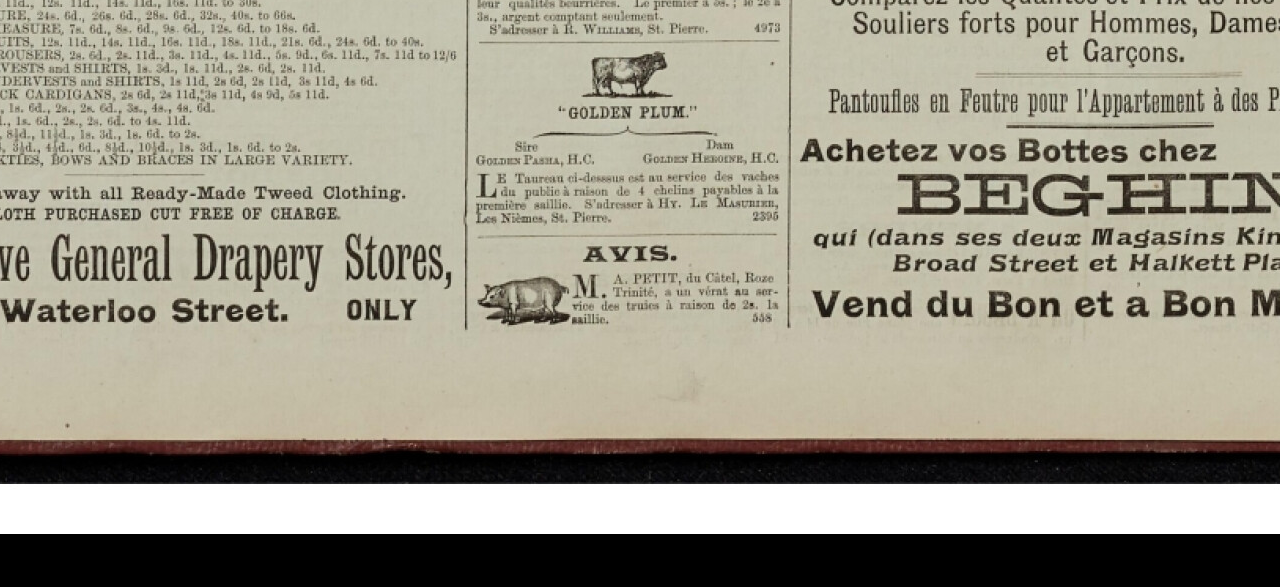 click at bounding box center [583, -1216] 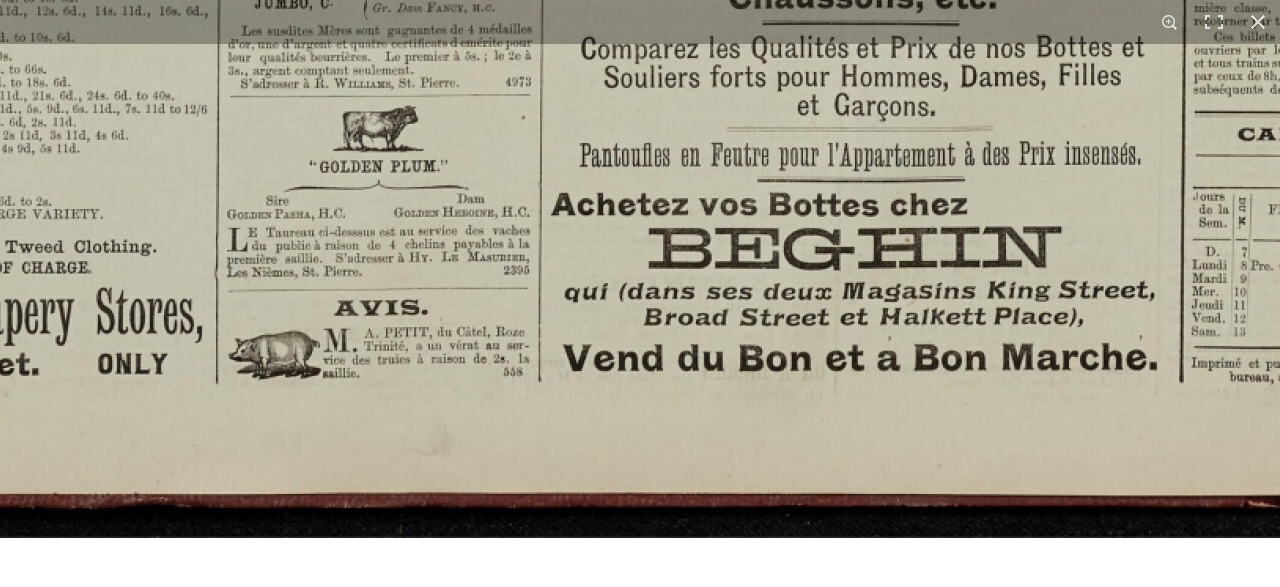 click at bounding box center (334, -1162) 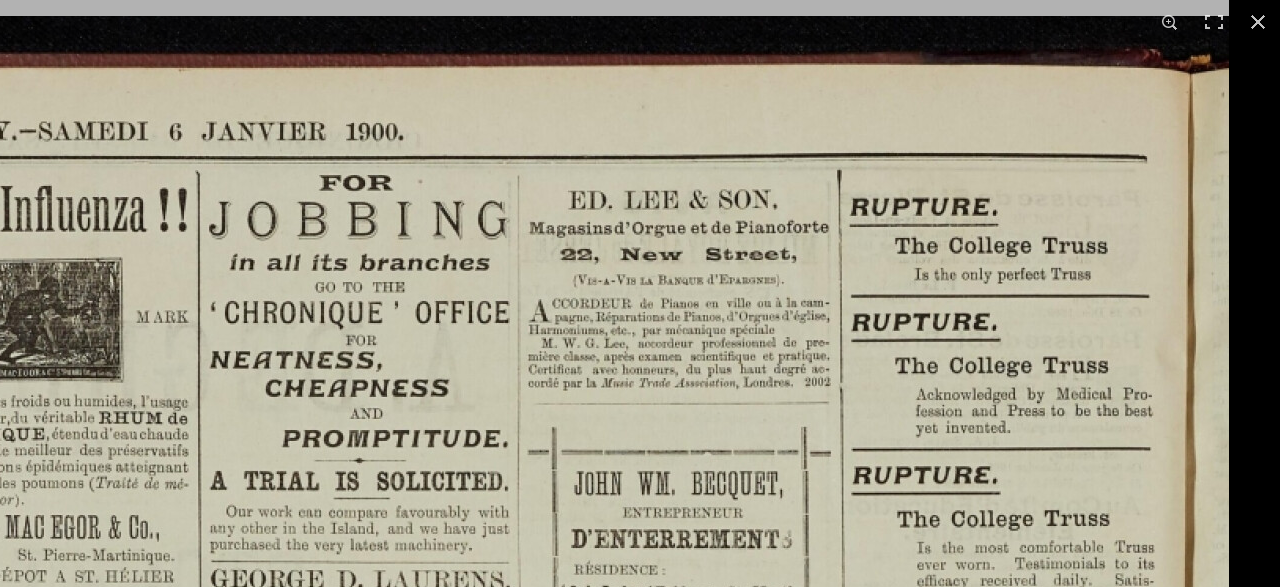 click at bounding box center (-8, 1716) 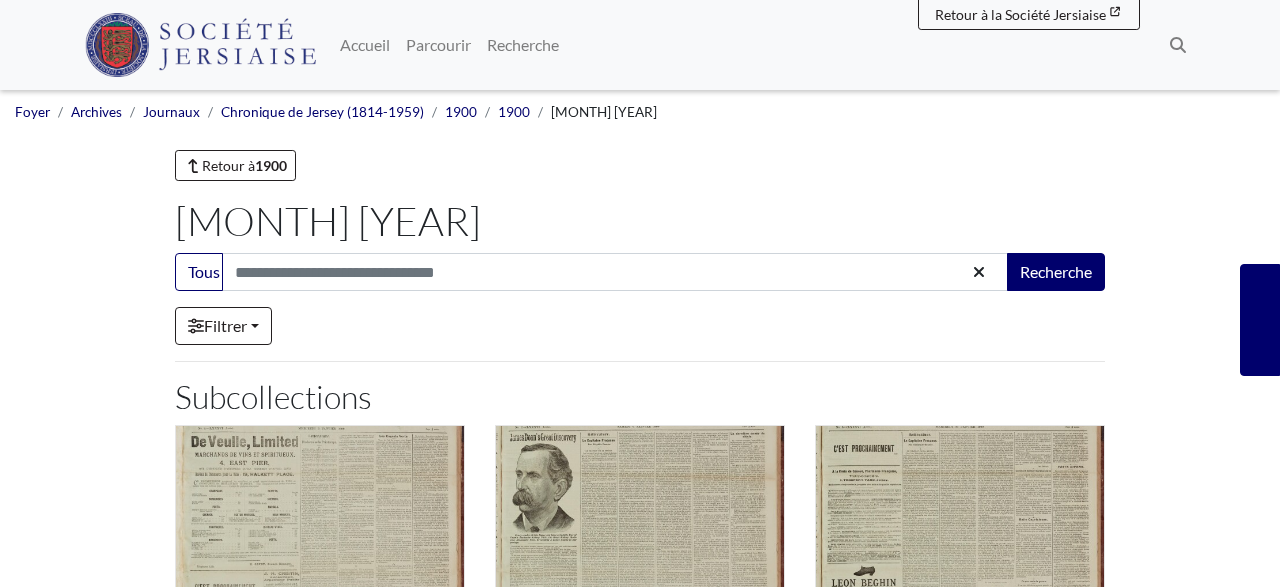 scroll, scrollTop: 312, scrollLeft: 0, axis: vertical 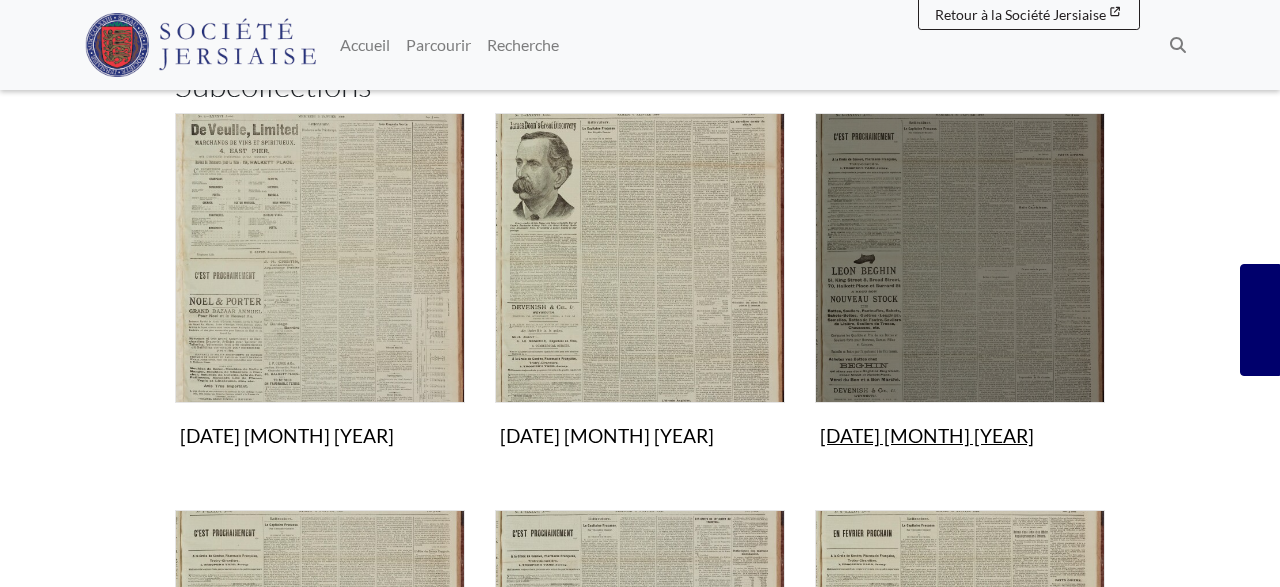 click at bounding box center (960, 258) 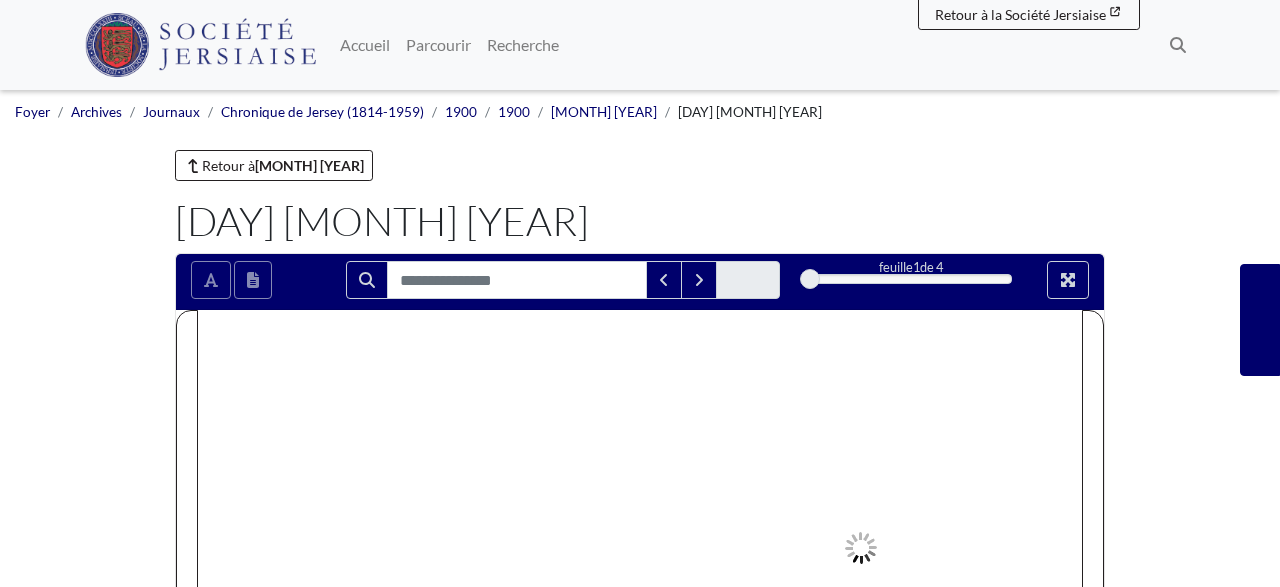 scroll, scrollTop: 0, scrollLeft: 0, axis: both 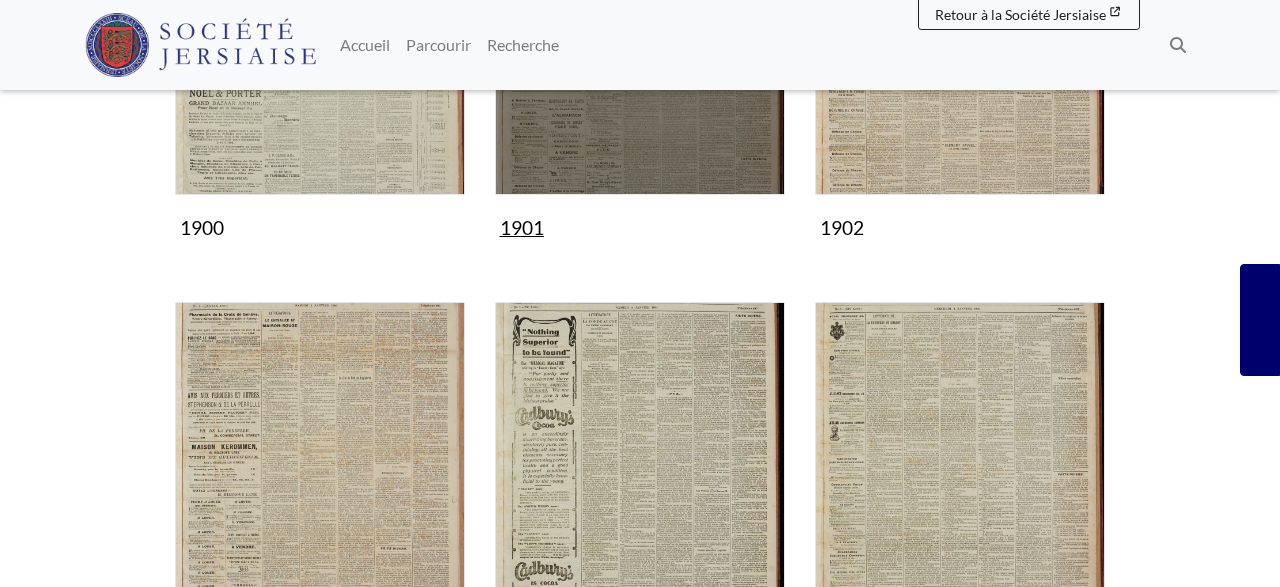 click at bounding box center [640, 50] 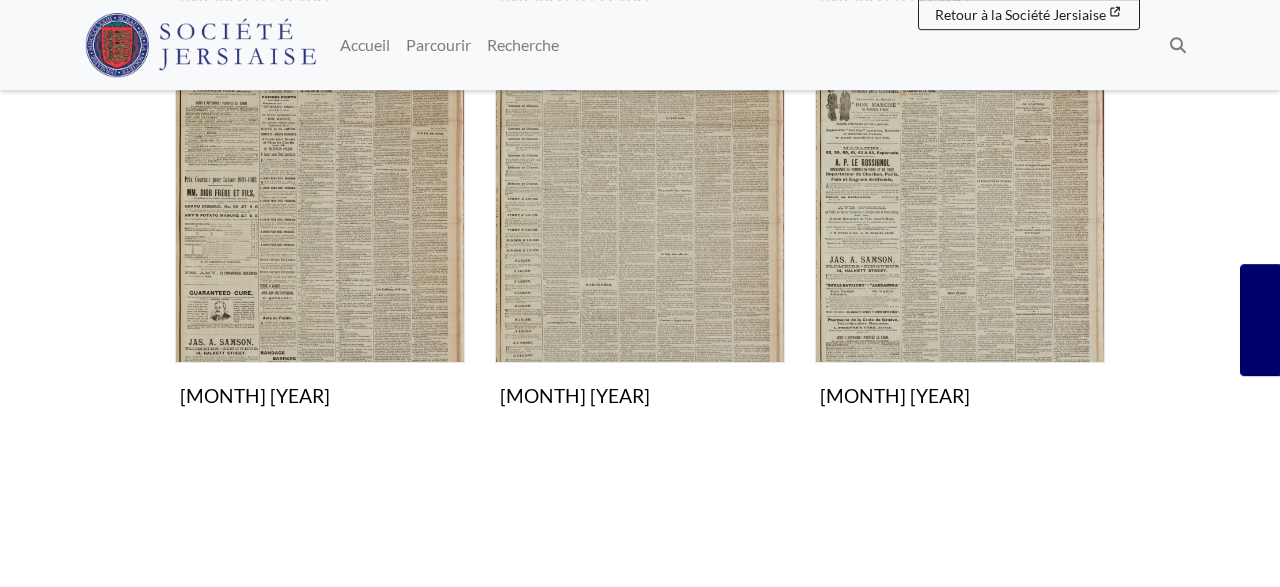 scroll, scrollTop: 1664, scrollLeft: 0, axis: vertical 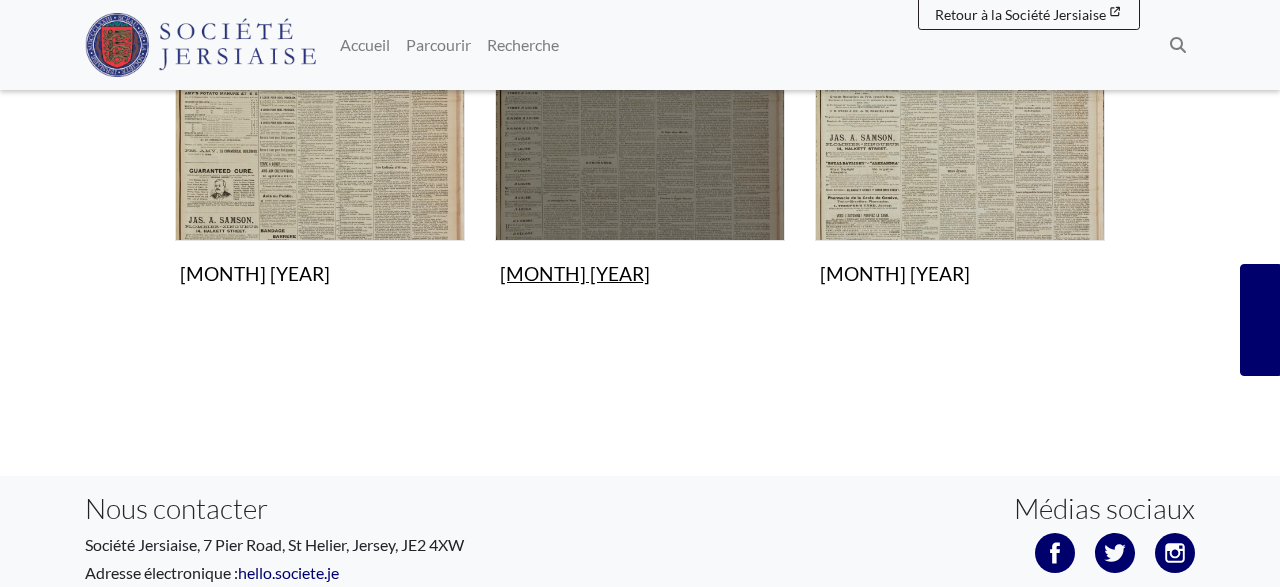 click at bounding box center [640, 96] 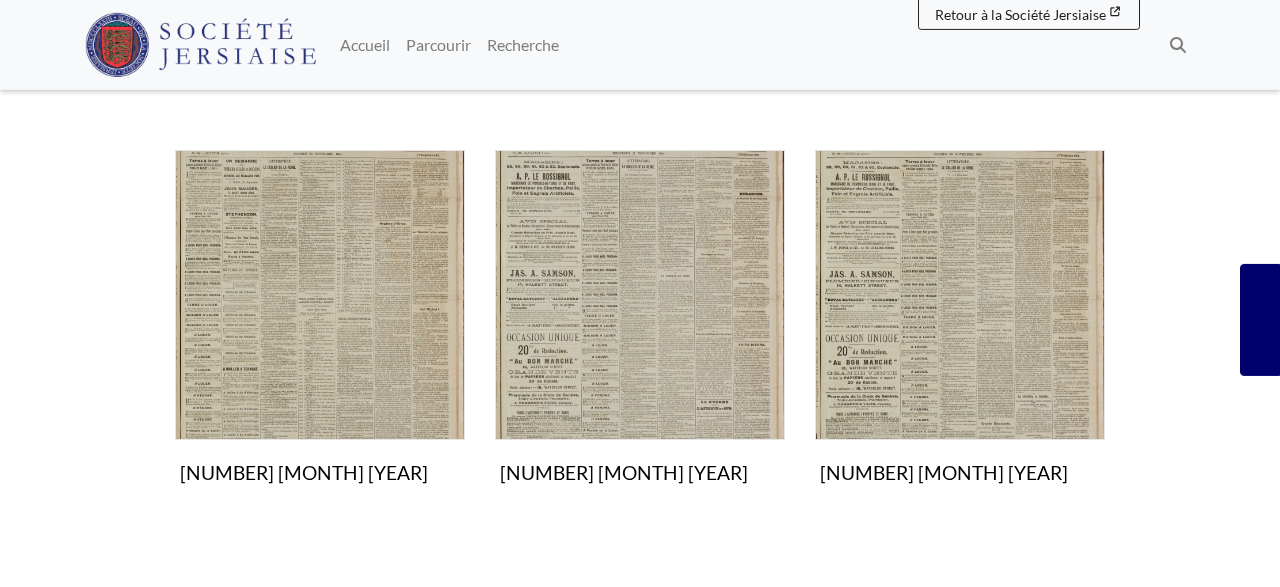scroll, scrollTop: 1248, scrollLeft: 0, axis: vertical 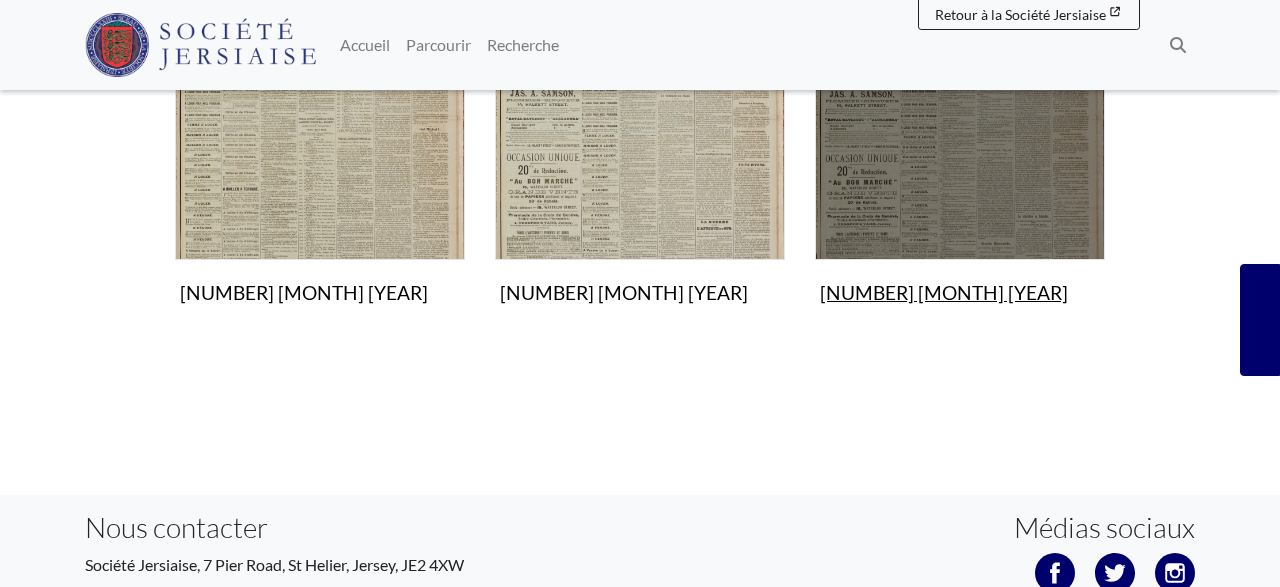 click at bounding box center [960, 115] 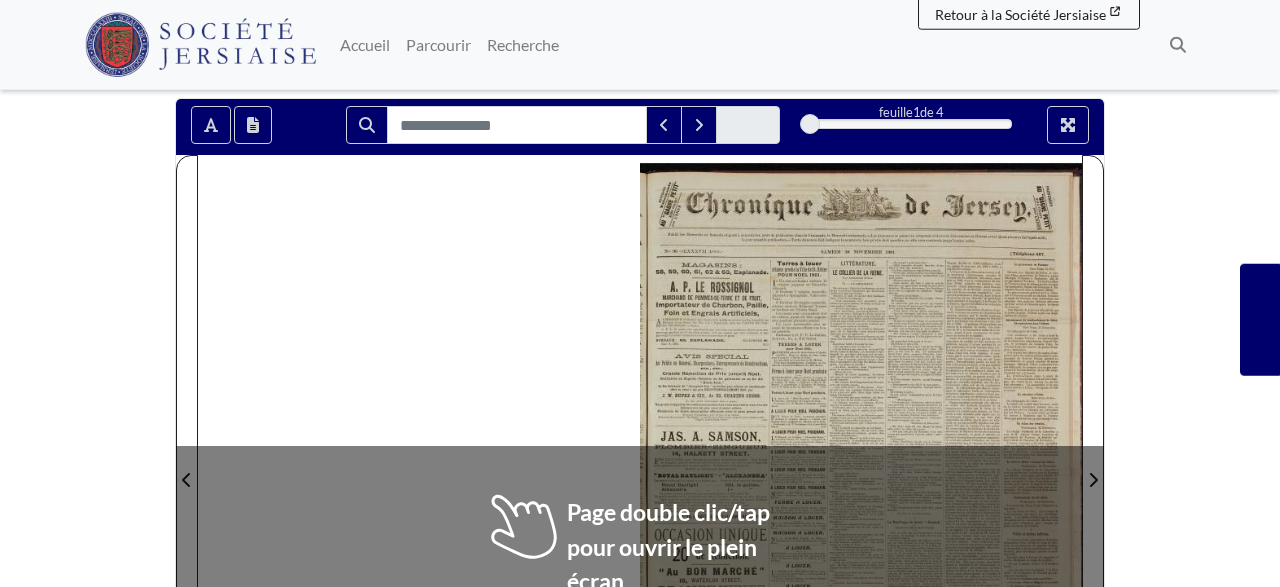 scroll, scrollTop: 208, scrollLeft: 0, axis: vertical 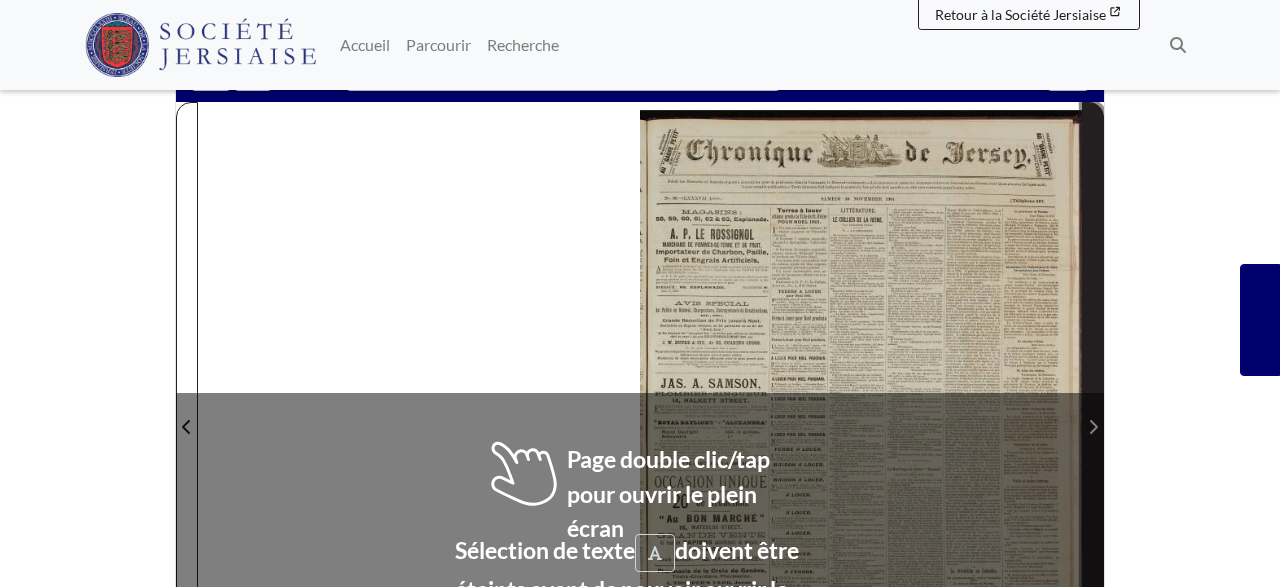 click at bounding box center [1093, 427] 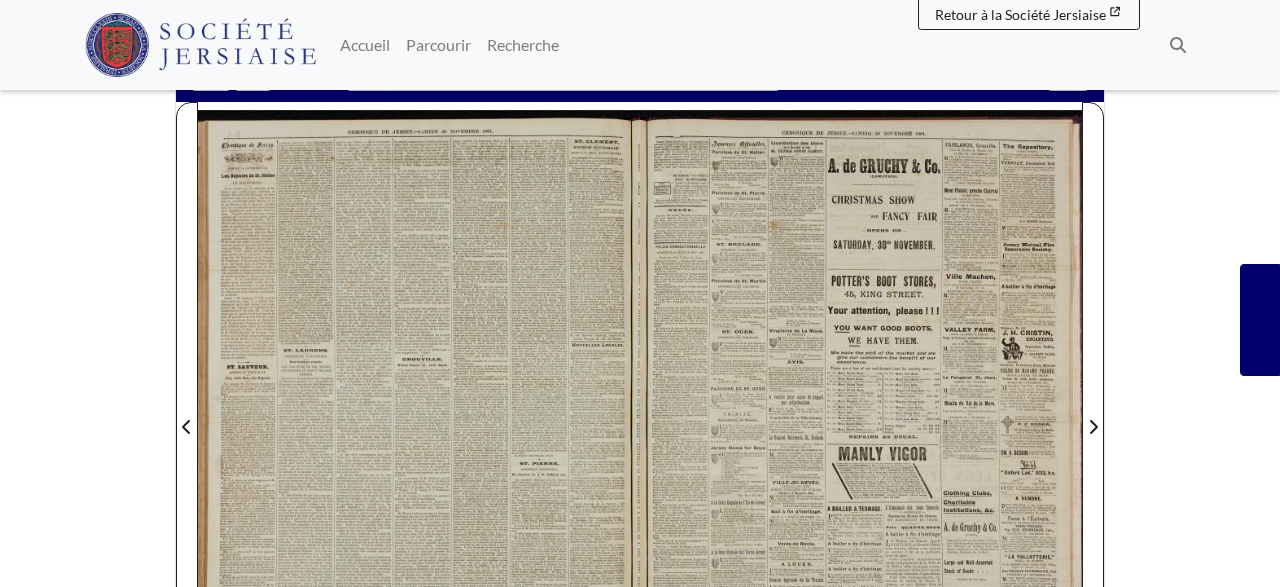 click at bounding box center (861, 415) 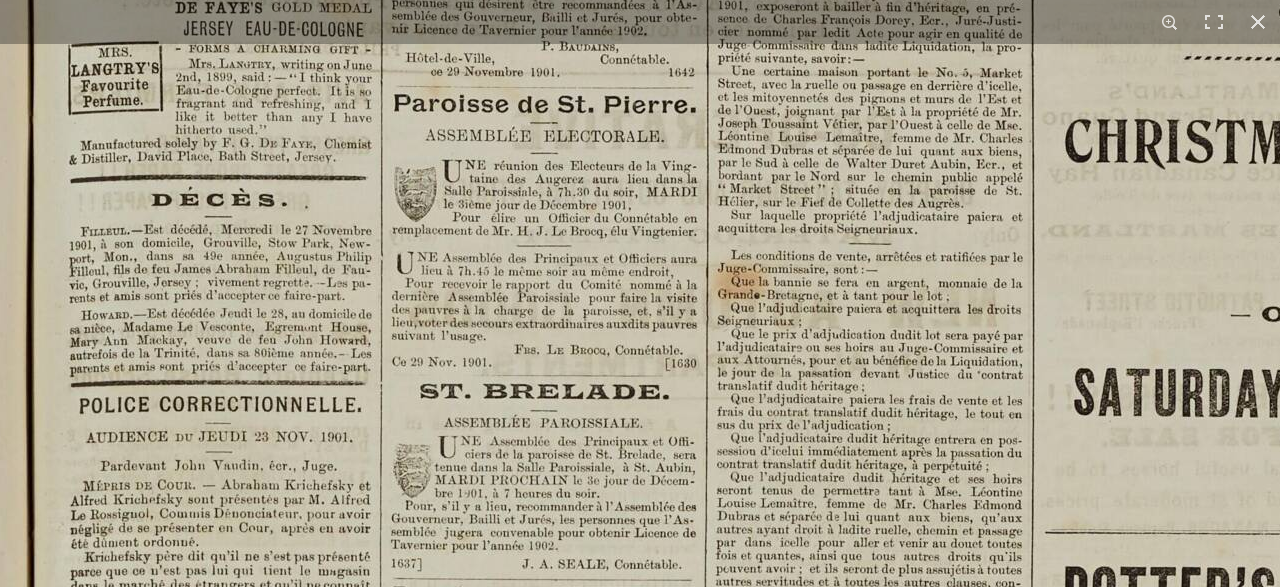 click at bounding box center [1228, 1346] 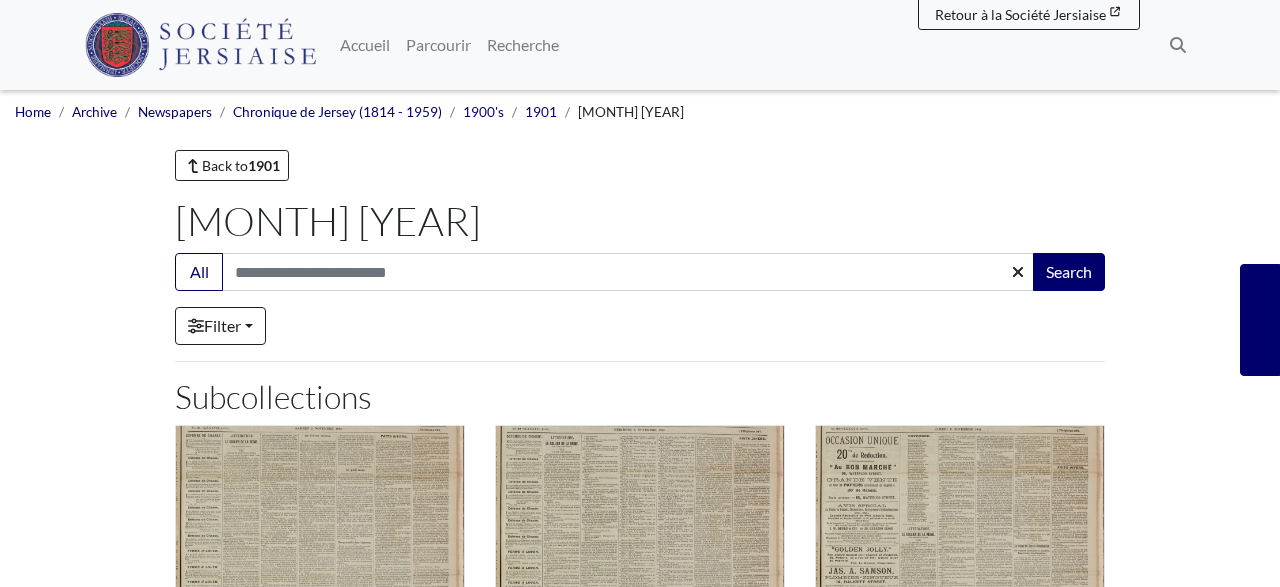 scroll, scrollTop: 1248, scrollLeft: 0, axis: vertical 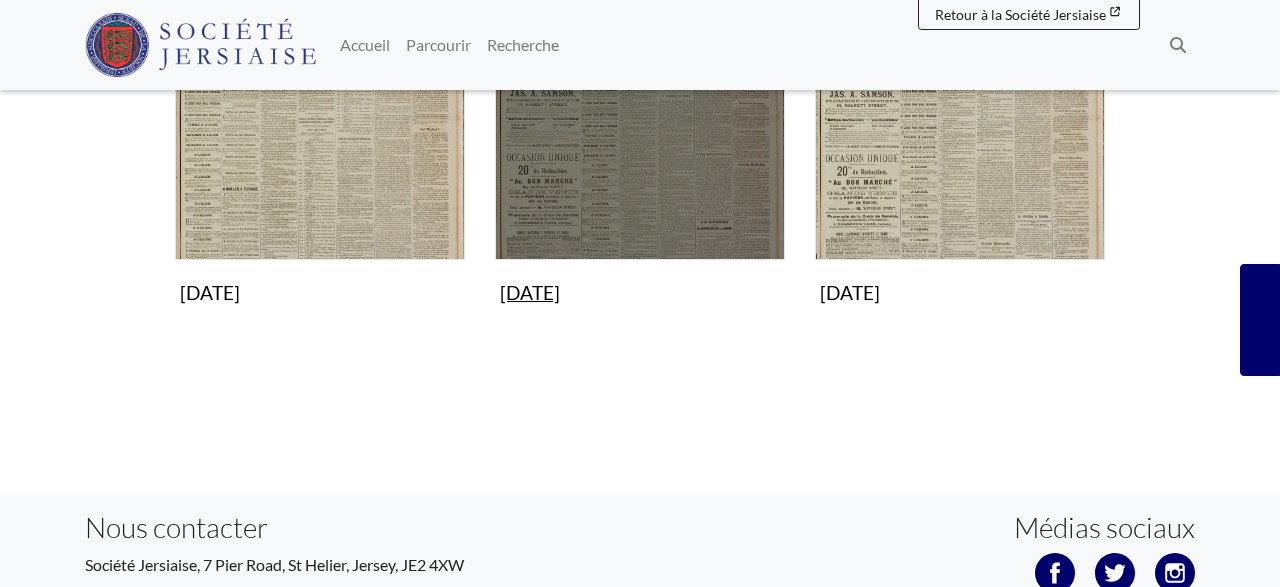 click at bounding box center [640, 115] 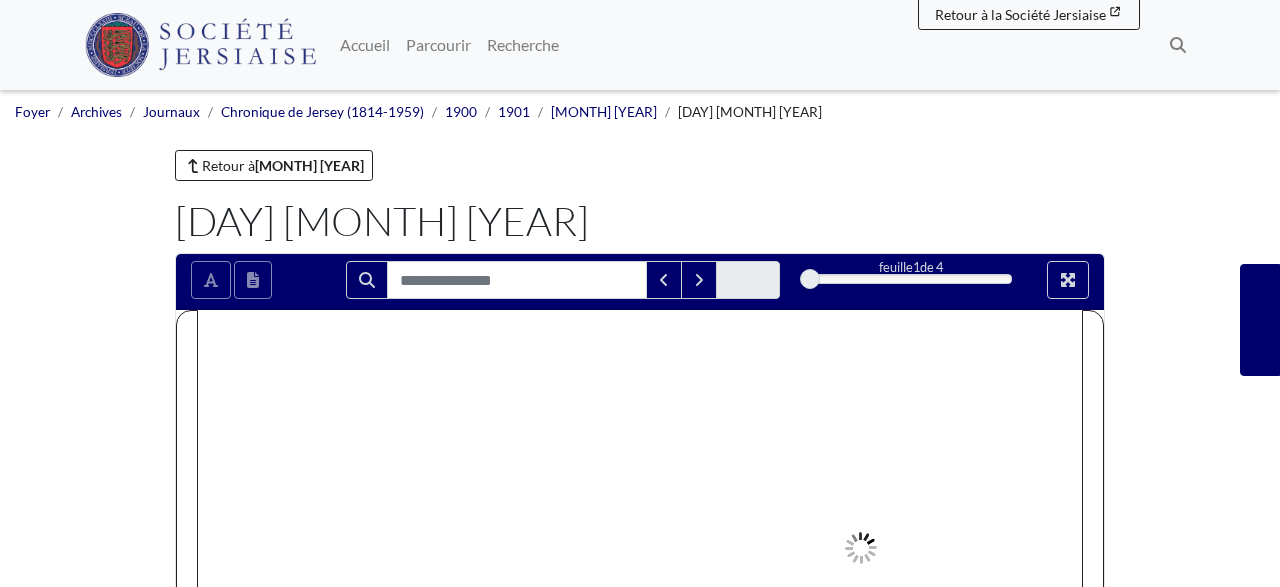scroll, scrollTop: 0, scrollLeft: 0, axis: both 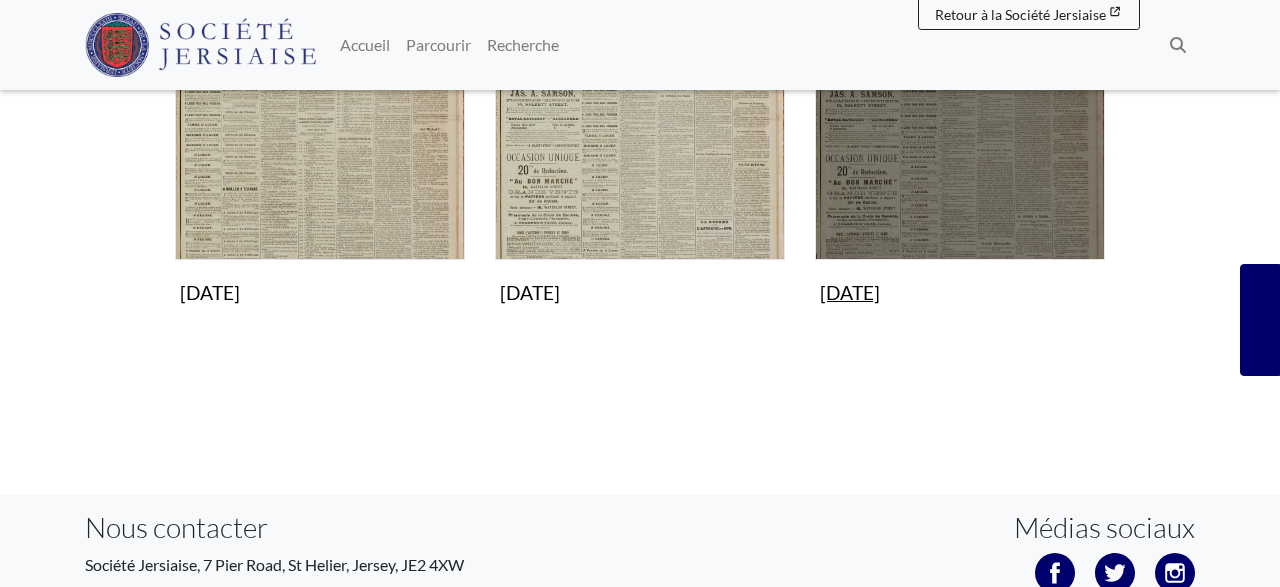 click at bounding box center (960, 115) 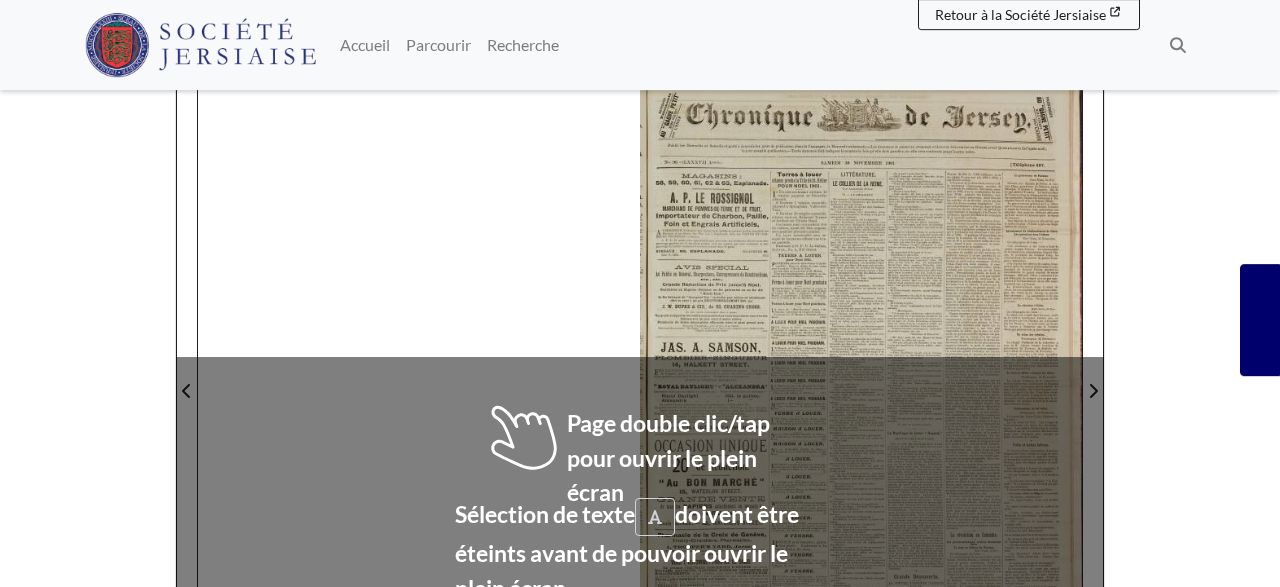 scroll, scrollTop: 312, scrollLeft: 0, axis: vertical 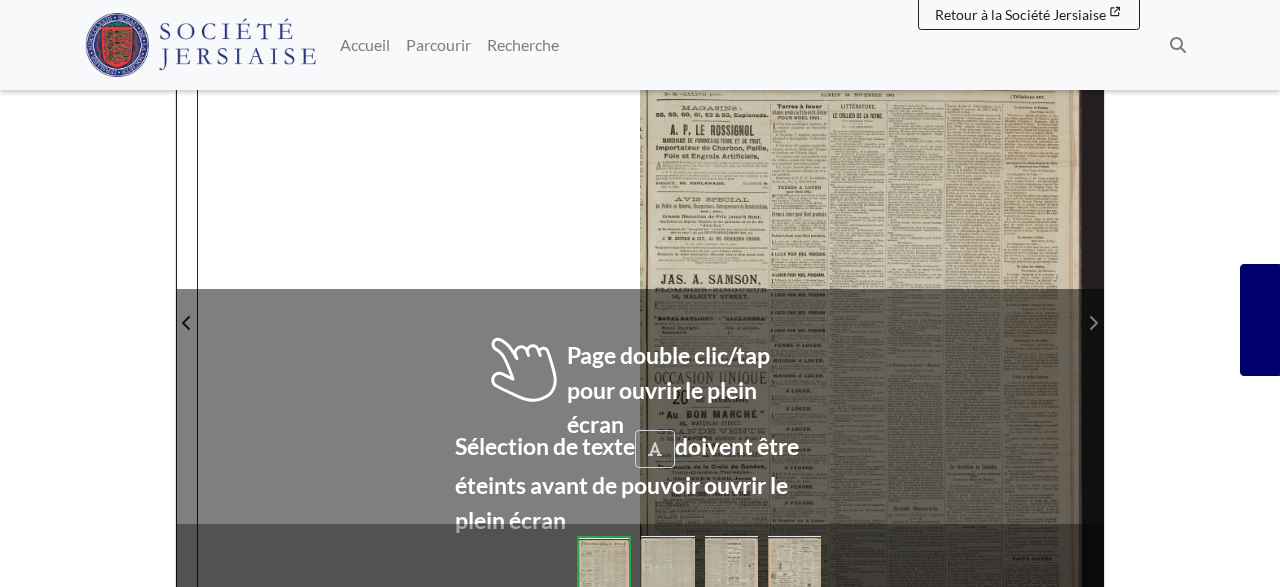 click at bounding box center [1093, 323] 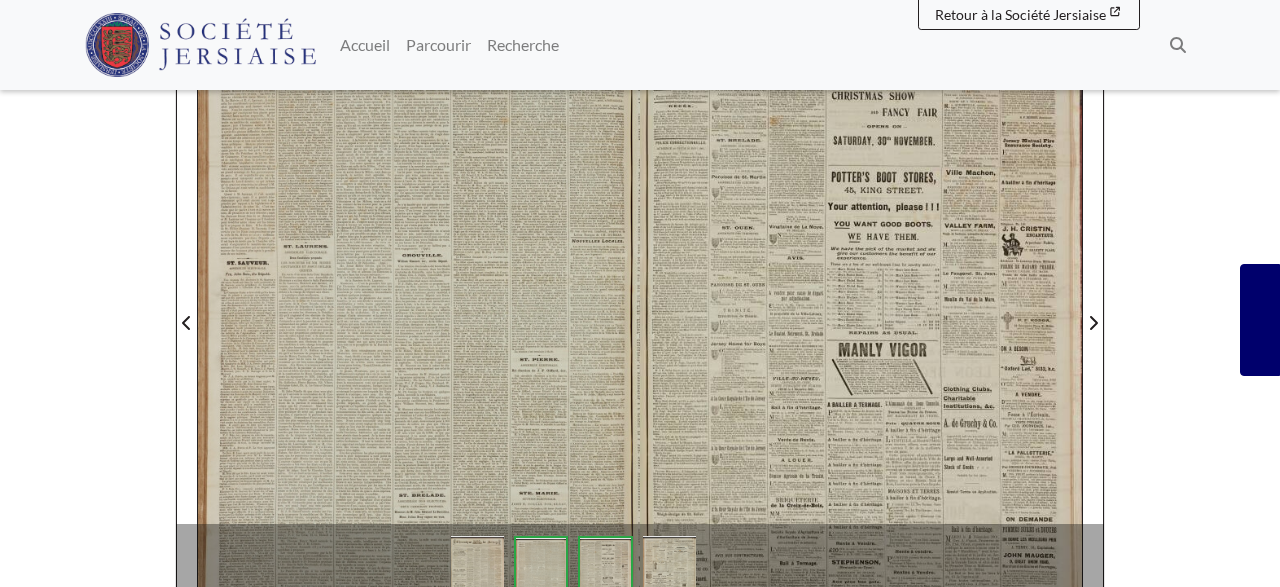click at bounding box center (419, 311) 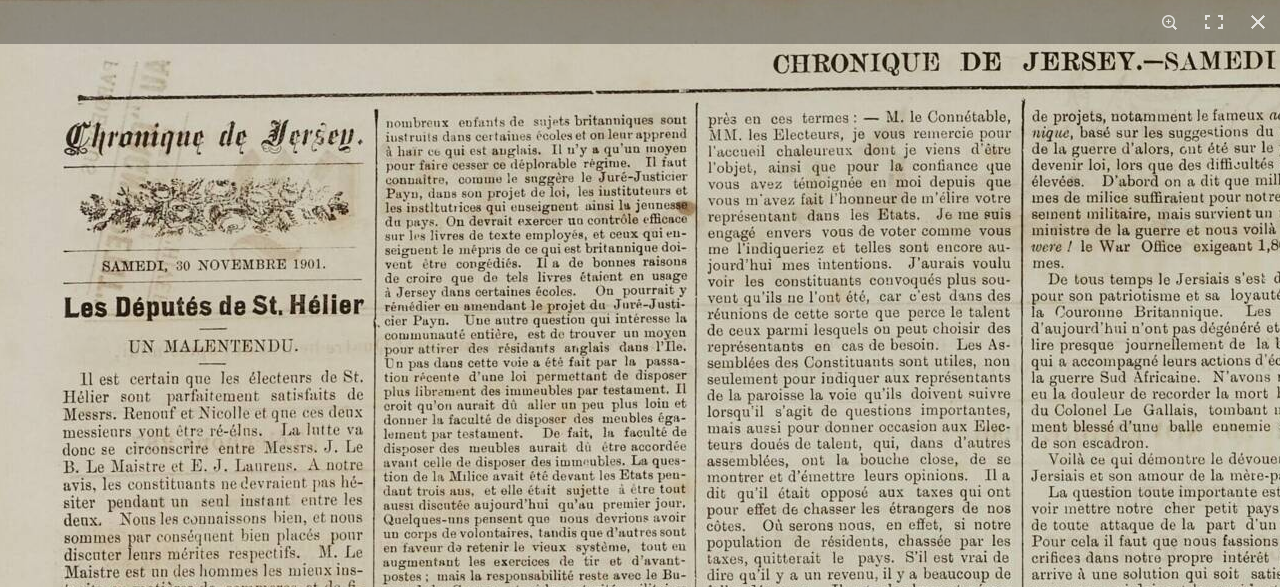 click at bounding box center (1170, 1645) 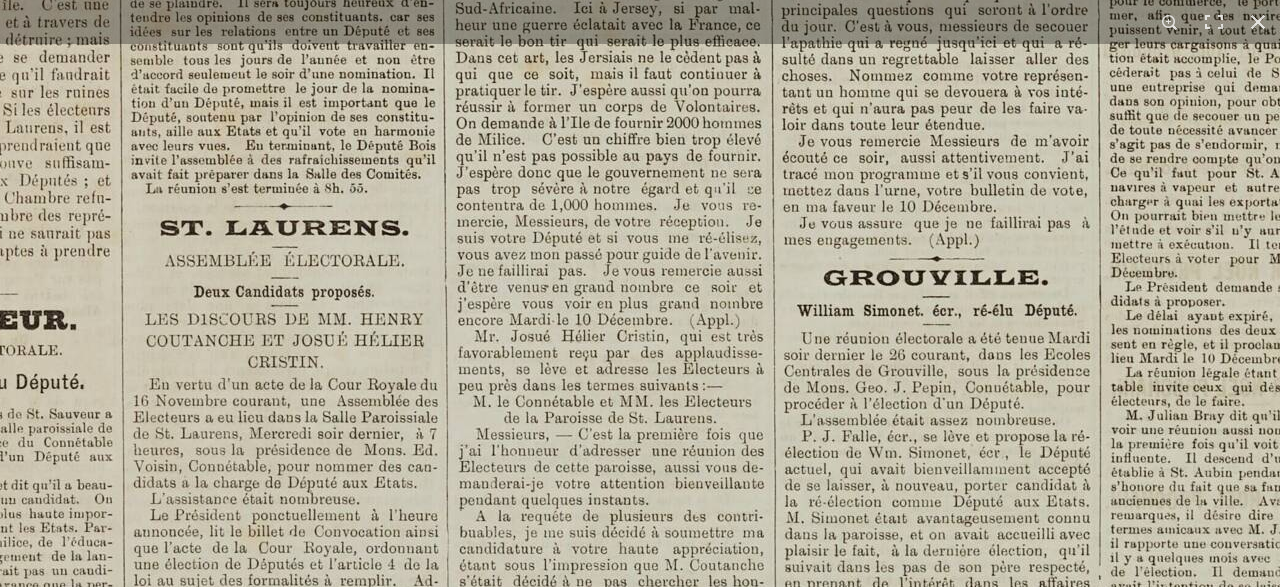 click at bounding box center (917, 589) 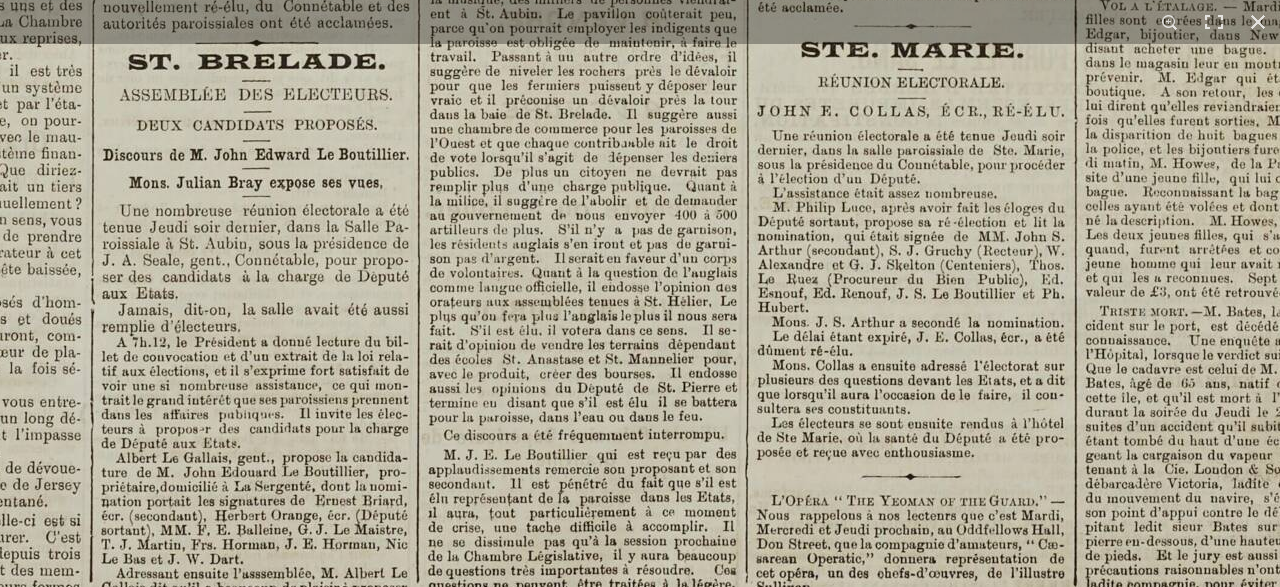 click at bounding box center (239, -969) 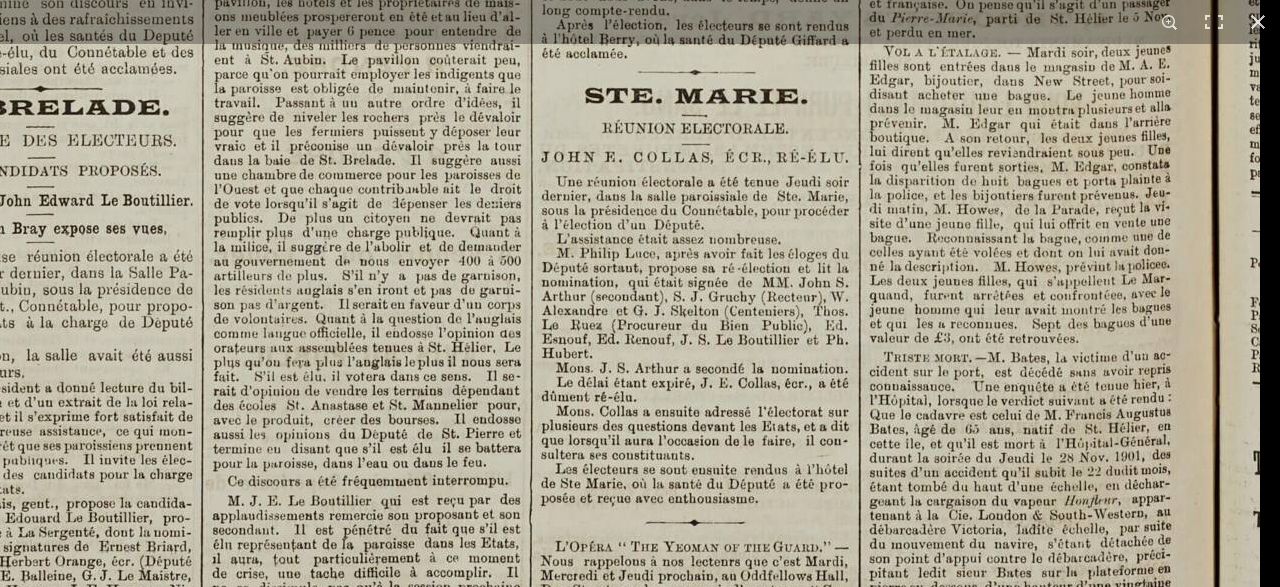 click at bounding box center (23, -923) 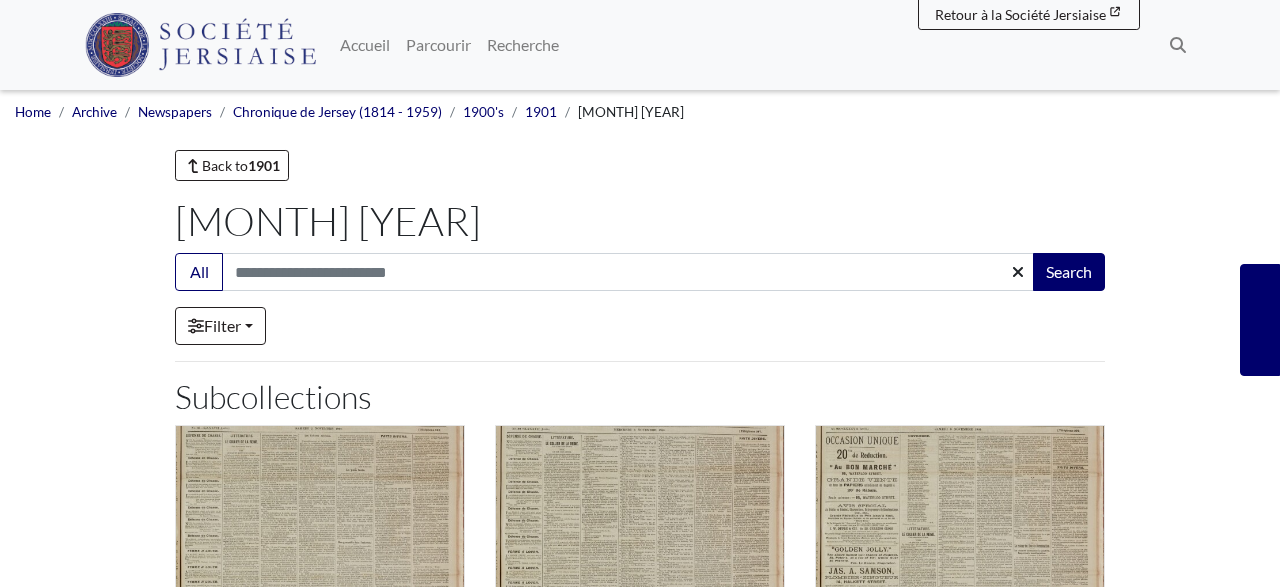 scroll, scrollTop: 1248, scrollLeft: 0, axis: vertical 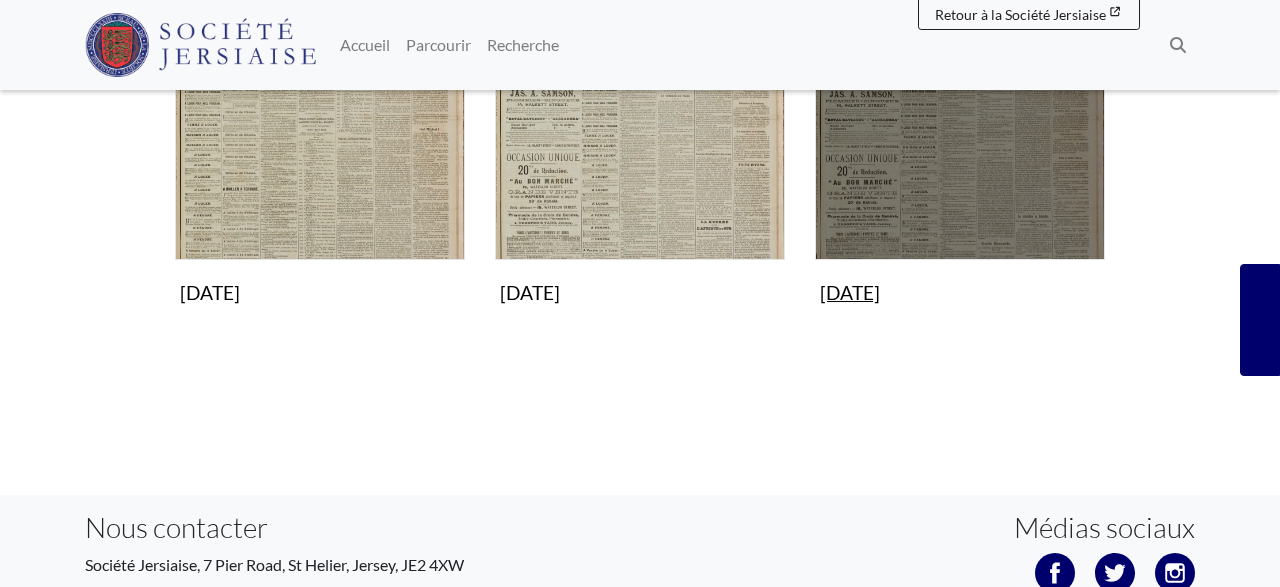 click at bounding box center [960, 115] 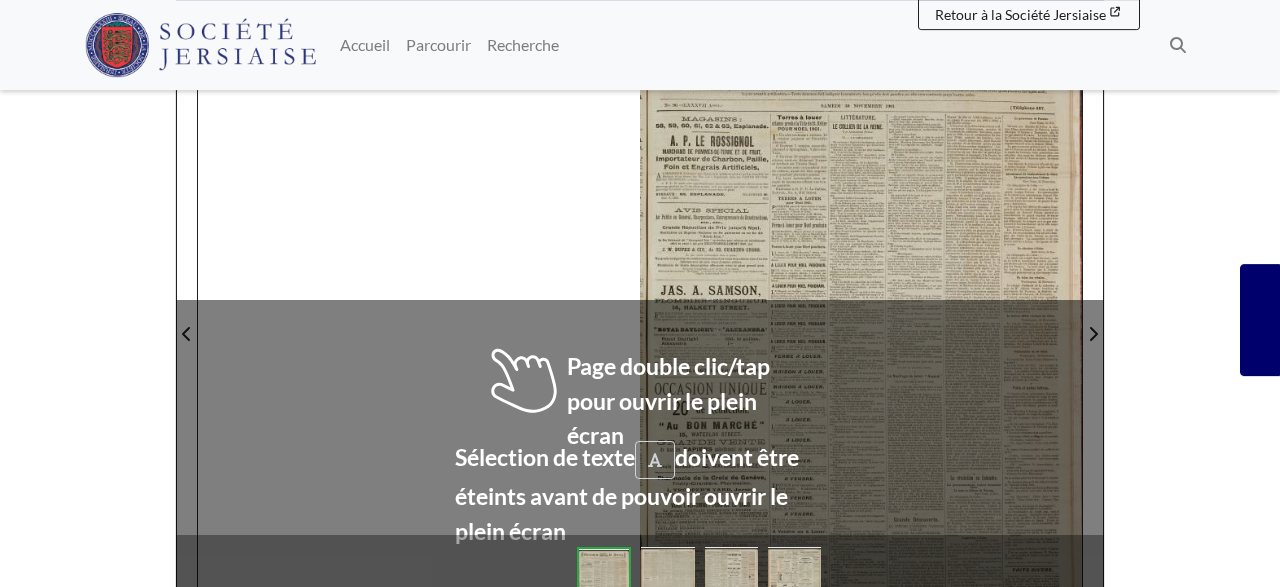 scroll, scrollTop: 312, scrollLeft: 0, axis: vertical 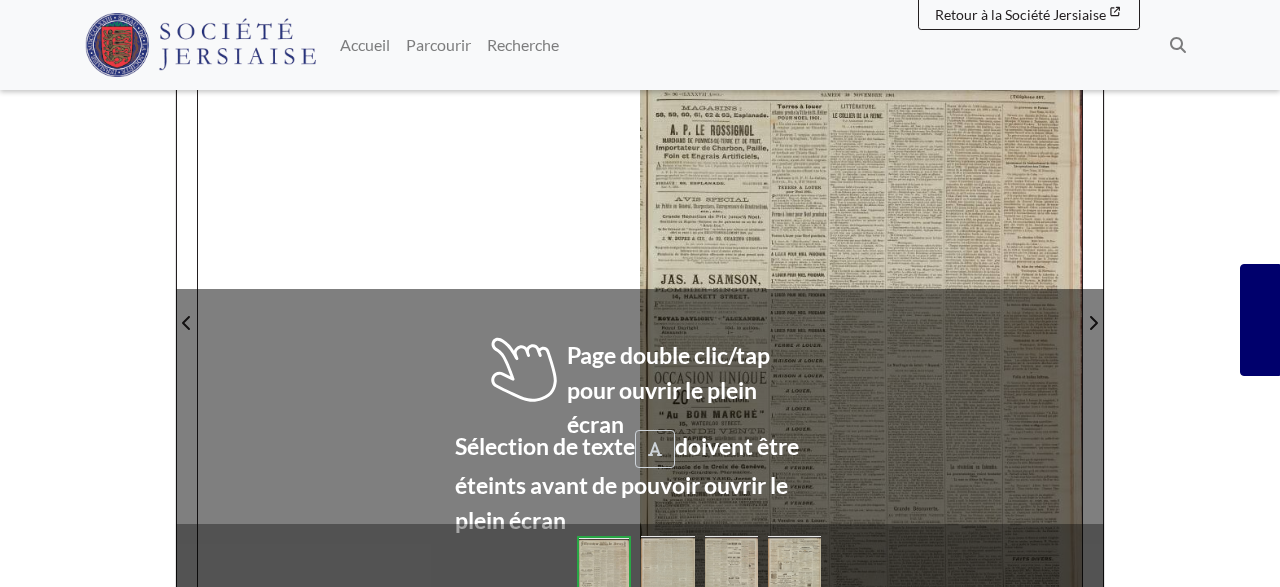 click at bounding box center [861, 311] 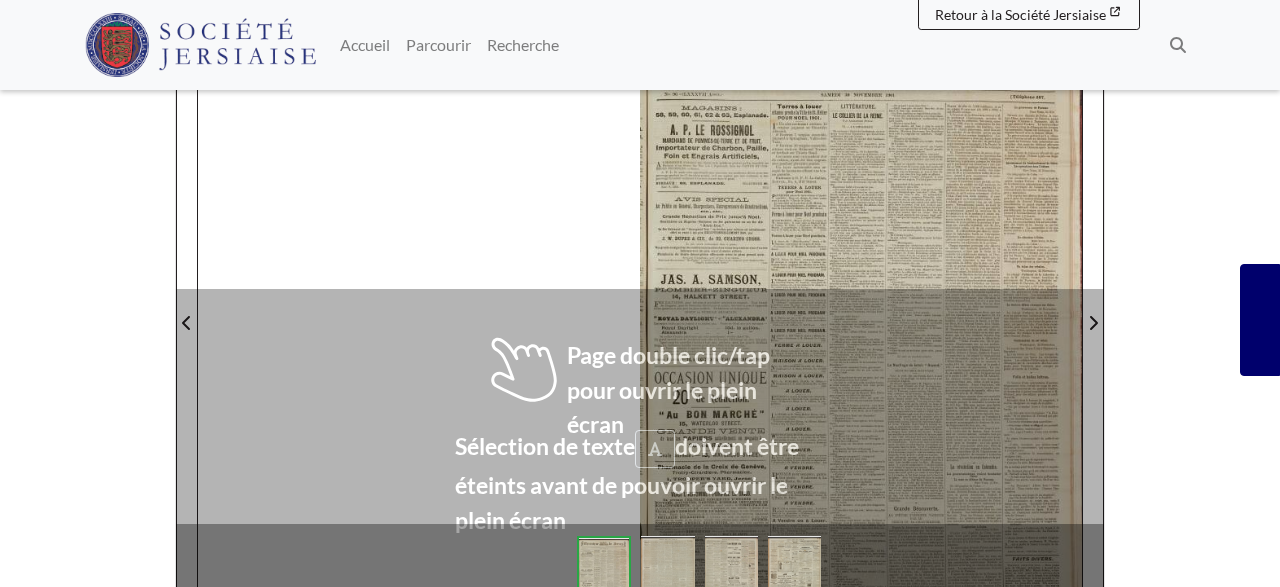 click at bounding box center (861, 311) 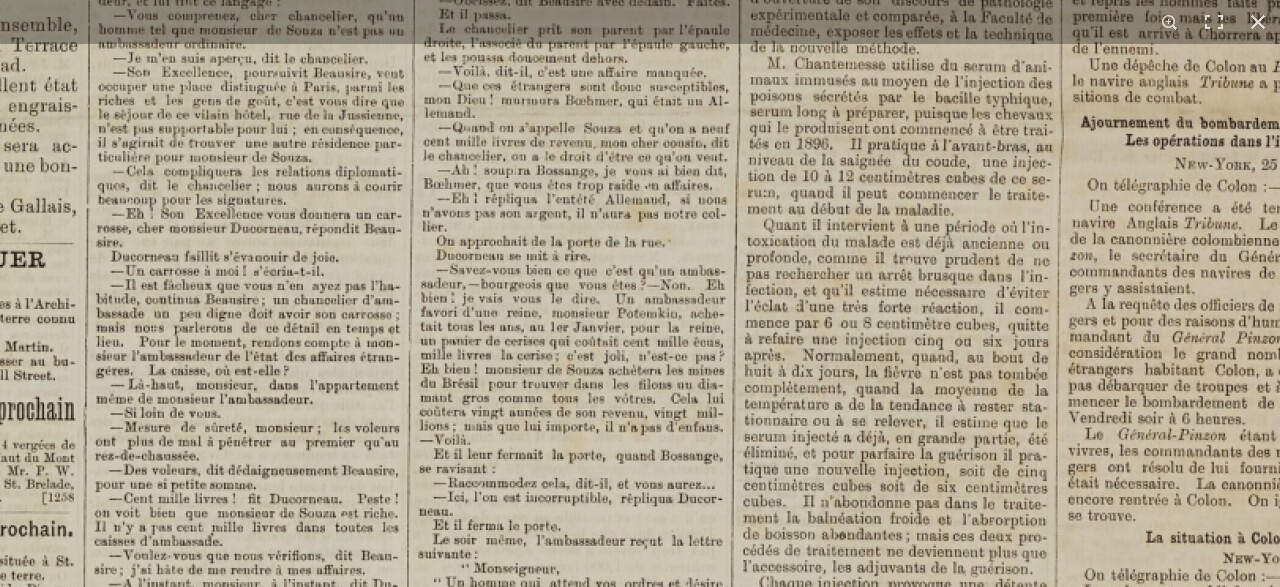 click at bounding box center (269, 950) 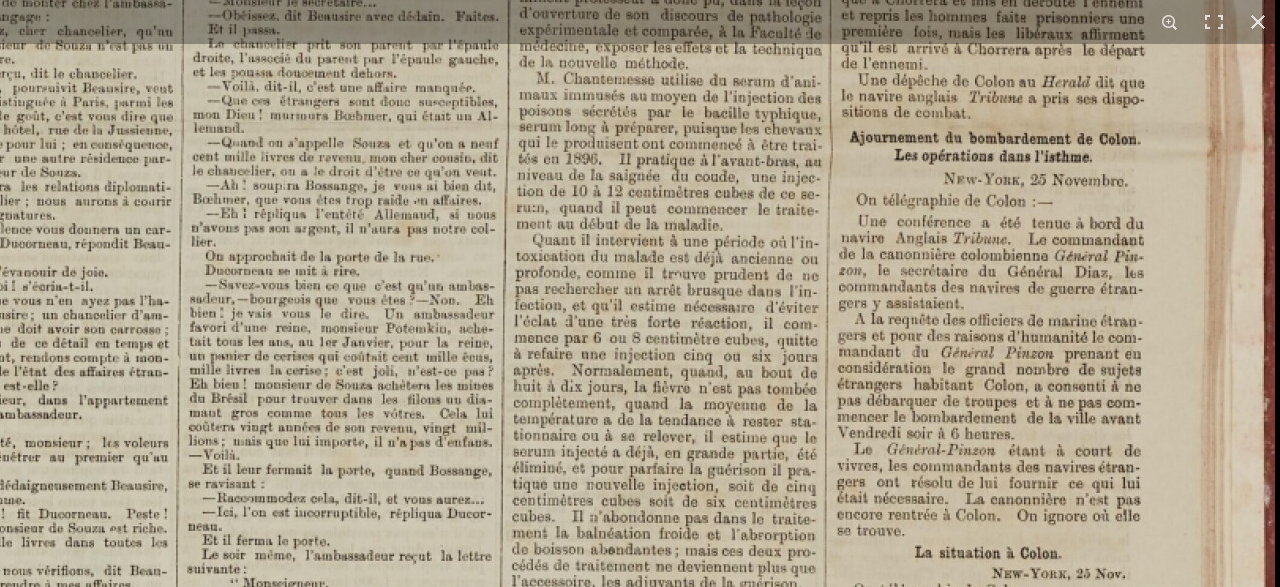 click at bounding box center [38, 965] 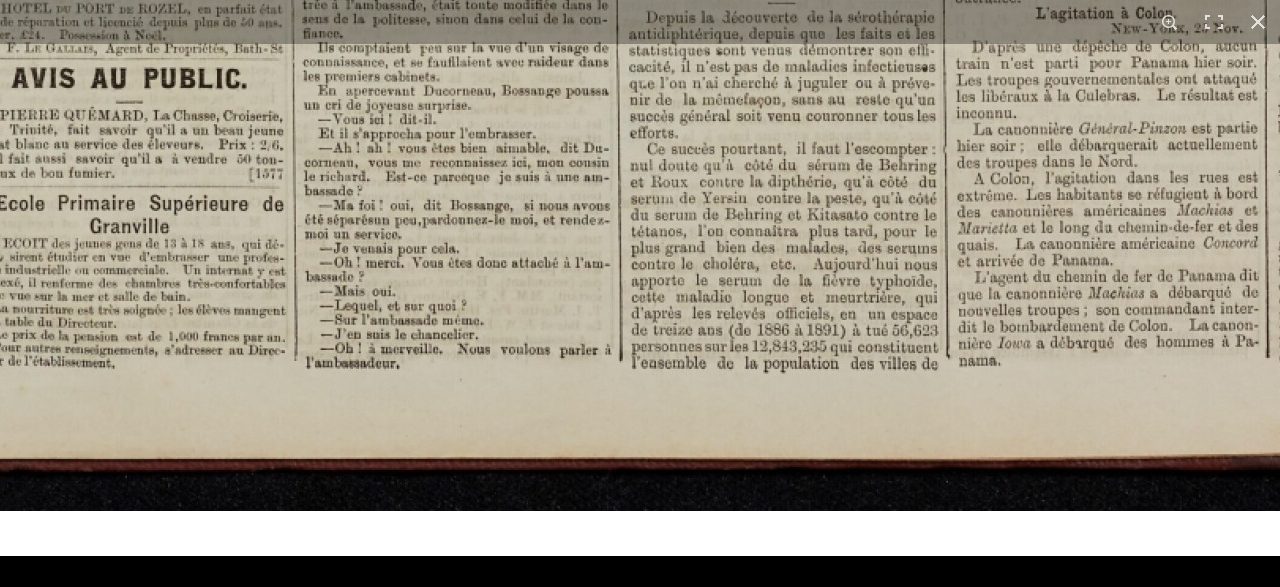 click at bounding box center [472, -1194] 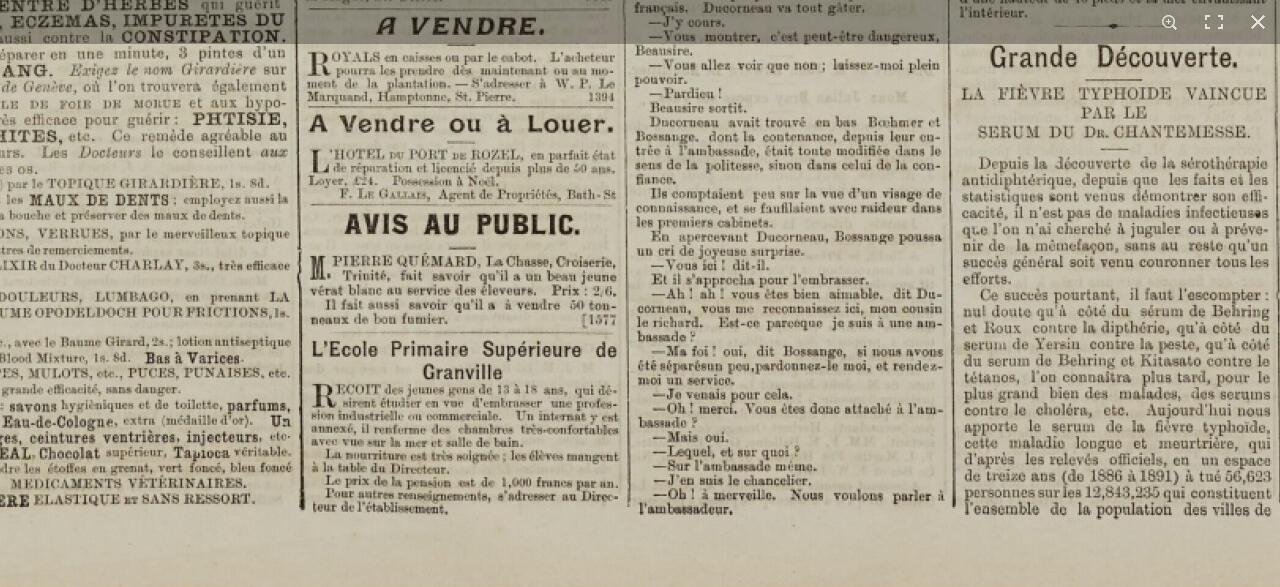click at bounding box center [805, -1048] 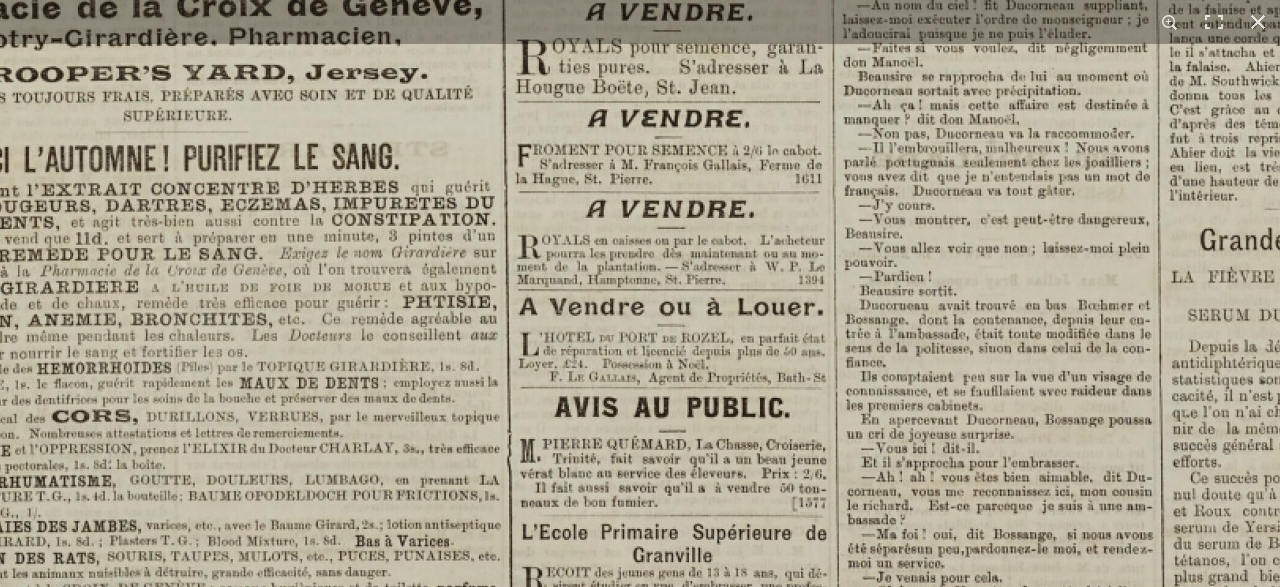 click at bounding box center (1015, -865) 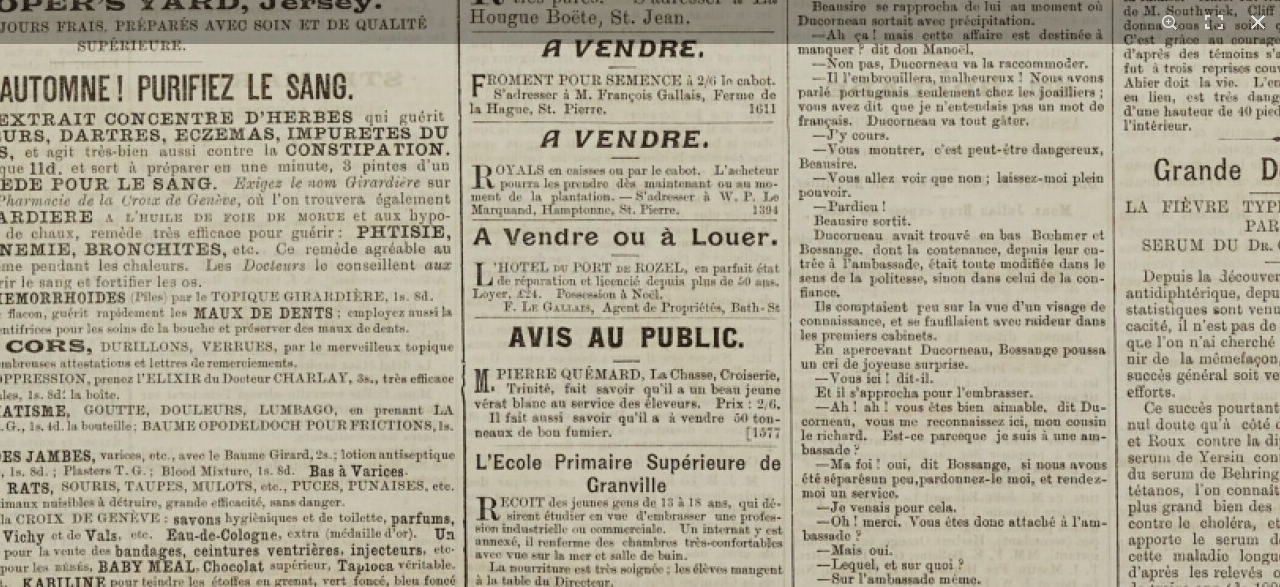 click at bounding box center (969, -935) 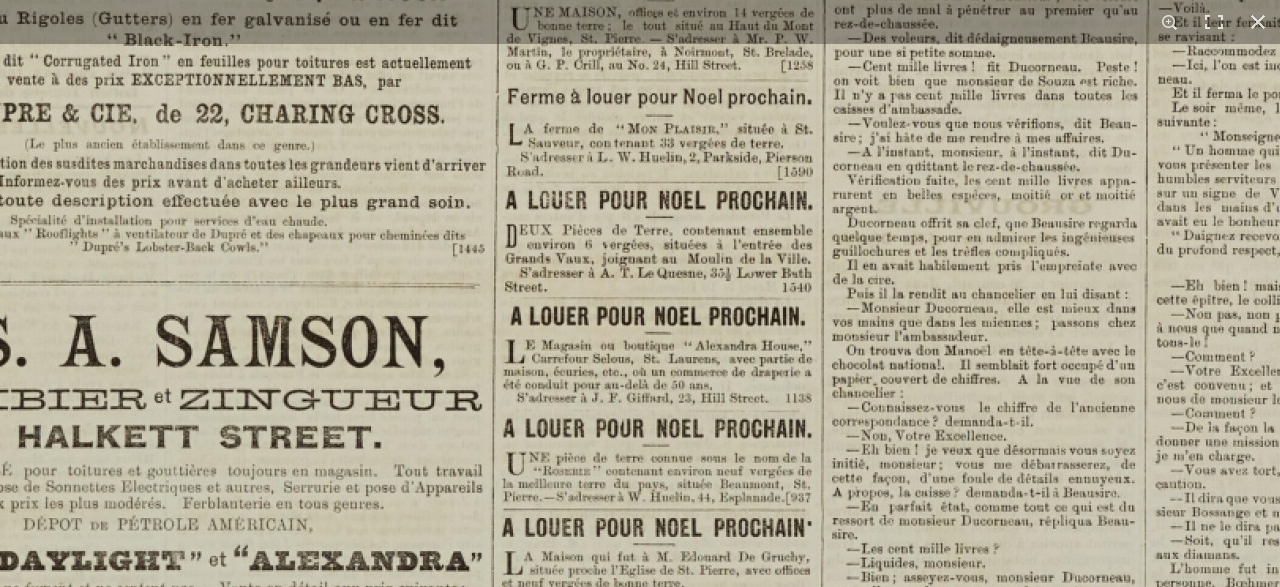 click at bounding box center [1008, 518] 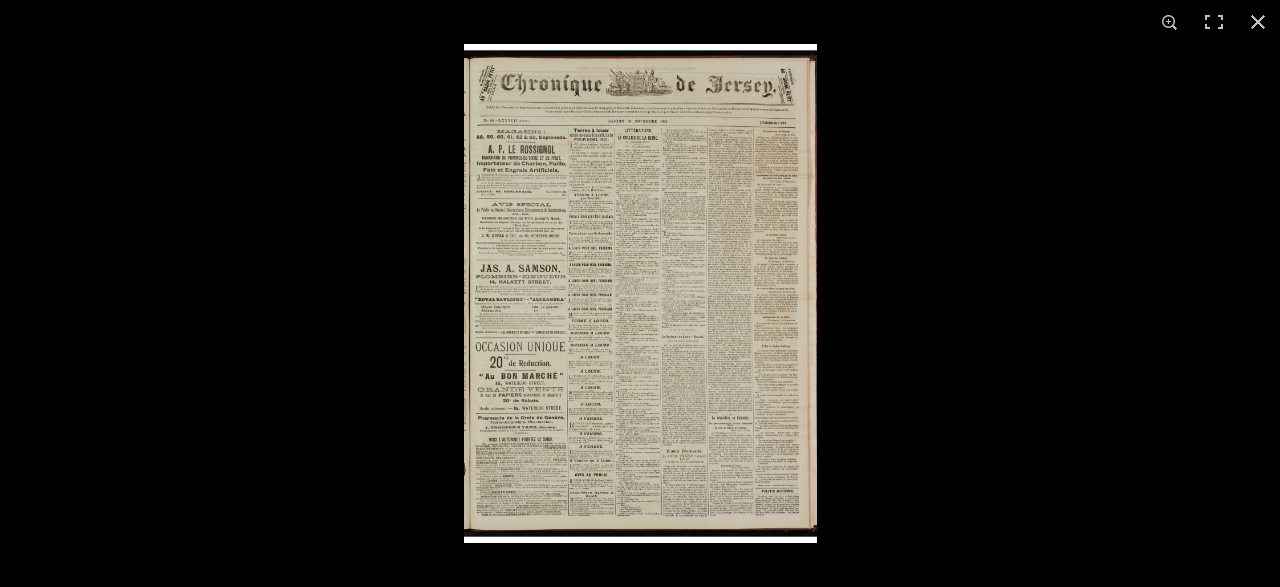 click at bounding box center [640, 293] 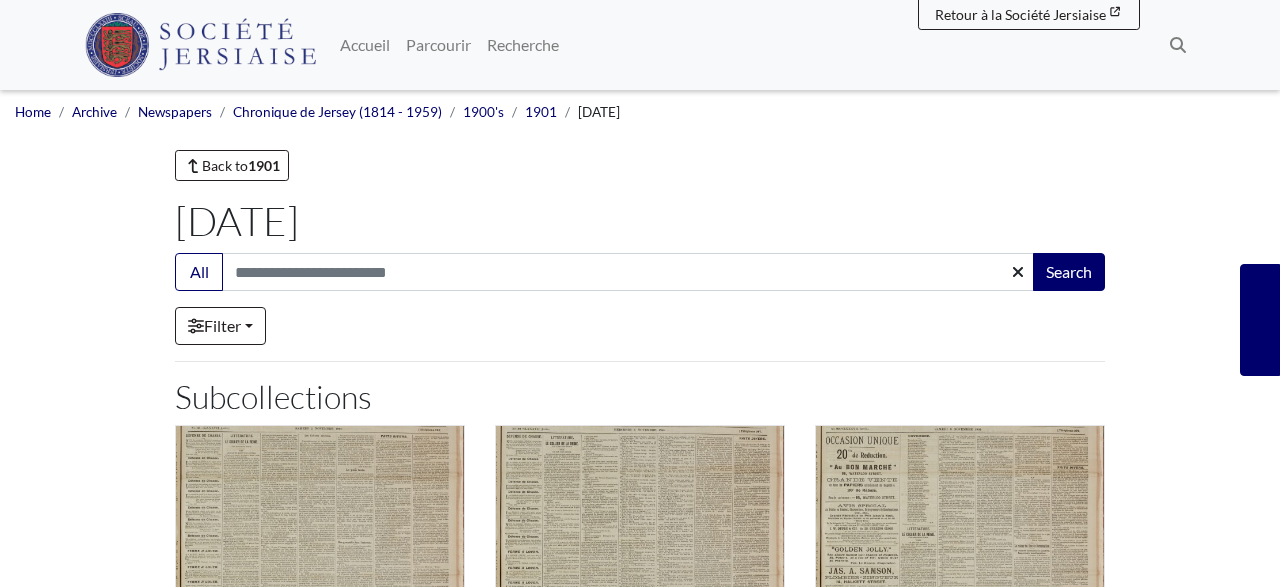 scroll, scrollTop: 1248, scrollLeft: 0, axis: vertical 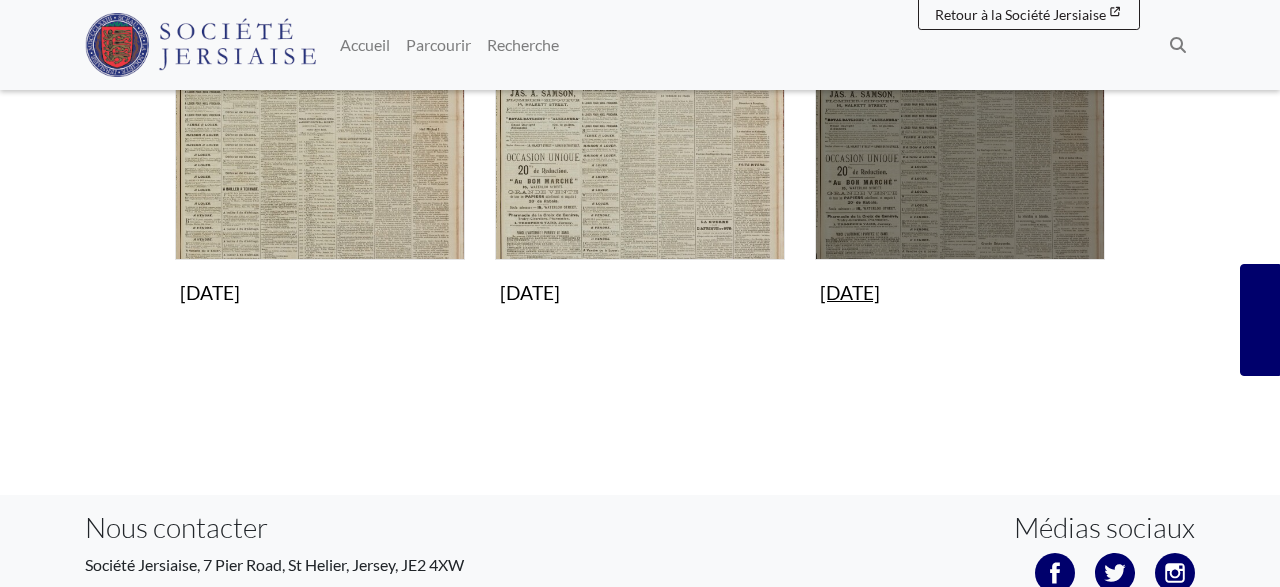 click at bounding box center [960, 115] 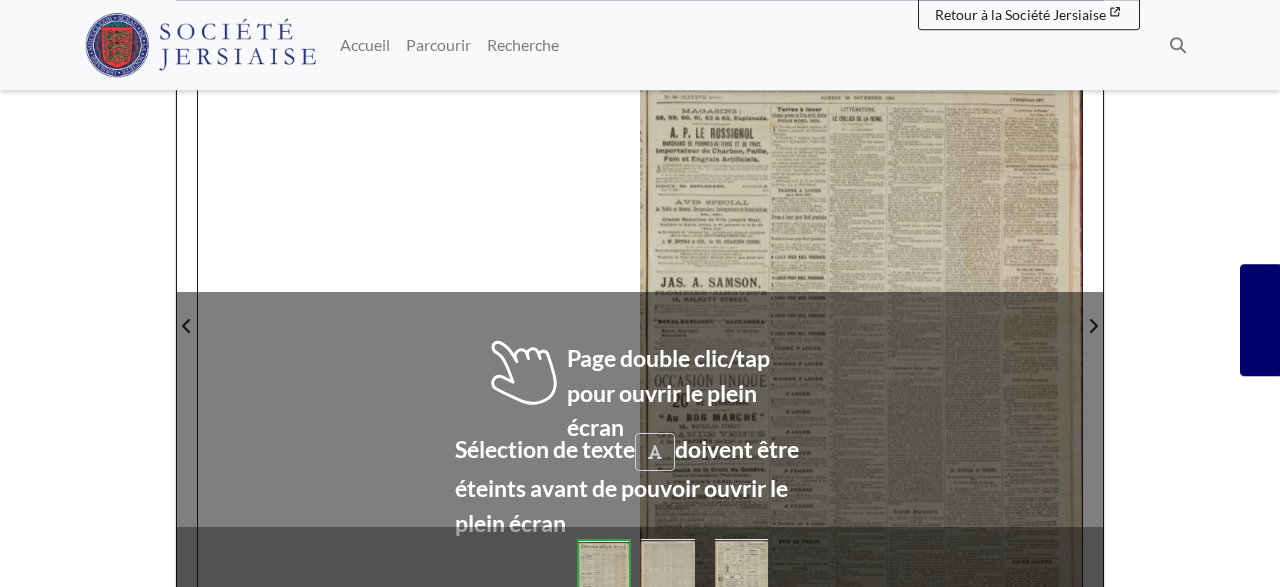 scroll, scrollTop: 312, scrollLeft: 0, axis: vertical 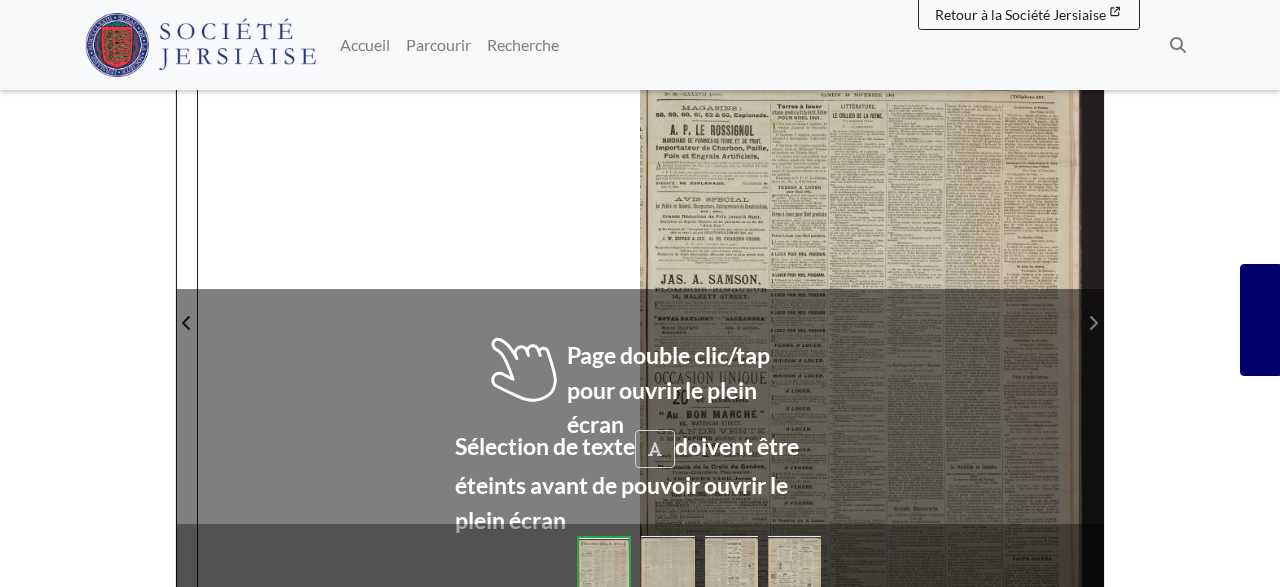 click 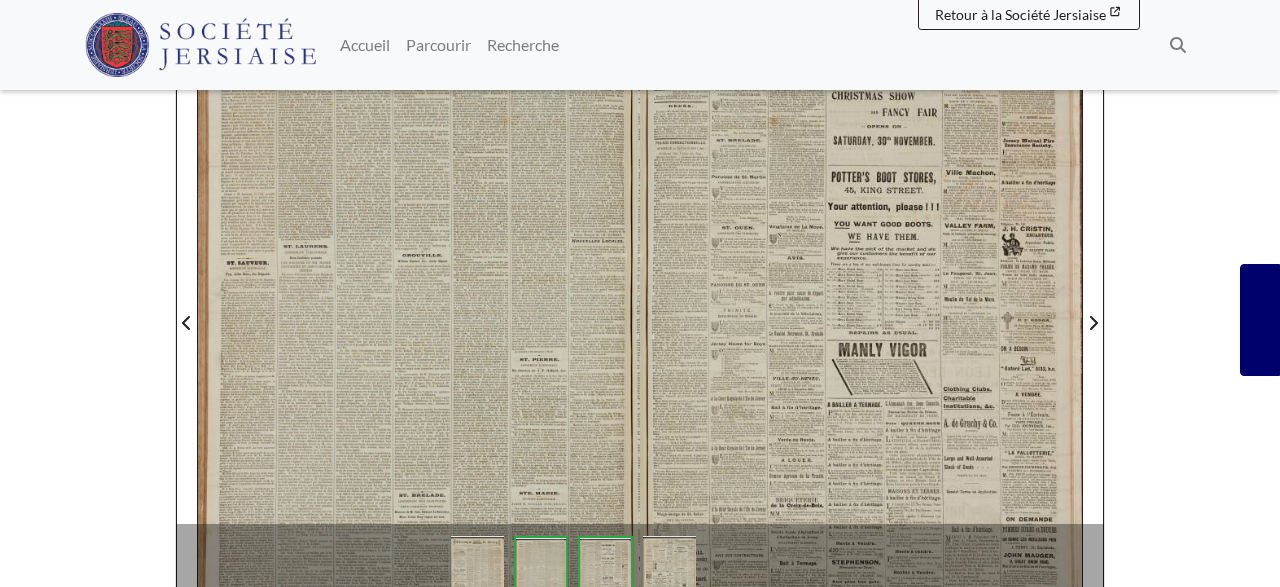 click at bounding box center (861, 311) 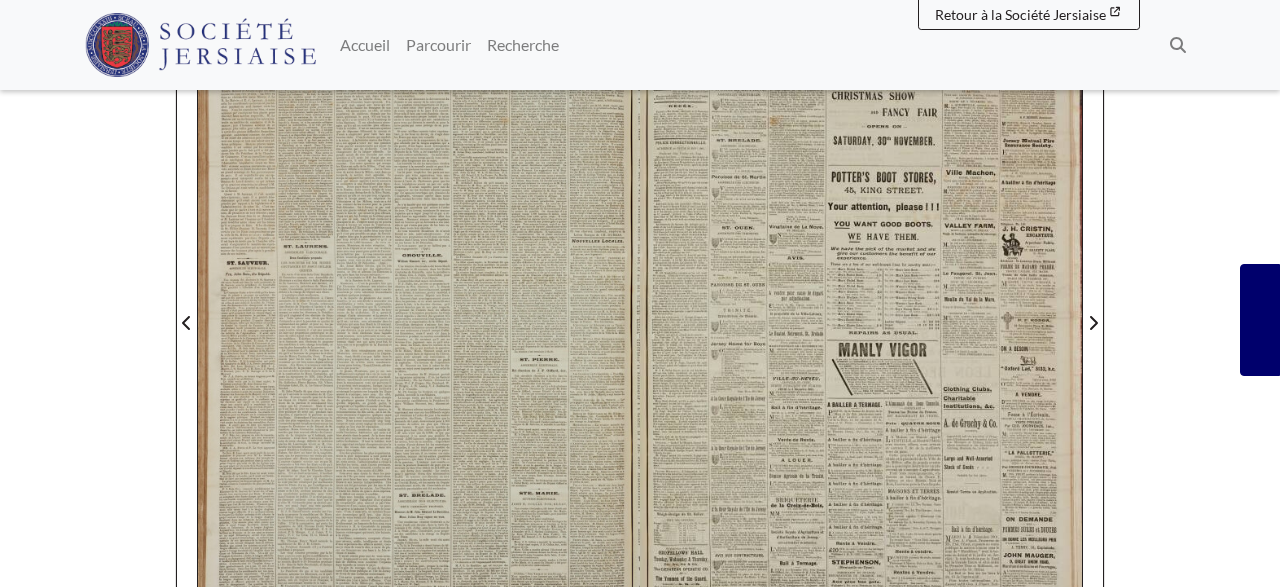 click at bounding box center [861, 311] 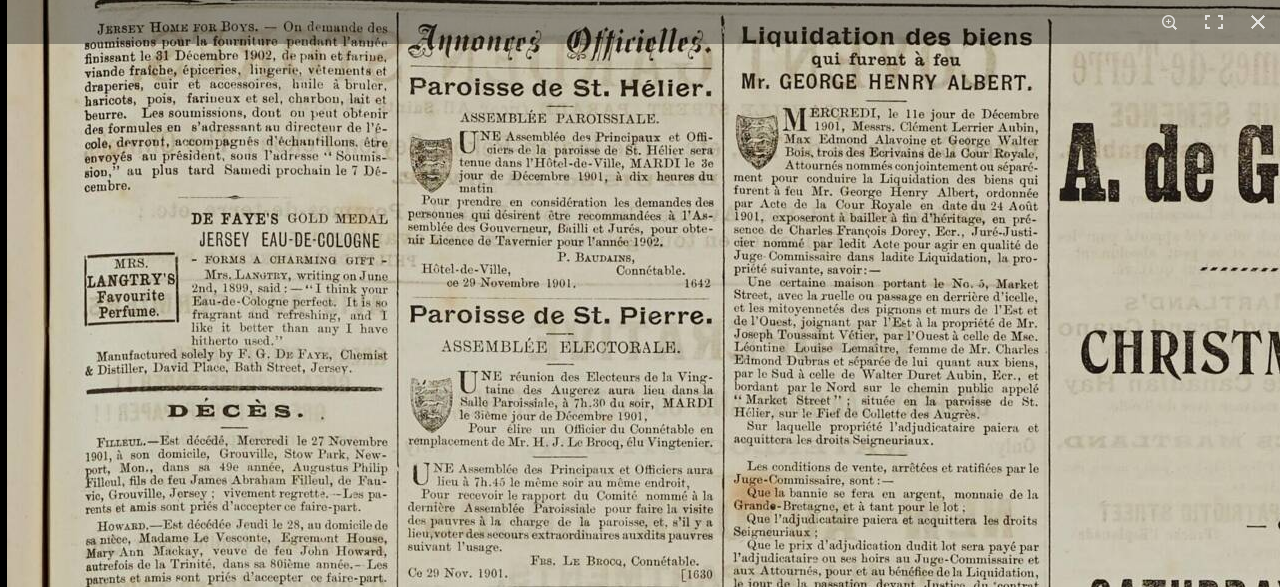 click at bounding box center (1244, 1557) 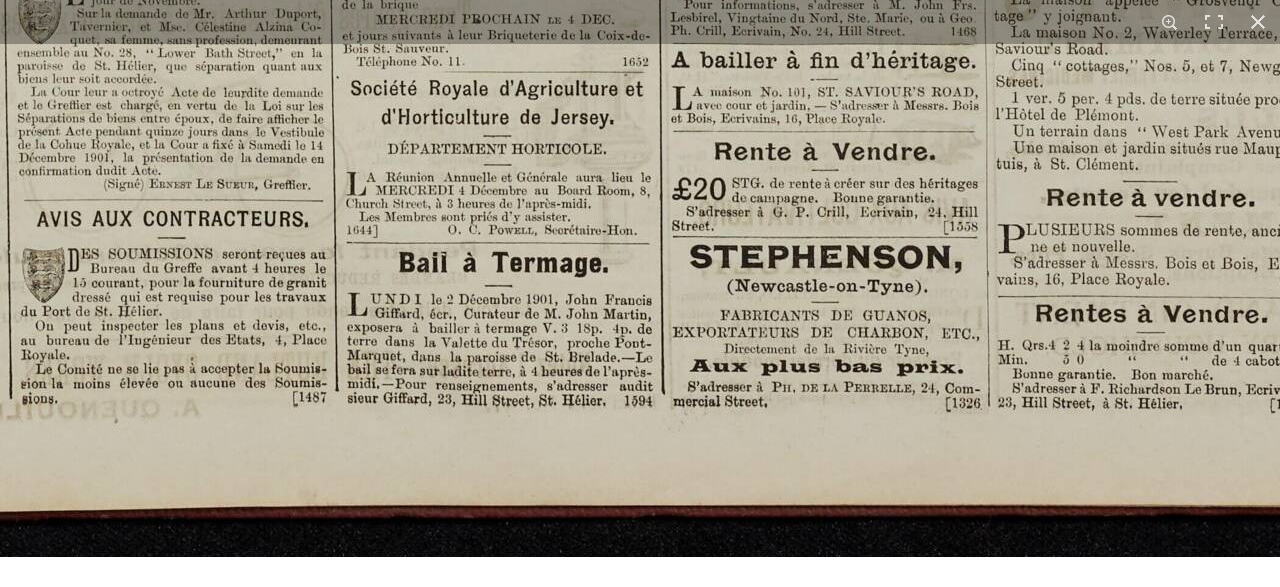 click at bounding box center [853, -1148] 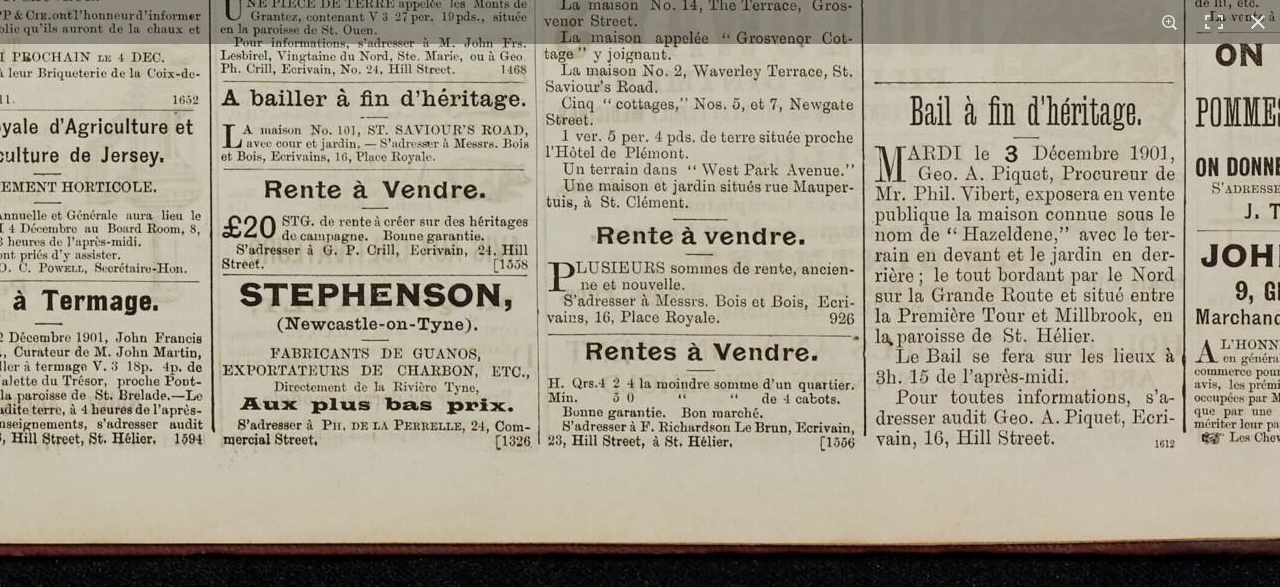 click at bounding box center (403, -1110) 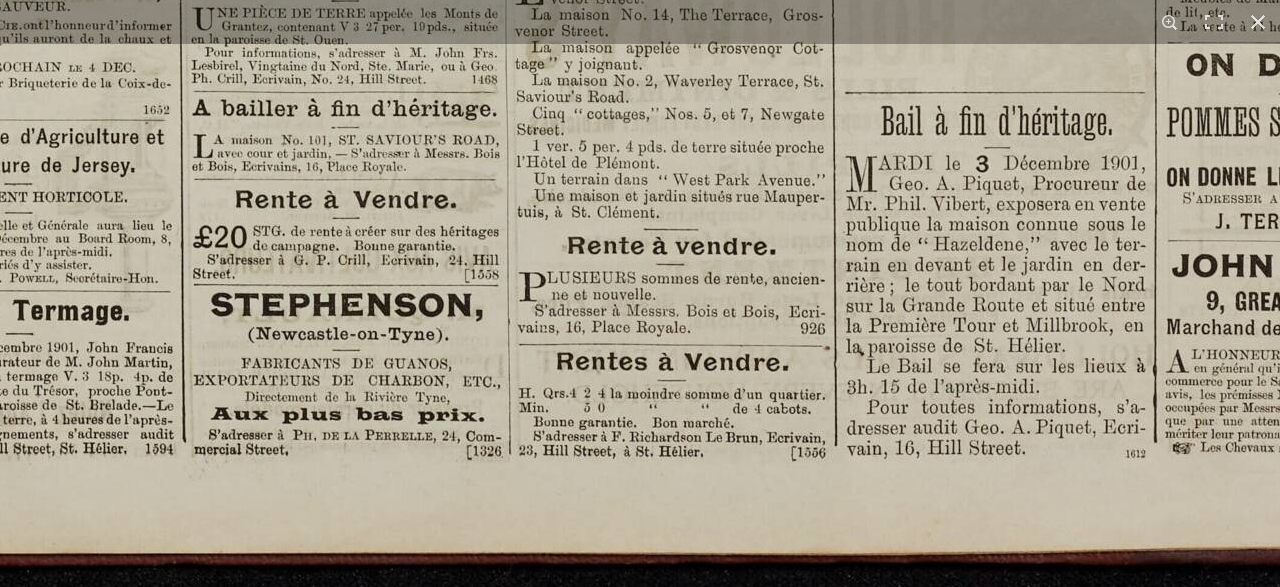click at bounding box center [374, -1100] 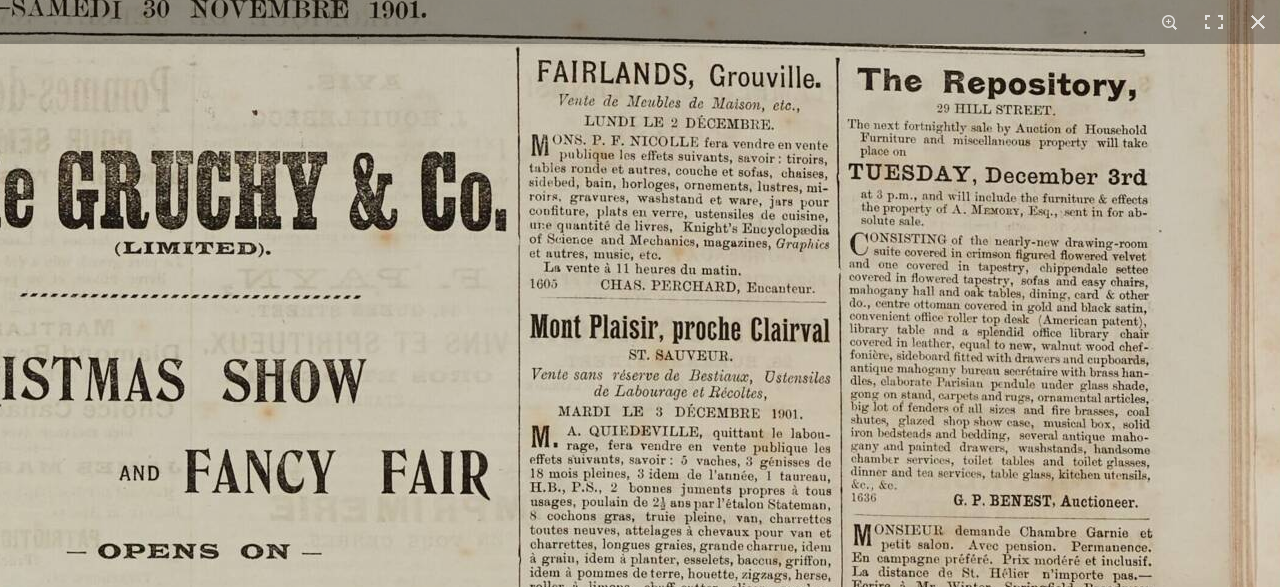 click at bounding box center (64, 1583) 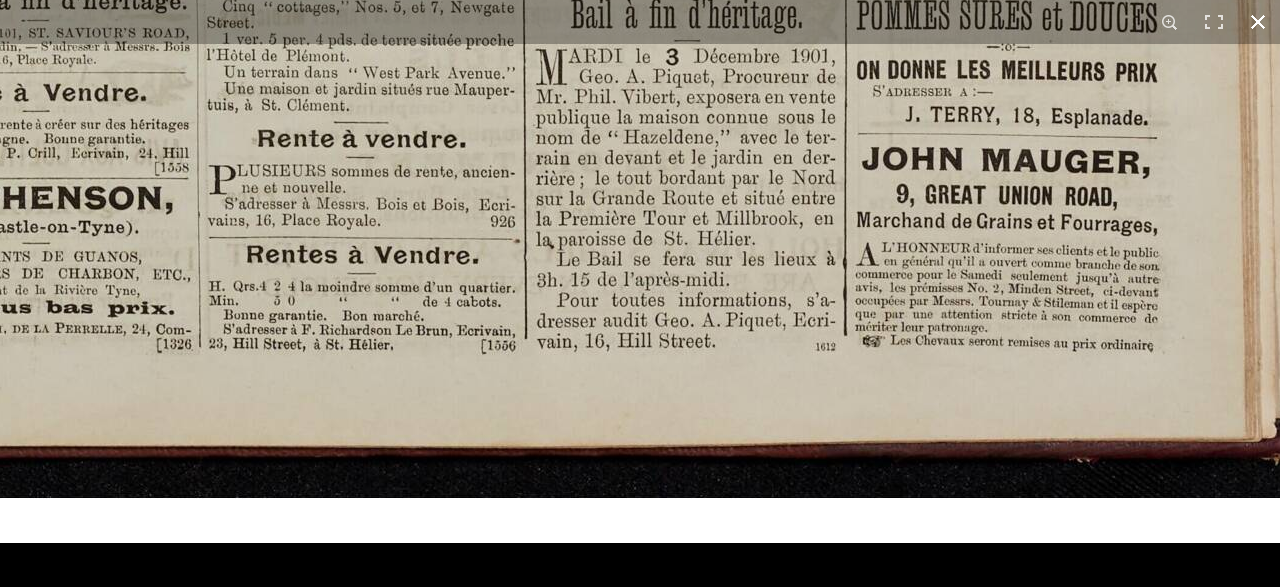 click at bounding box center [1258, 22] 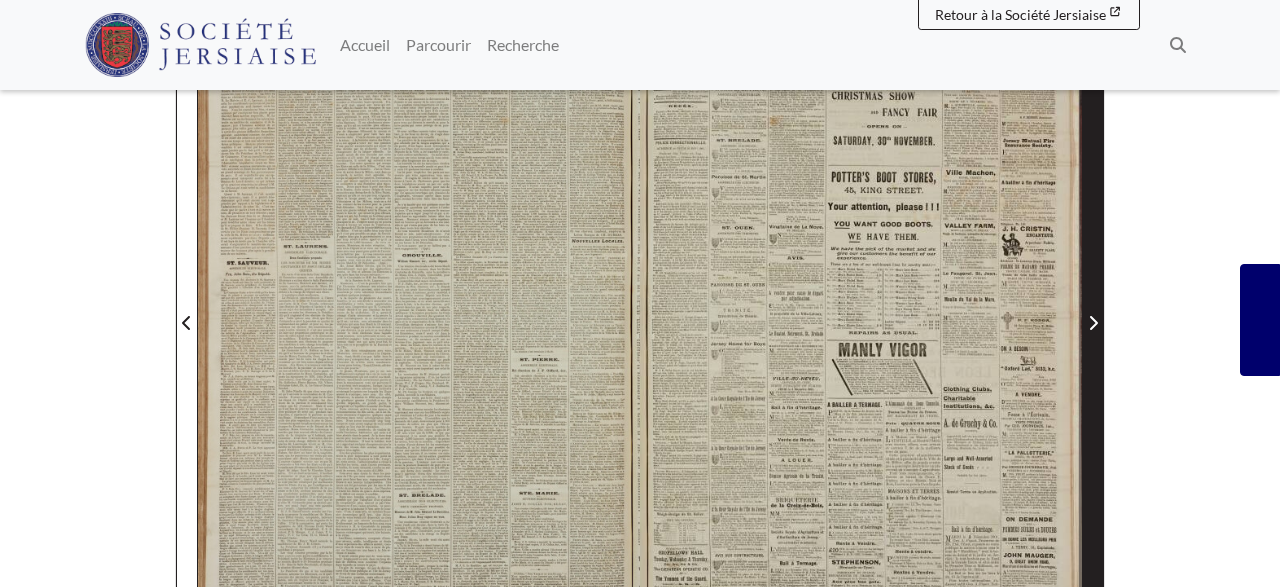click 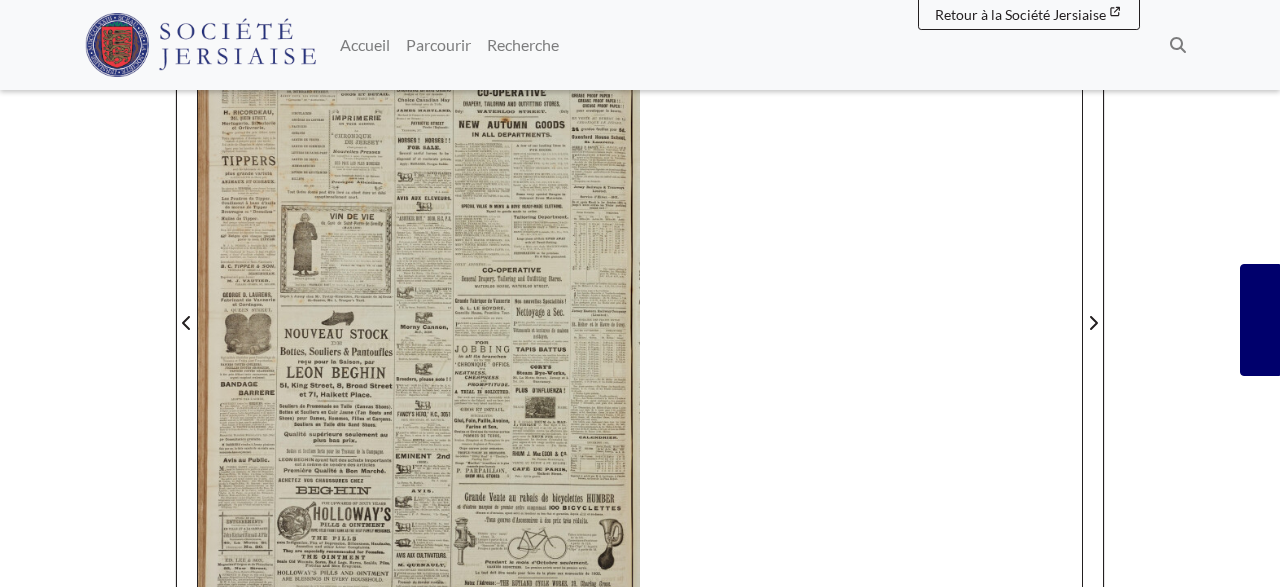 click at bounding box center [419, 311] 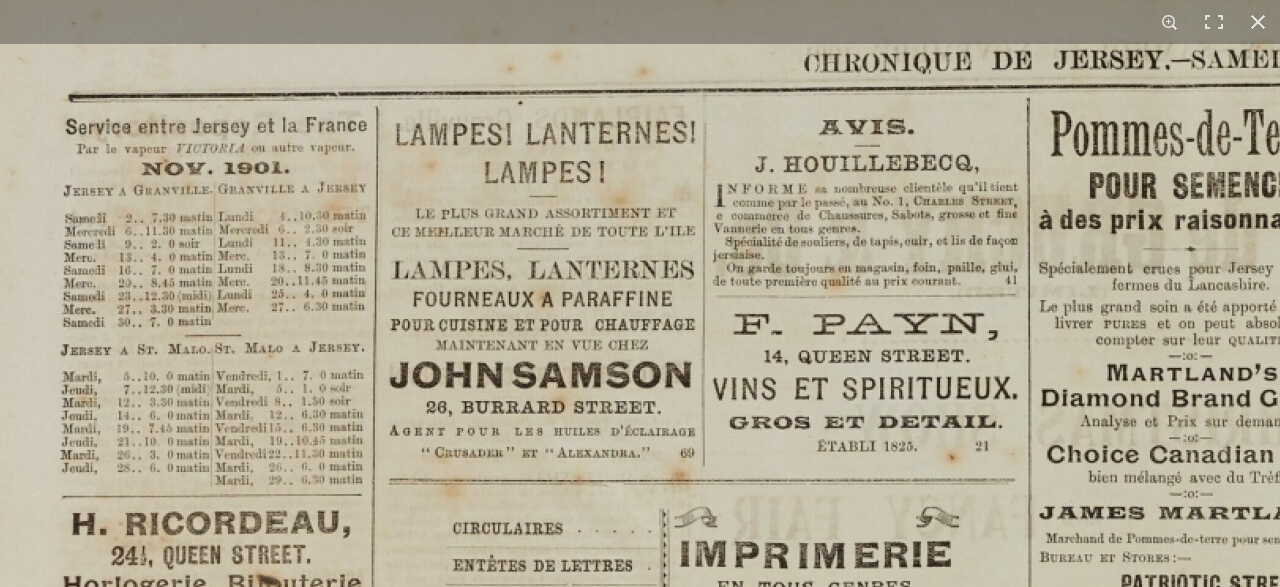 click at bounding box center (1165, 1634) 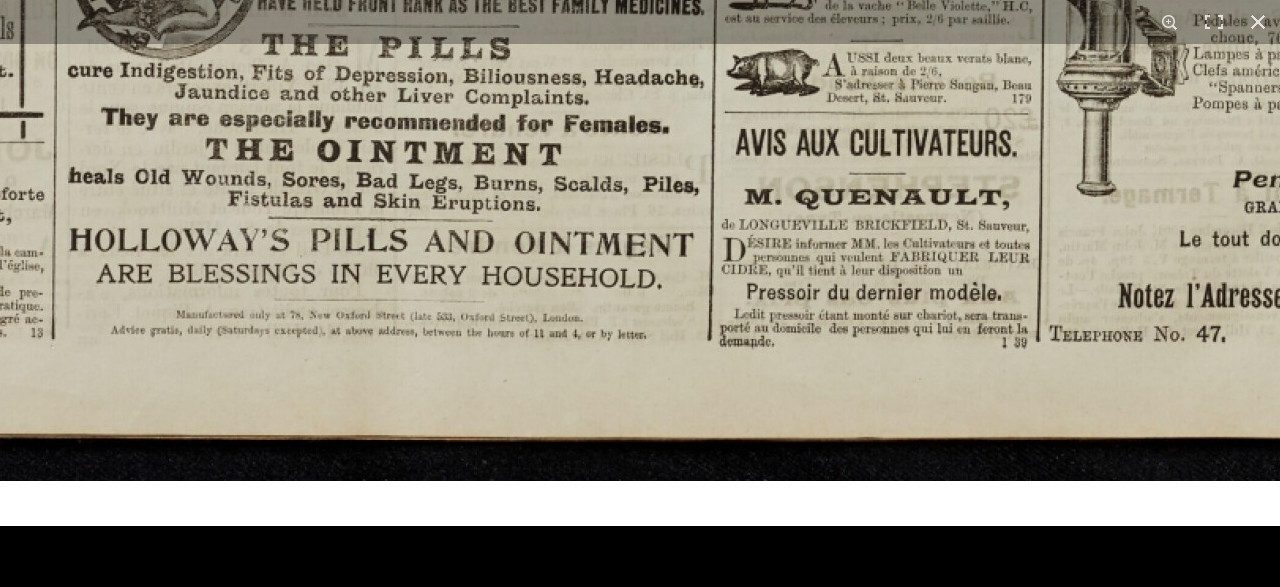 click at bounding box center [863, -1224] 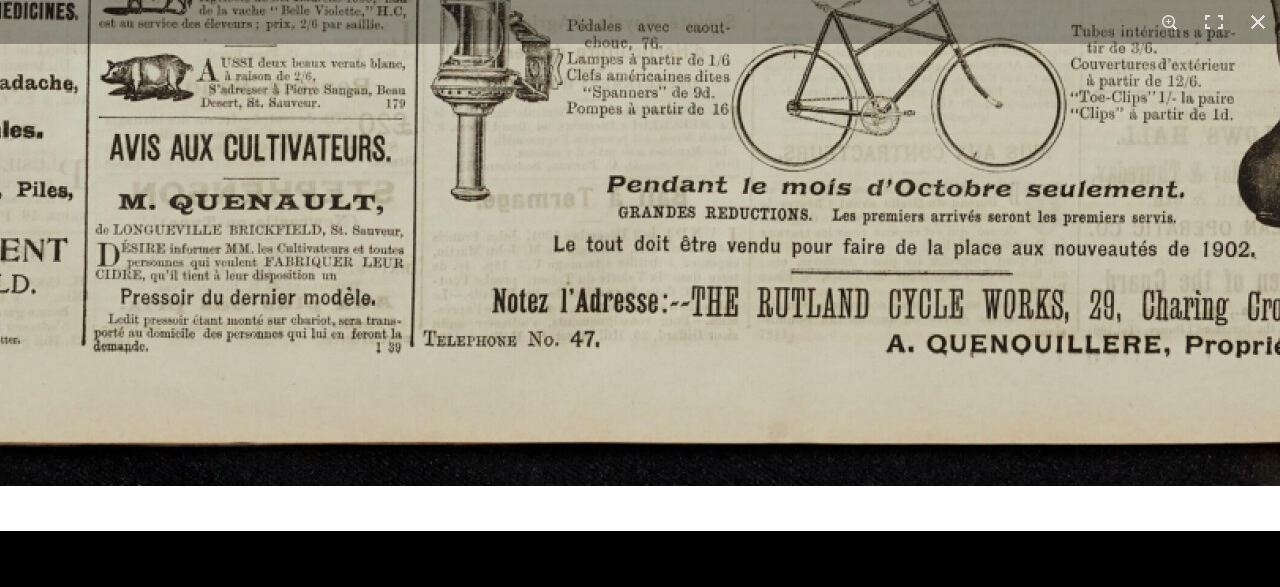 click at bounding box center (237, -1219) 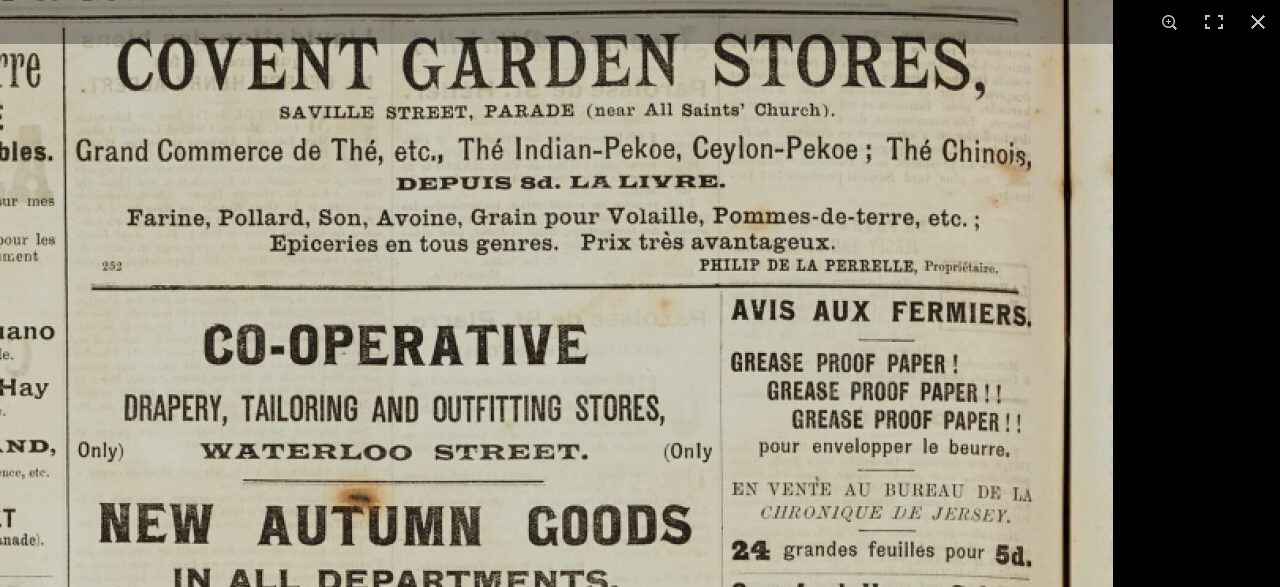 click at bounding box center [-124, 1567] 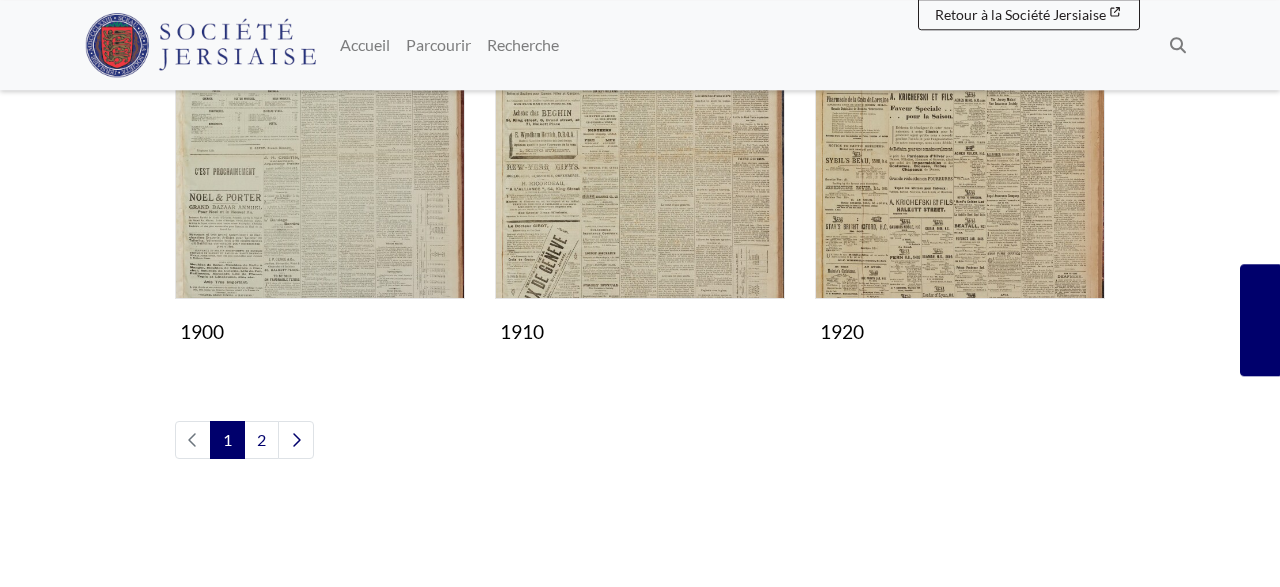 scroll, scrollTop: 1792, scrollLeft: 0, axis: vertical 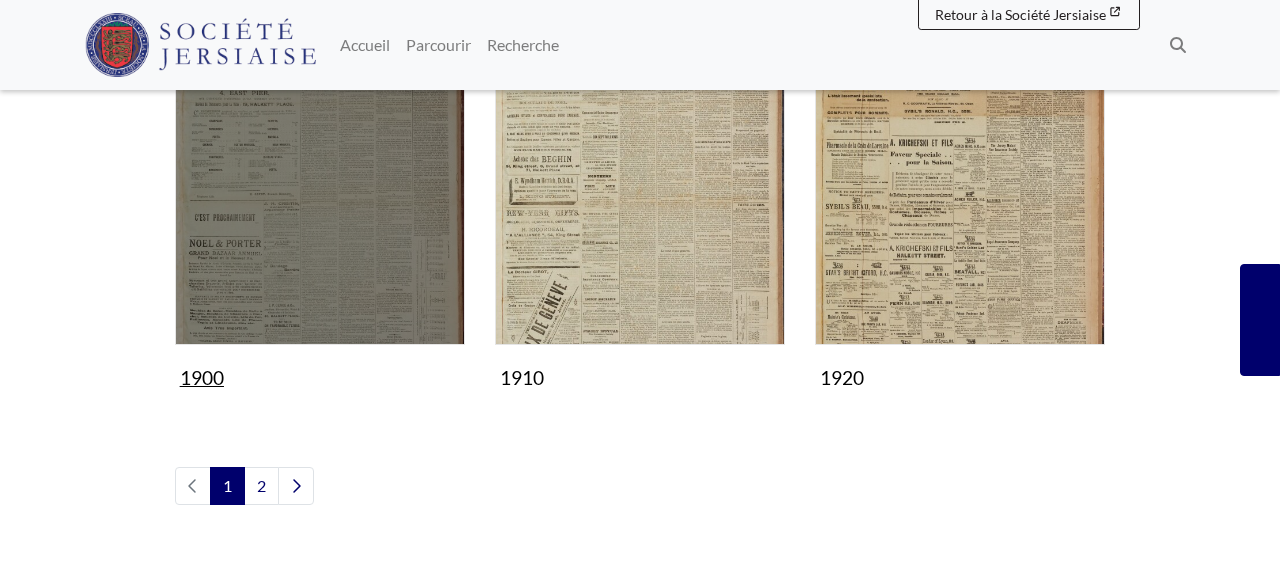 click at bounding box center [320, 200] 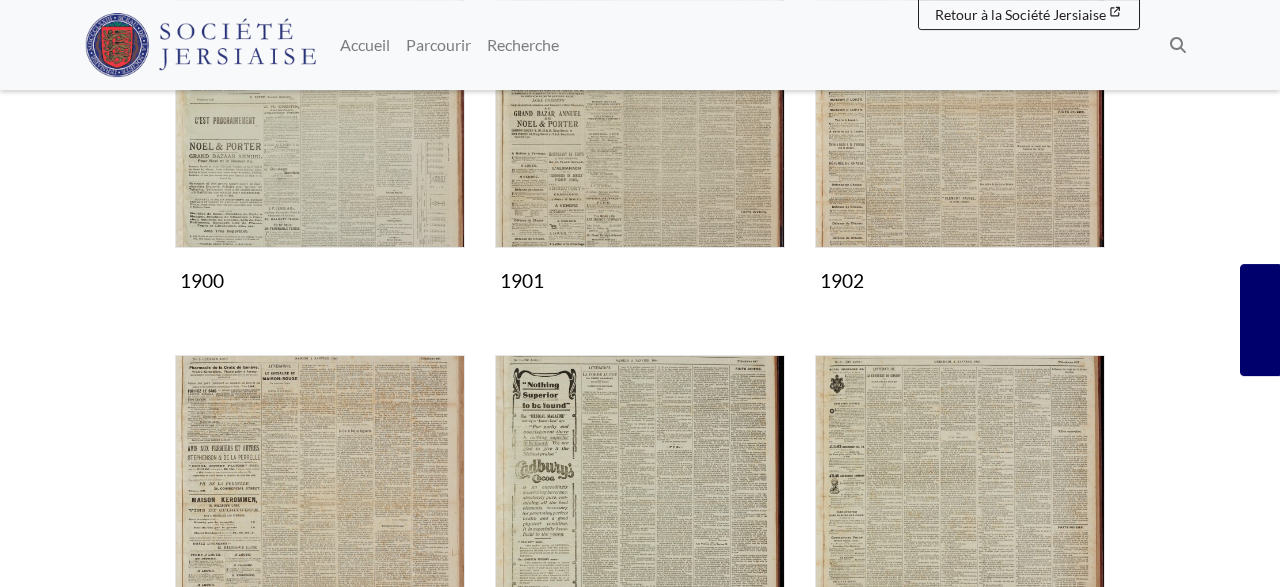 scroll, scrollTop: 416, scrollLeft: 0, axis: vertical 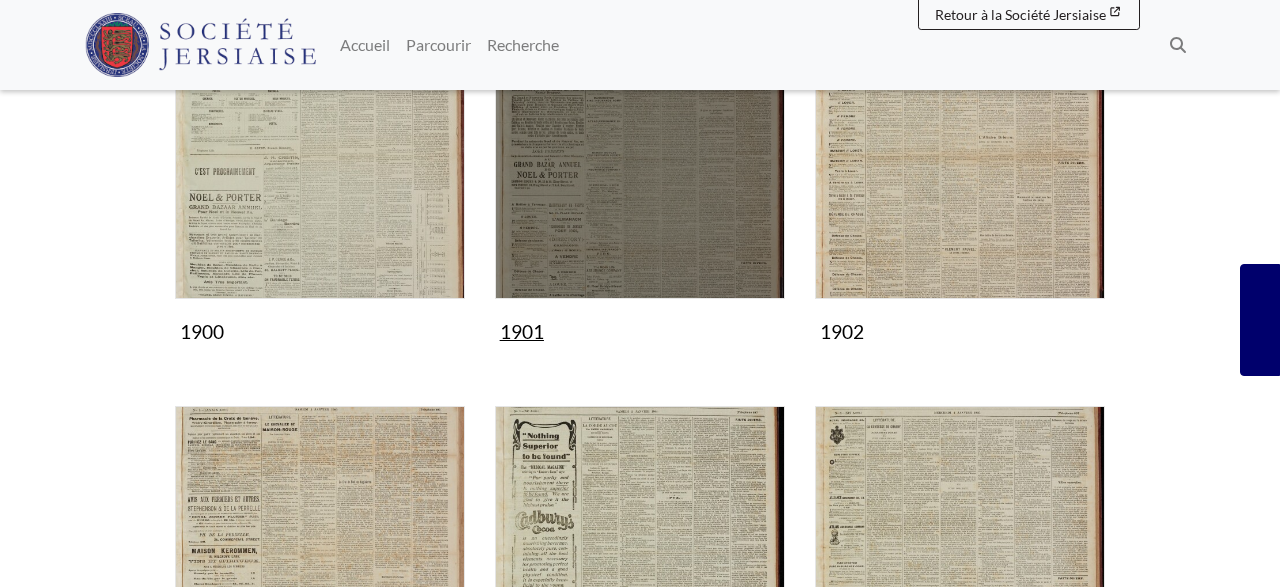 click at bounding box center (640, 154) 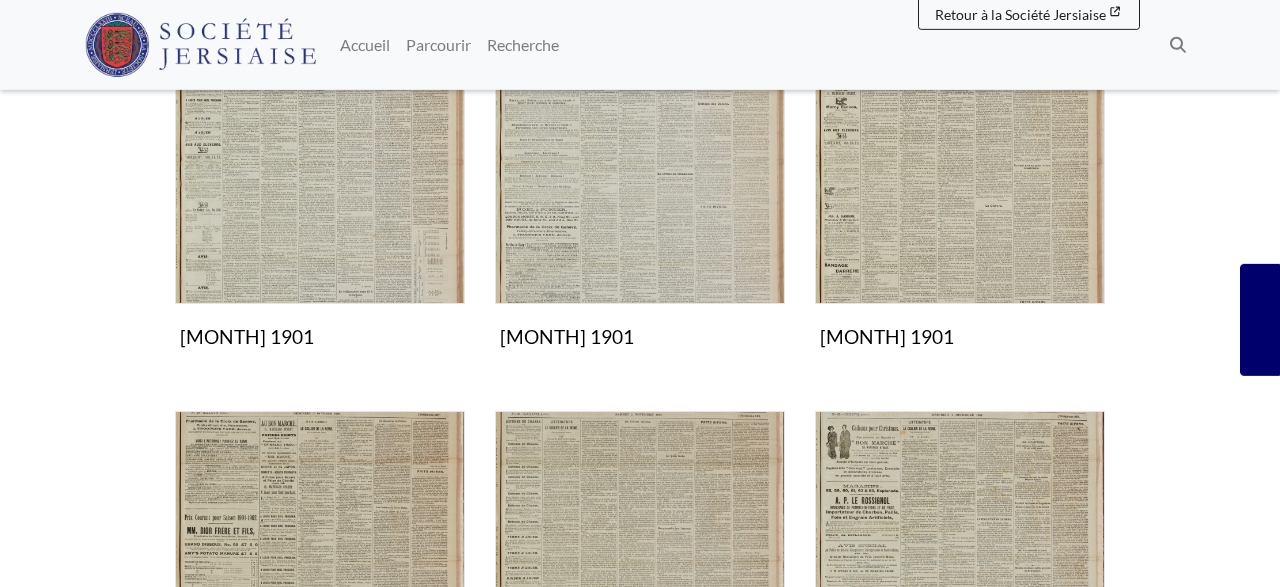 scroll, scrollTop: 1248, scrollLeft: 0, axis: vertical 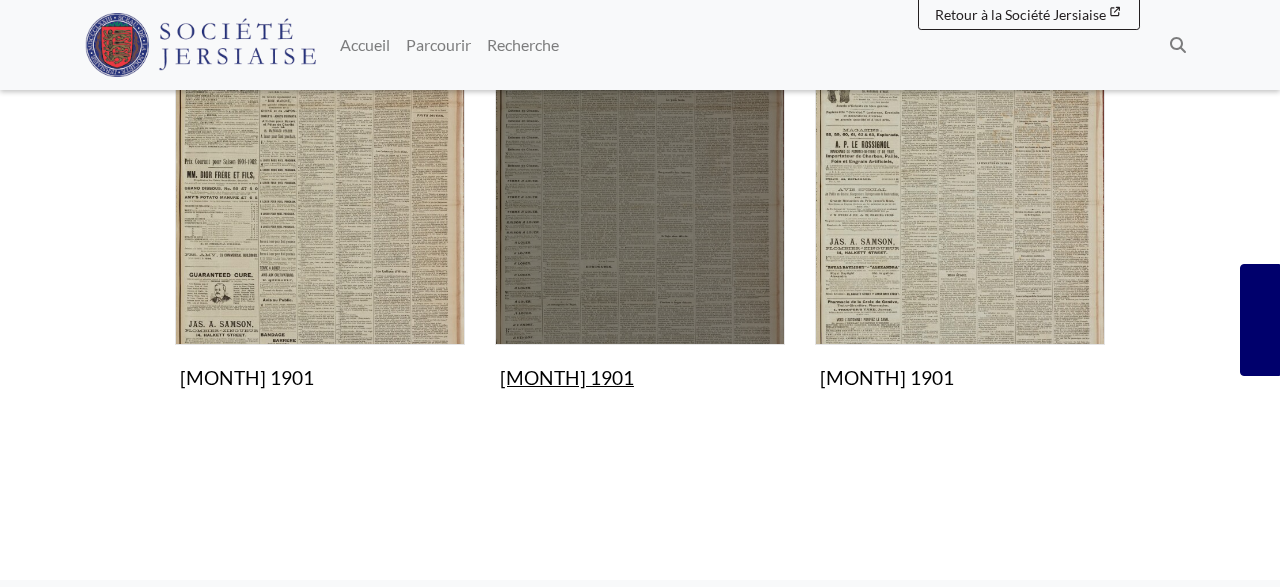 click at bounding box center (640, 200) 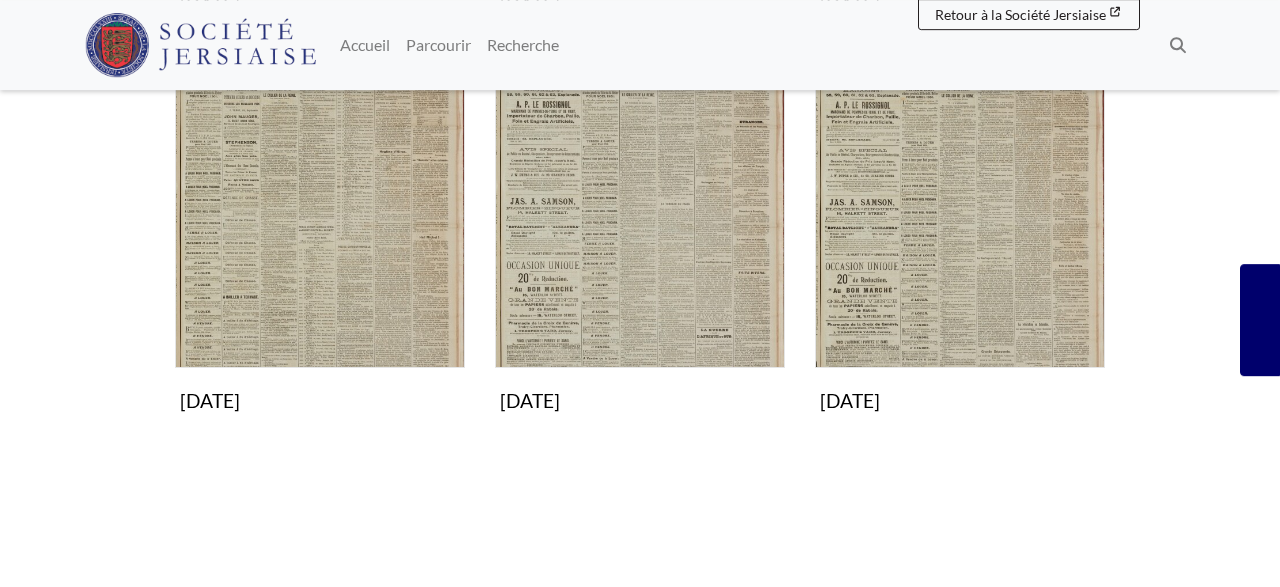 scroll, scrollTop: 1144, scrollLeft: 0, axis: vertical 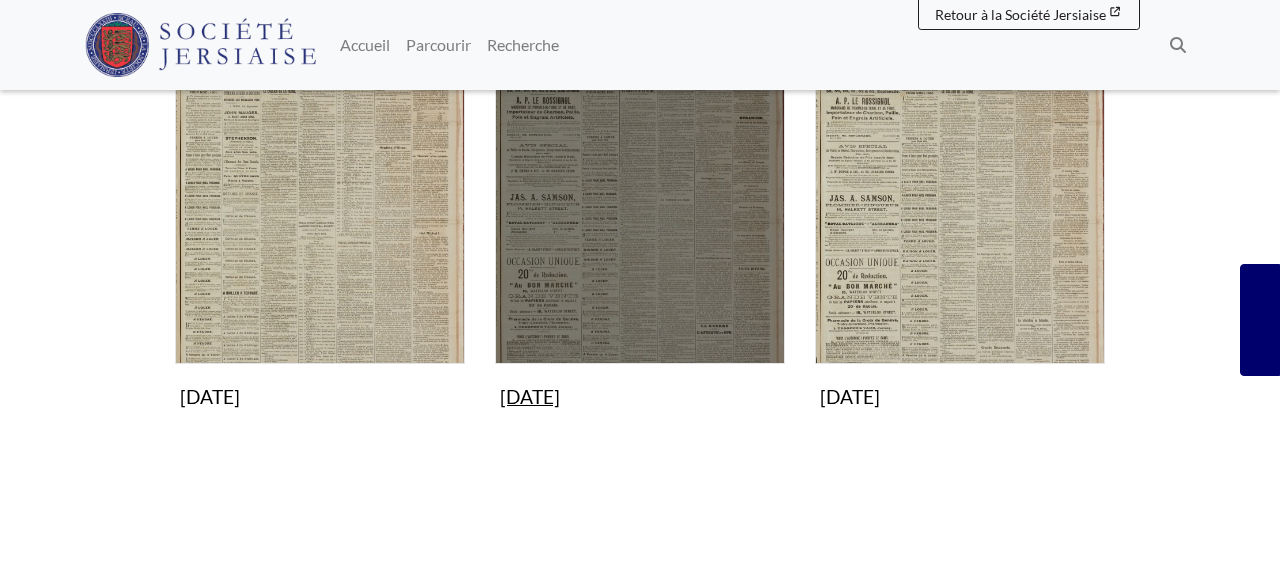 click at bounding box center (640, 219) 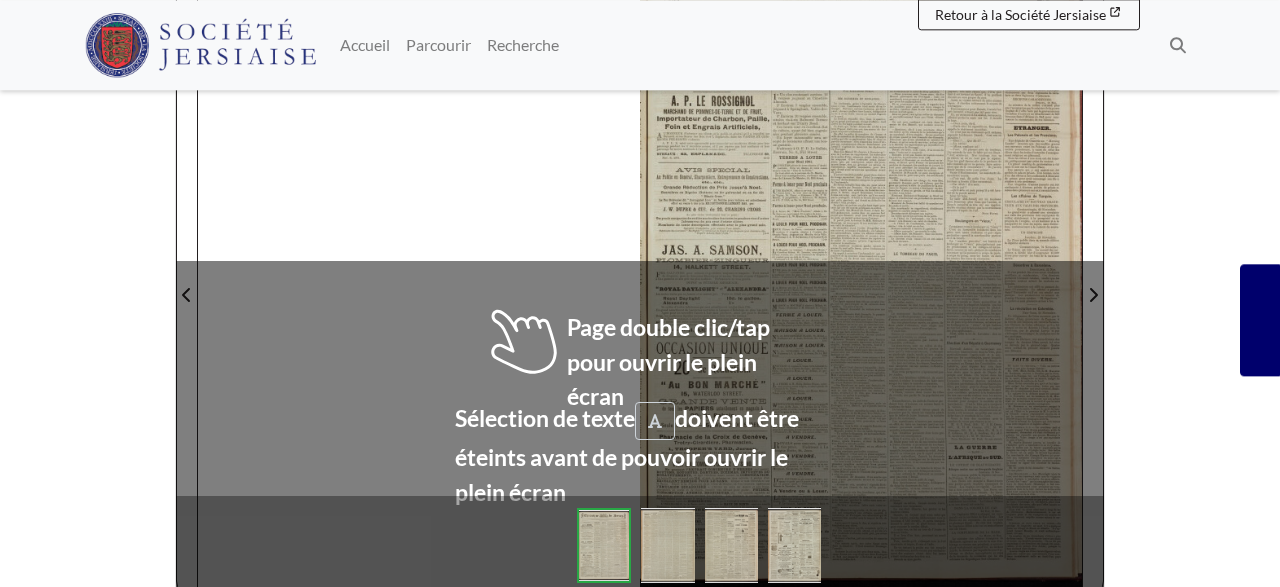 scroll, scrollTop: 416, scrollLeft: 0, axis: vertical 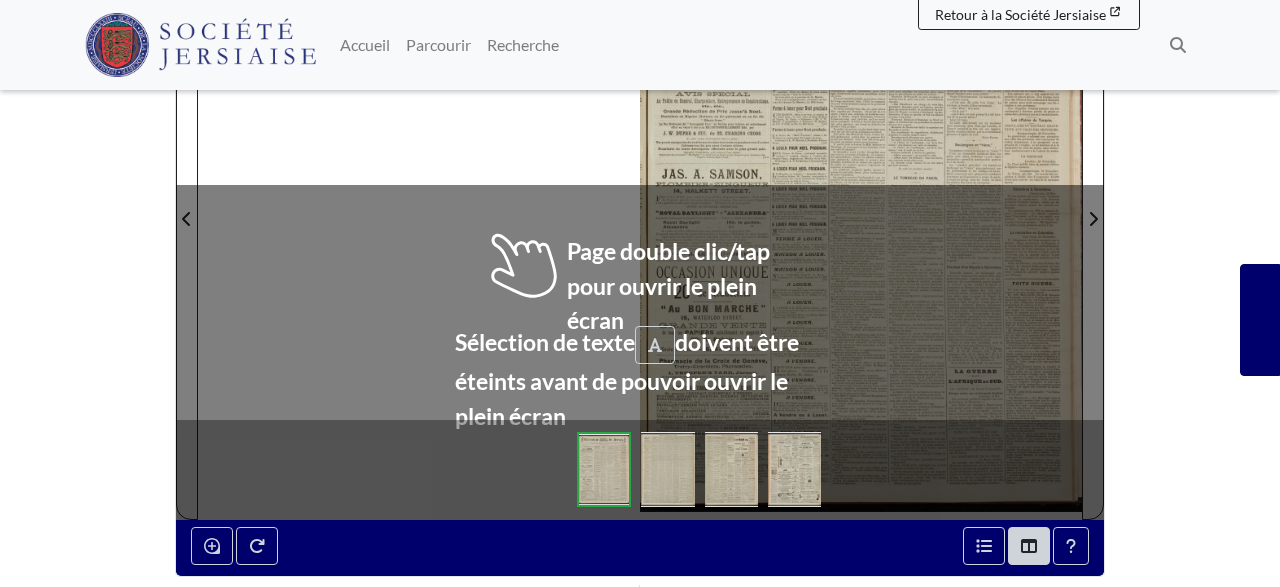 click at bounding box center (861, 207) 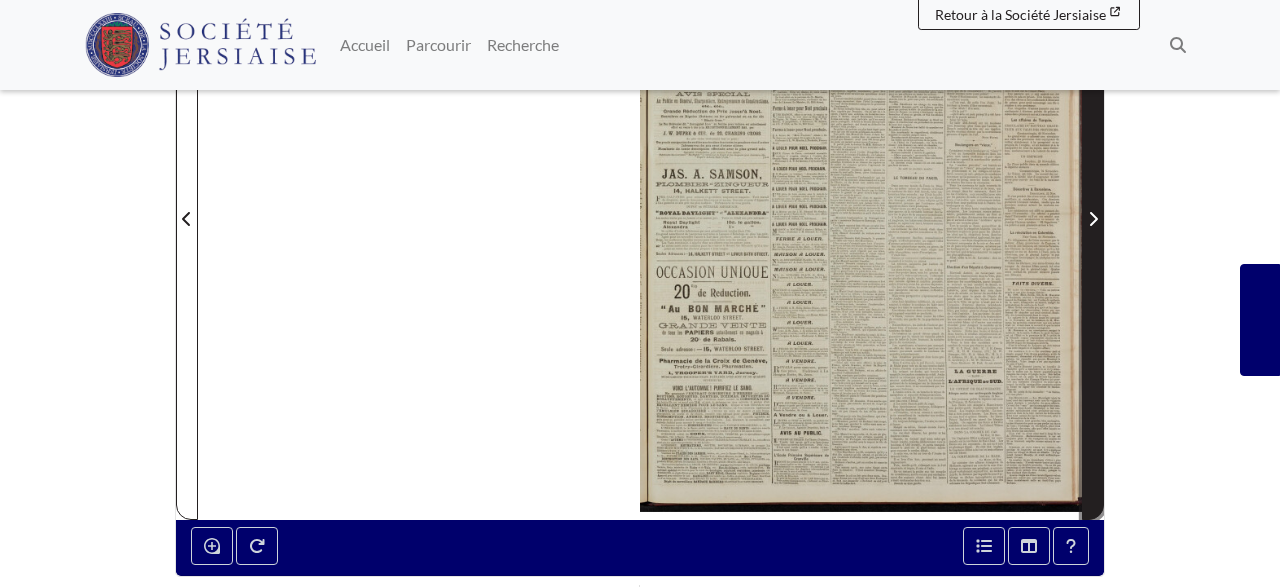 click 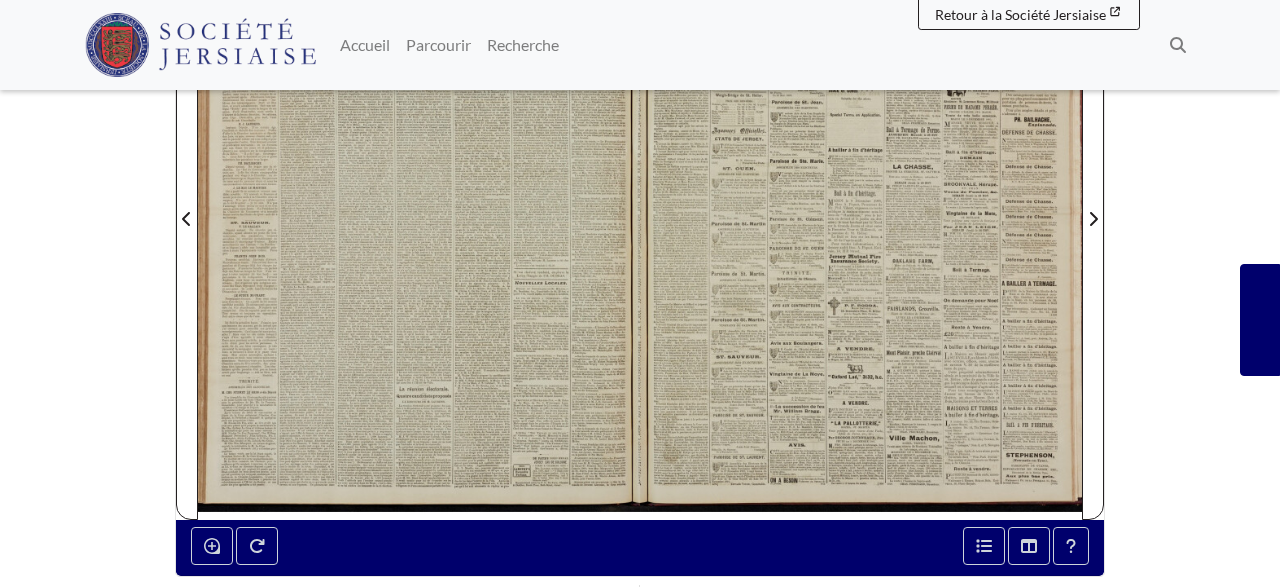 click at bounding box center (419, 207) 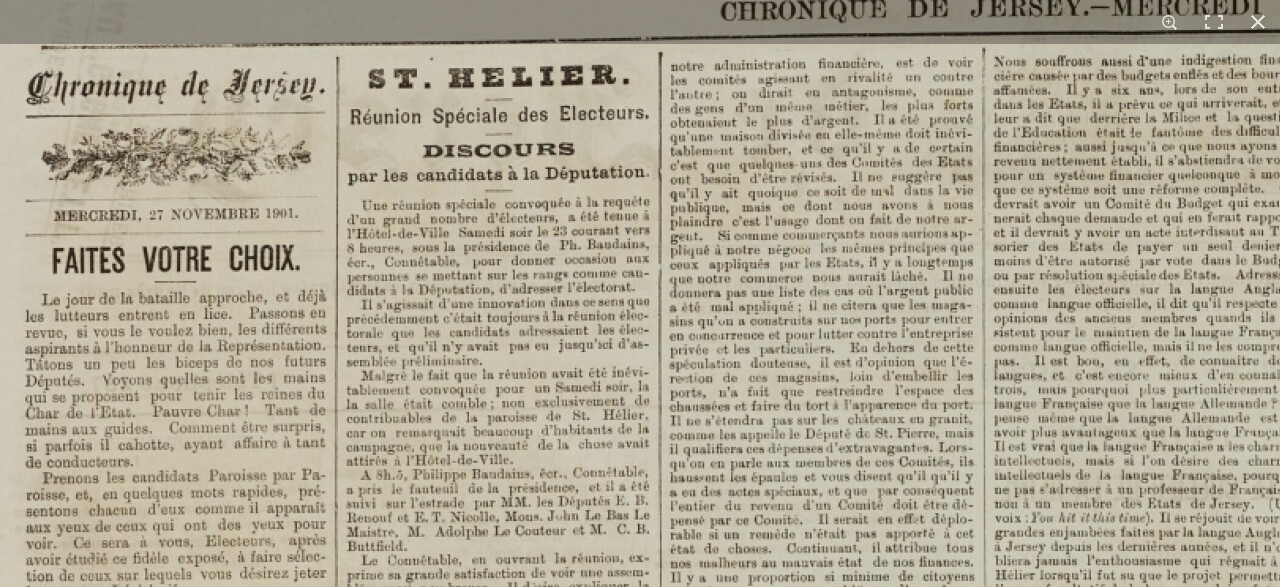 click at bounding box center (1125, 1593) 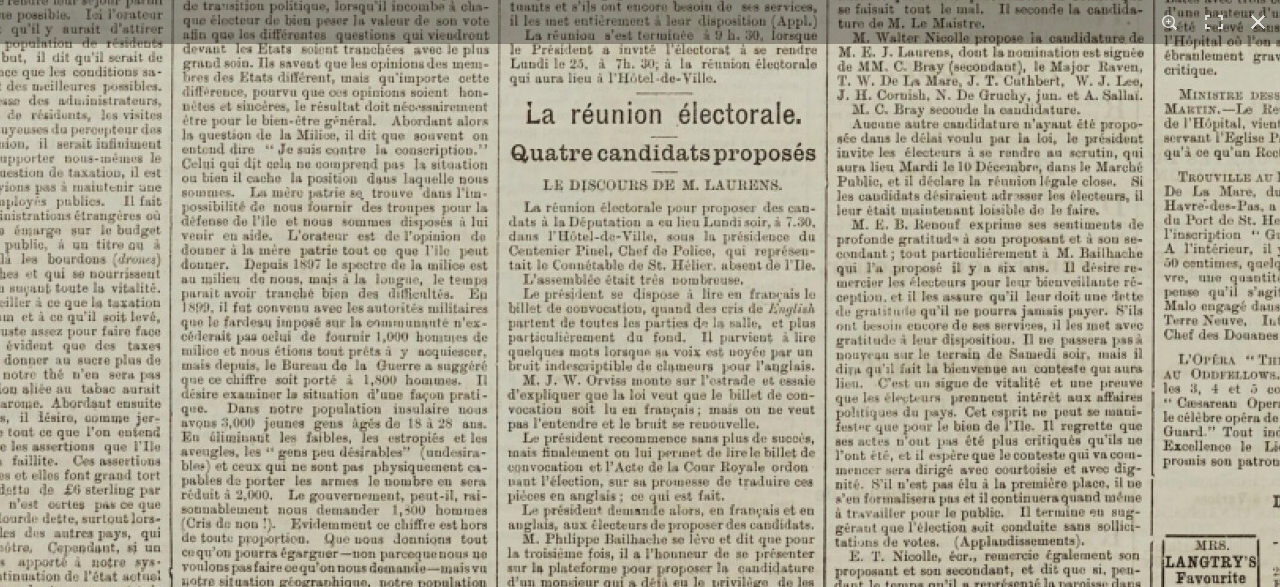 click at bounding box center [636, -904] 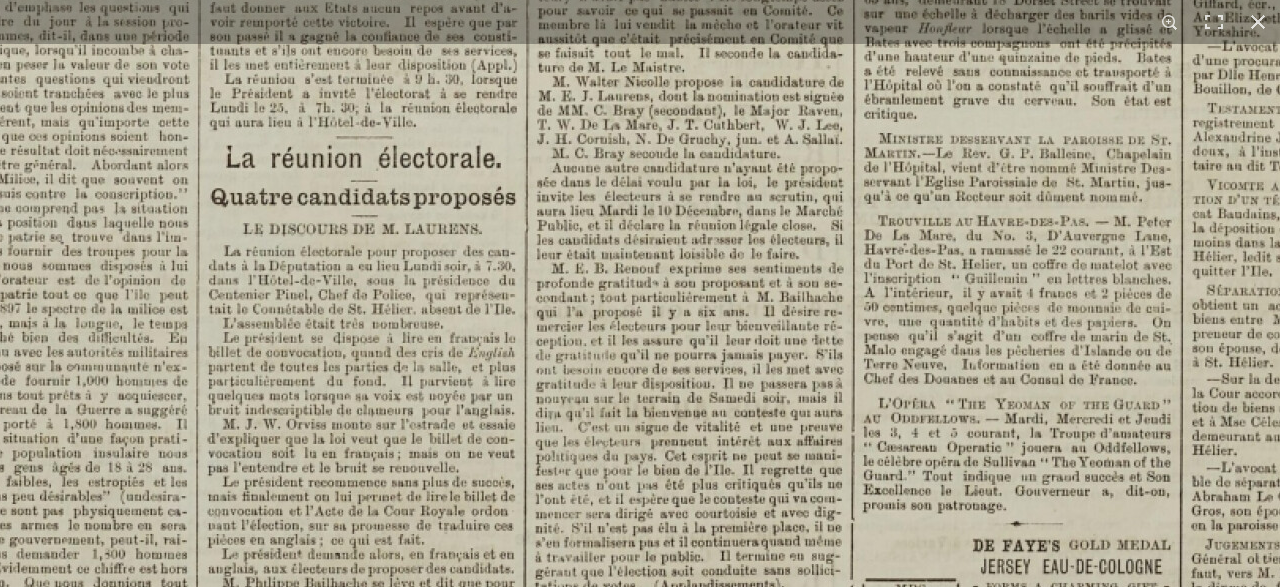 click at bounding box center [336, -860] 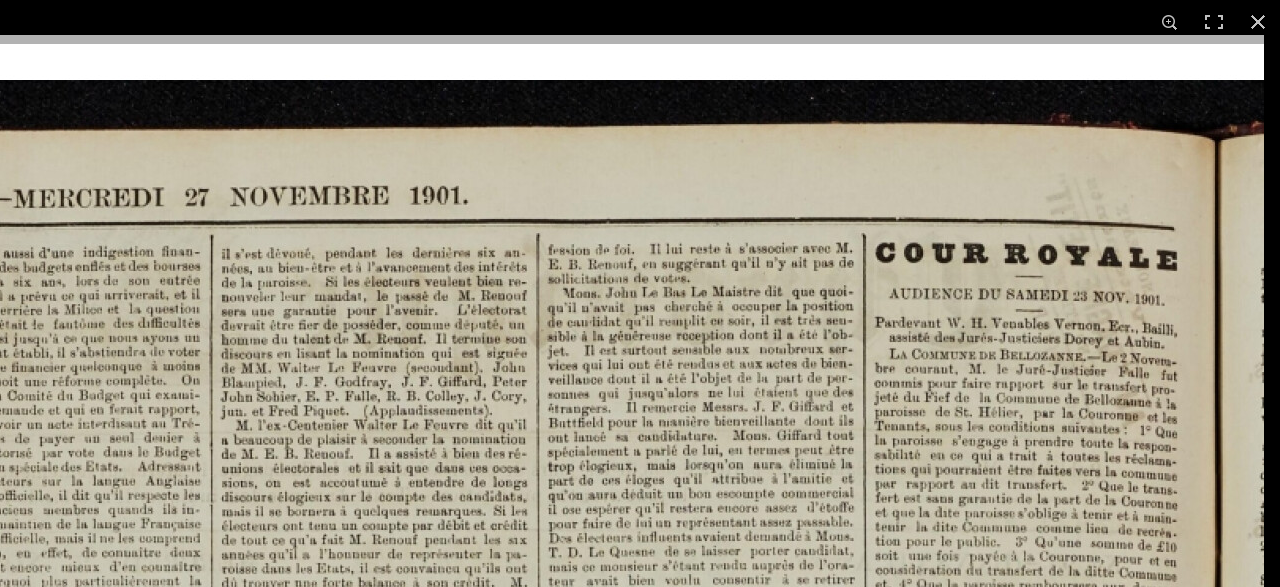 click at bounding box center [27, 1785] 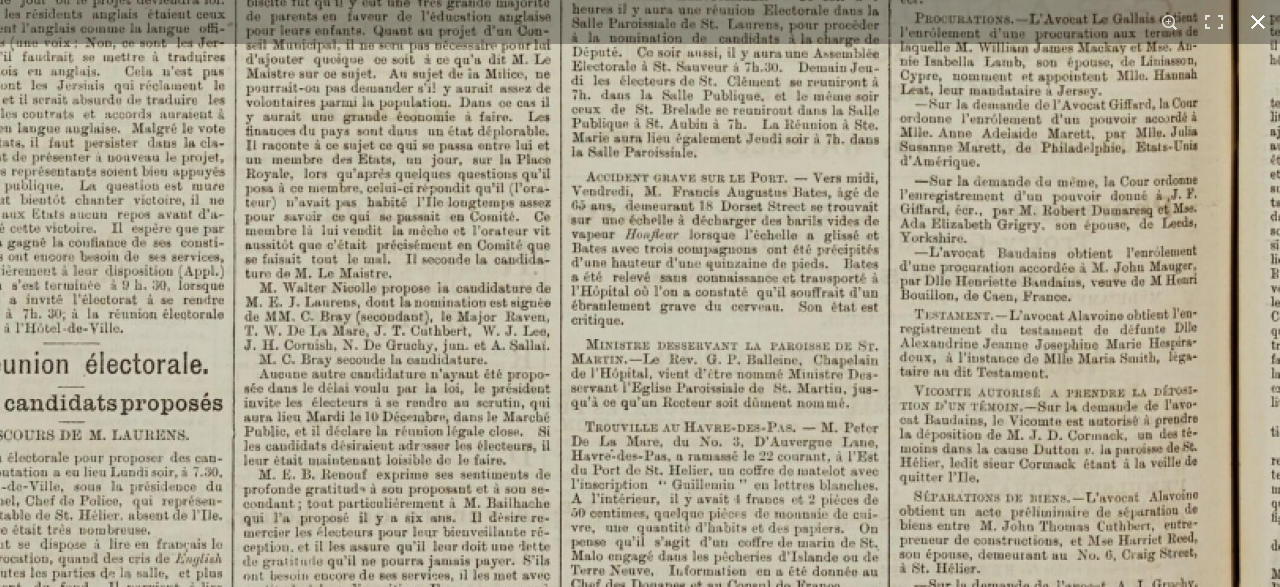 click at bounding box center [1258, 22] 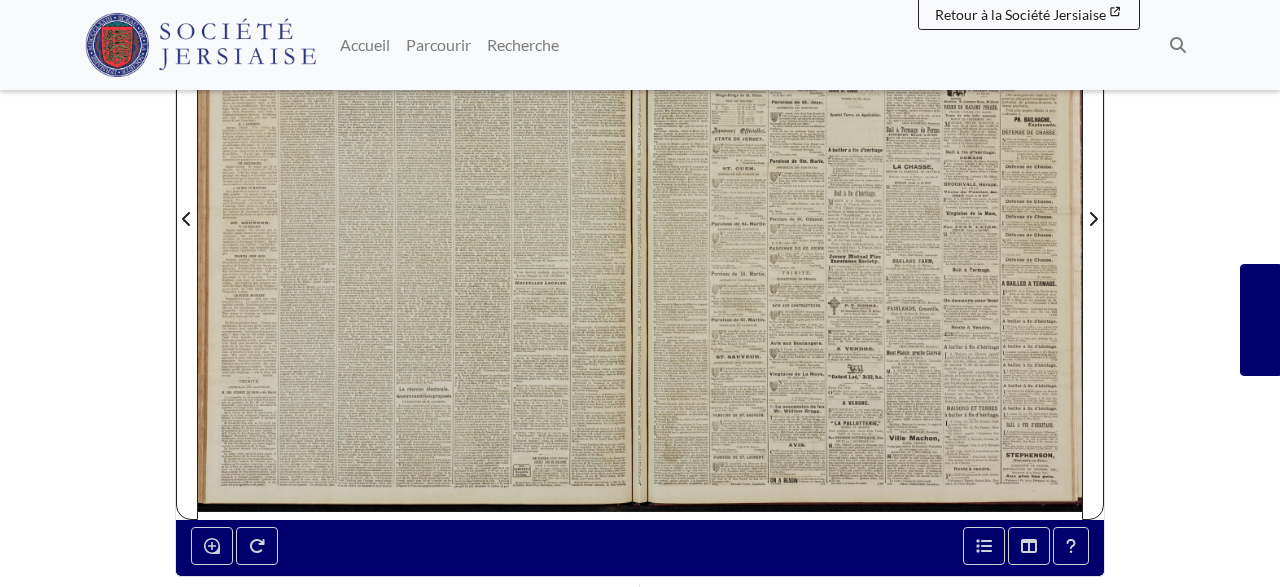 click at bounding box center [861, 207] 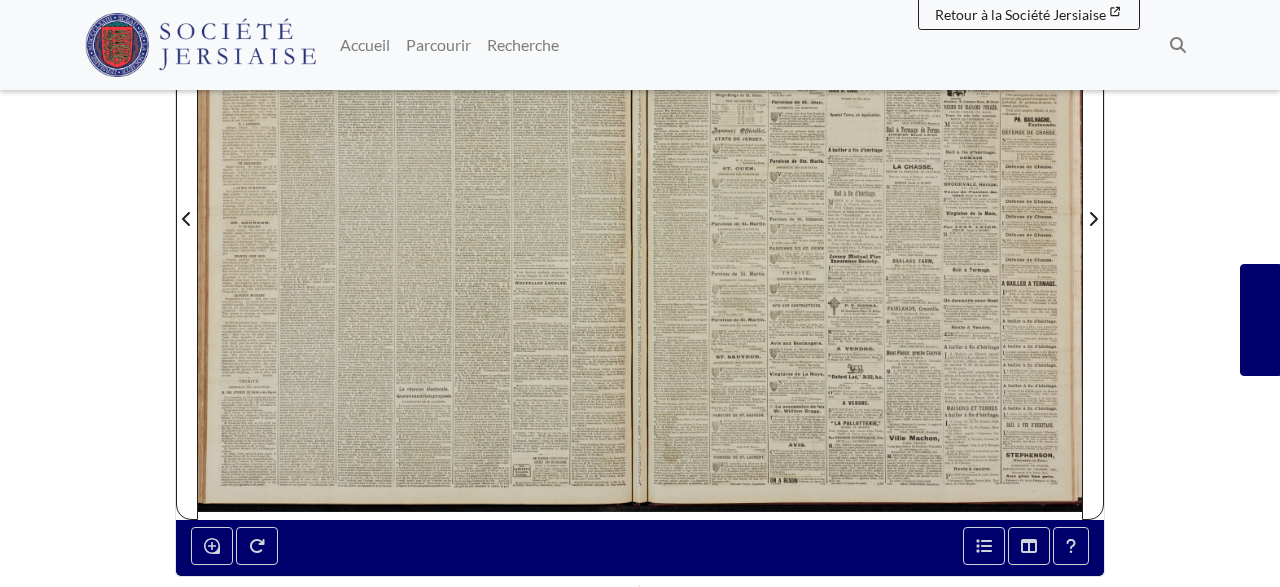 click at bounding box center (861, 207) 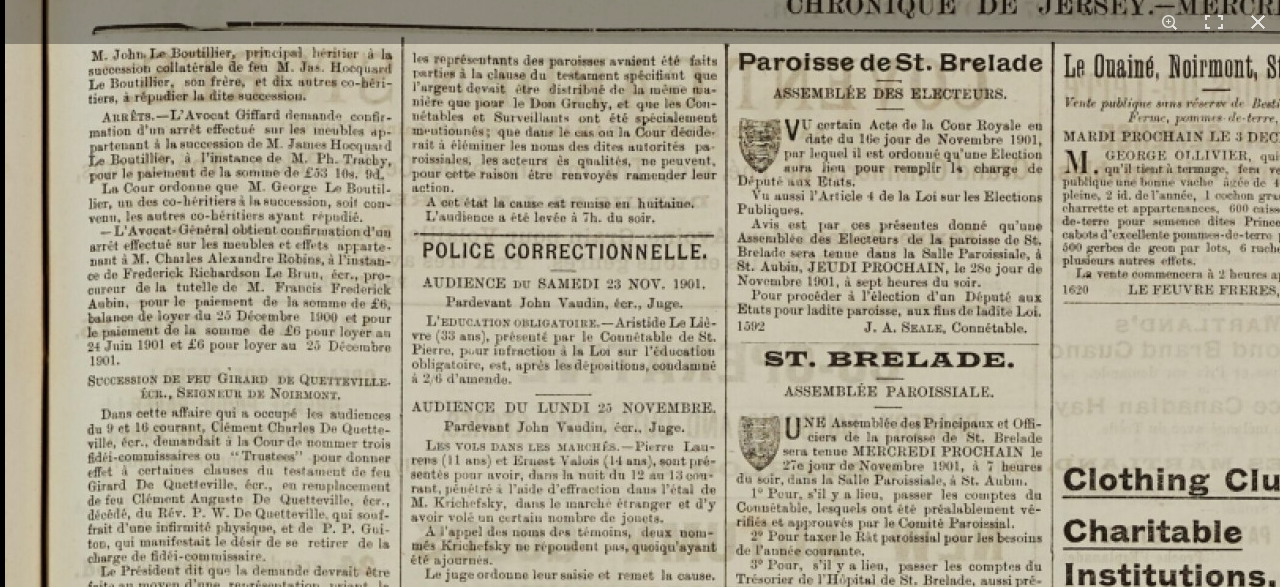 click at bounding box center (1242, 1586) 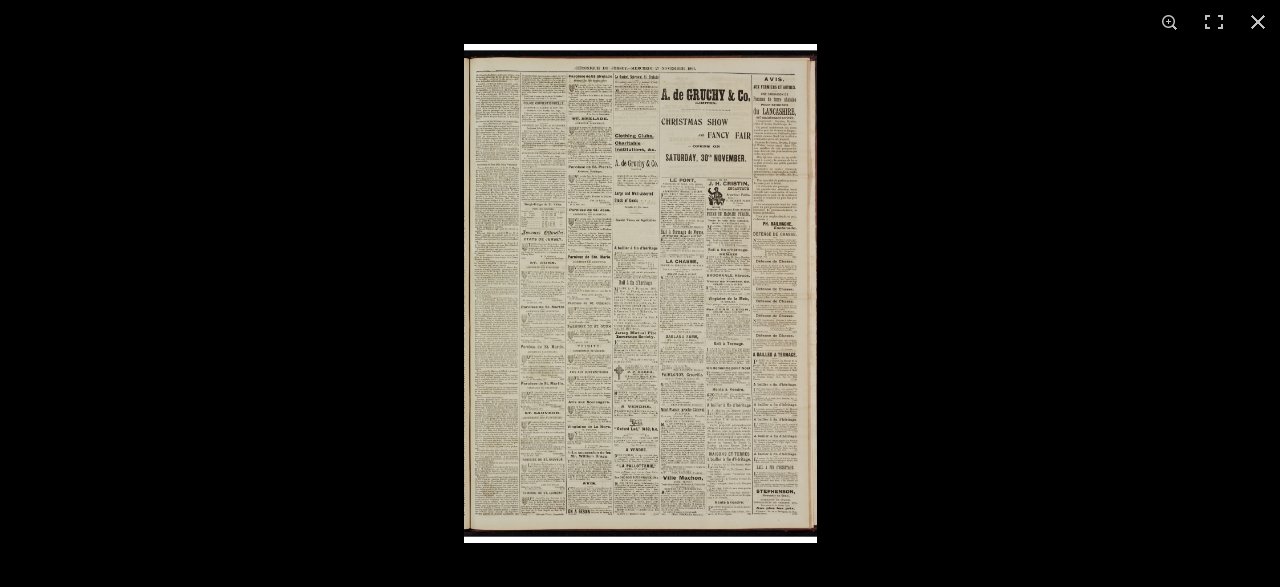 click at bounding box center (640, 293) 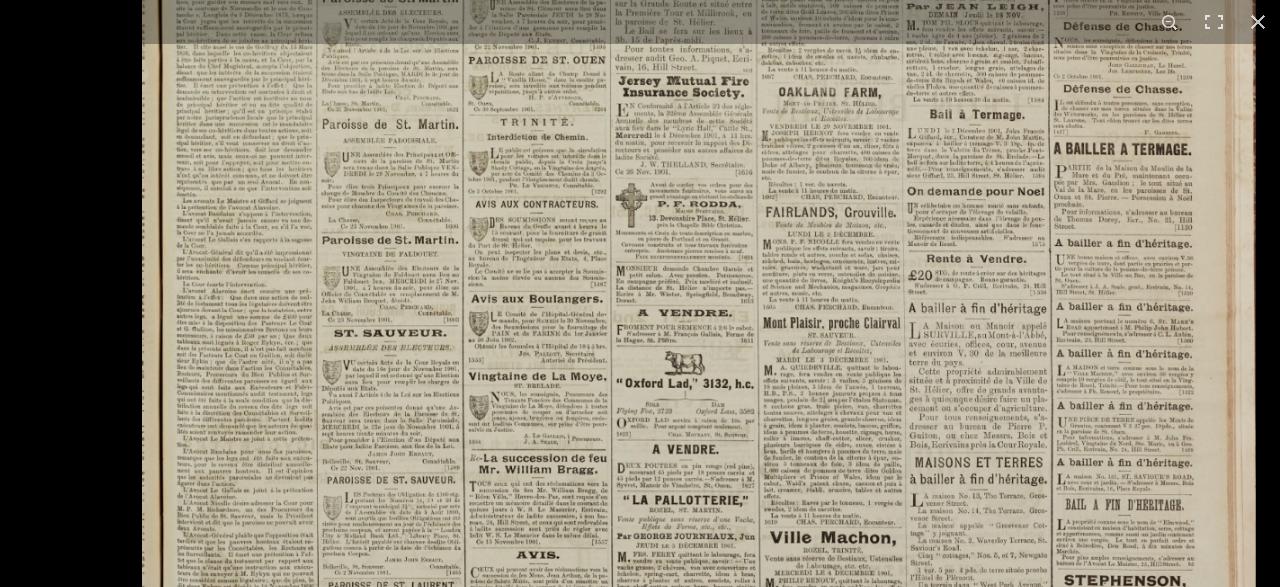 click at bounding box center (698, -43) 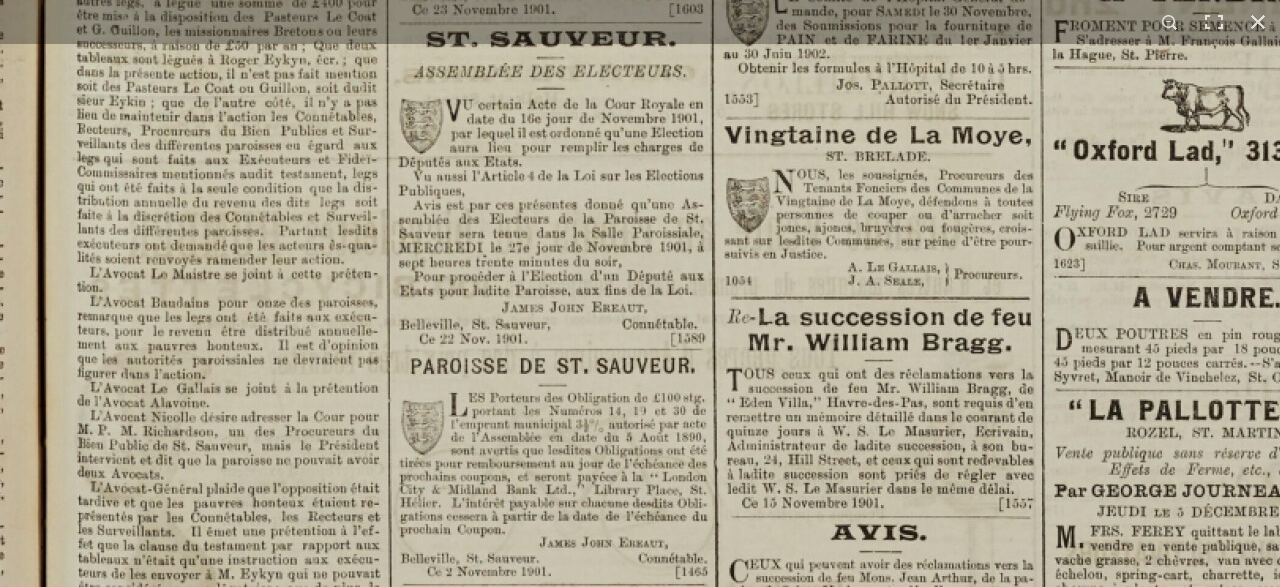 click at bounding box center (1237, -799) 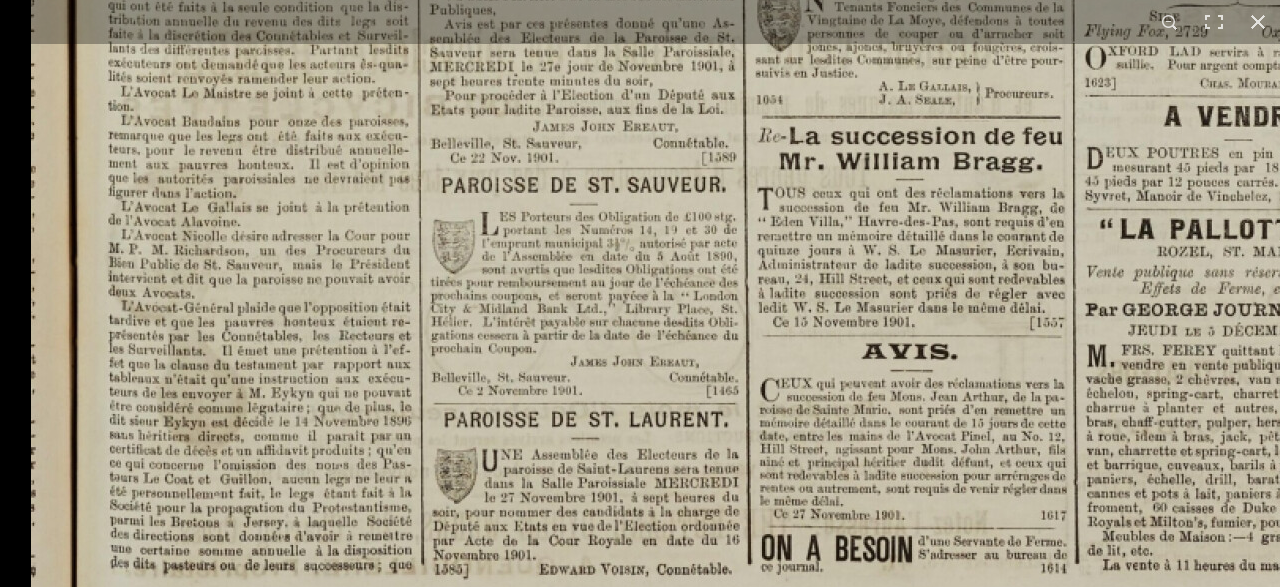 click at bounding box center [1268, -980] 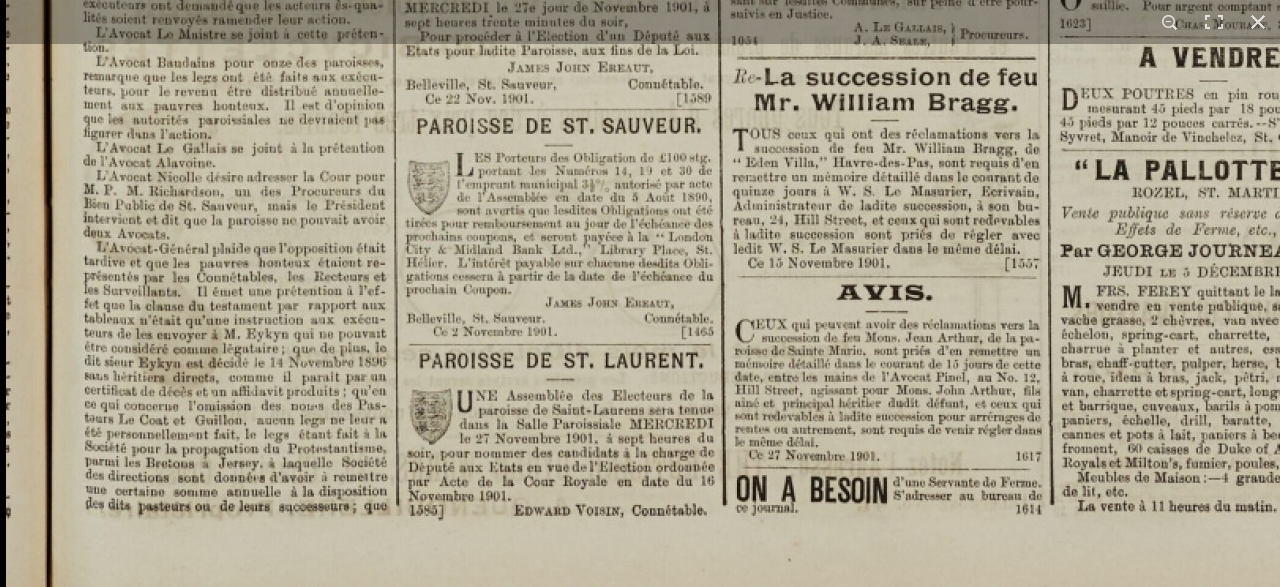 click at bounding box center [1243, -1039] 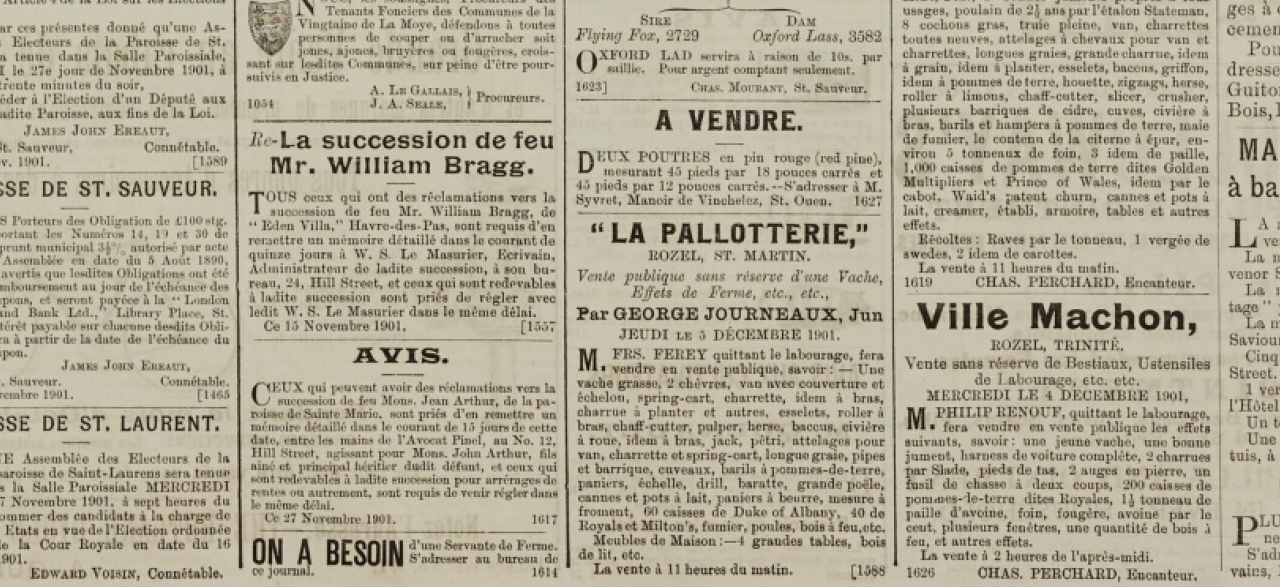 click at bounding box center [759, -976] 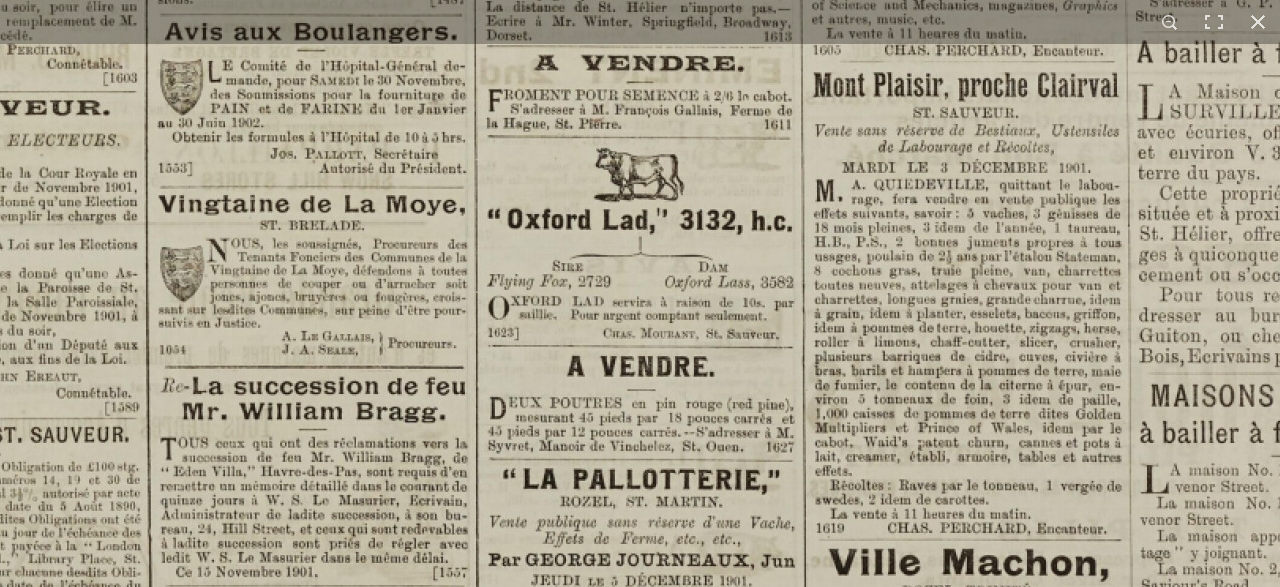 click at bounding box center [671, -730] 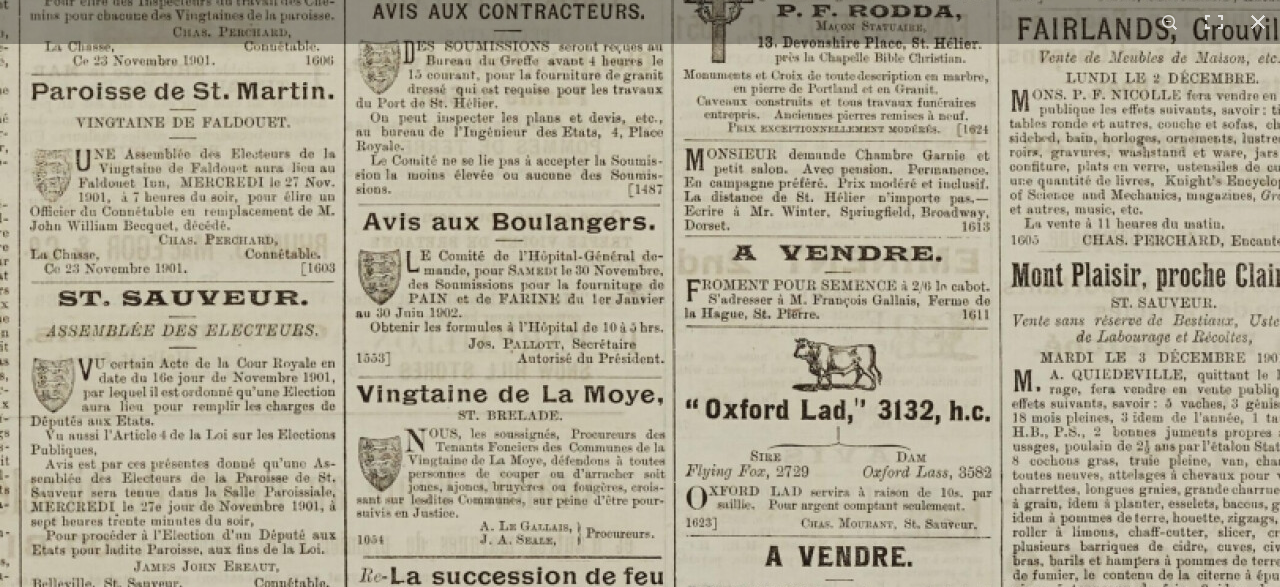 click at bounding box center (869, -540) 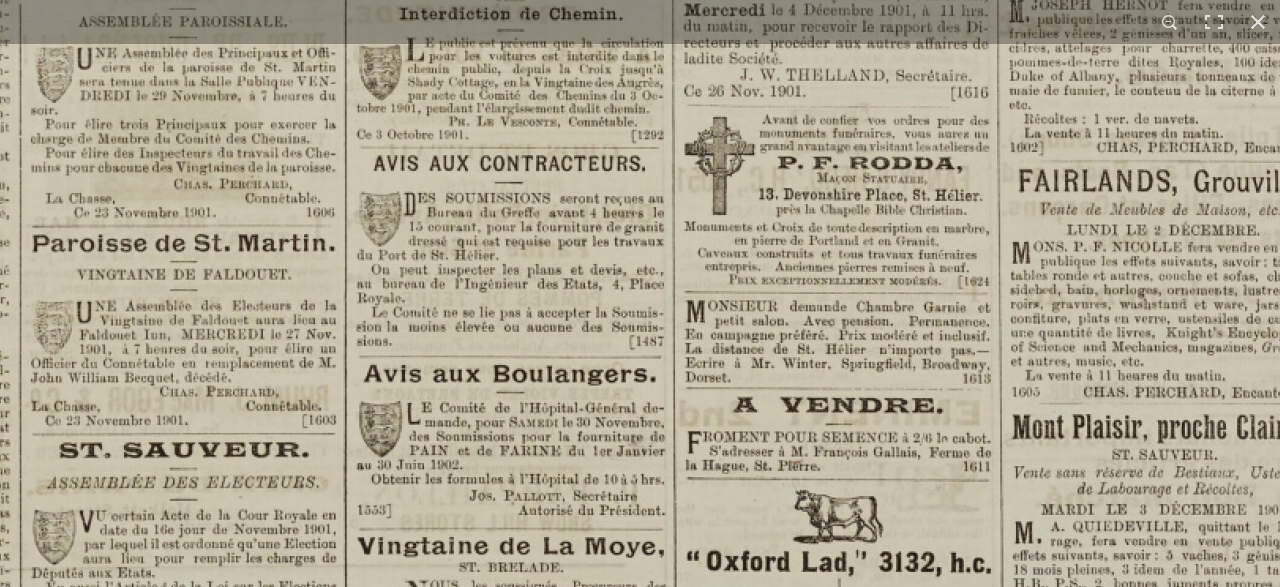 click at bounding box center (870, -388) 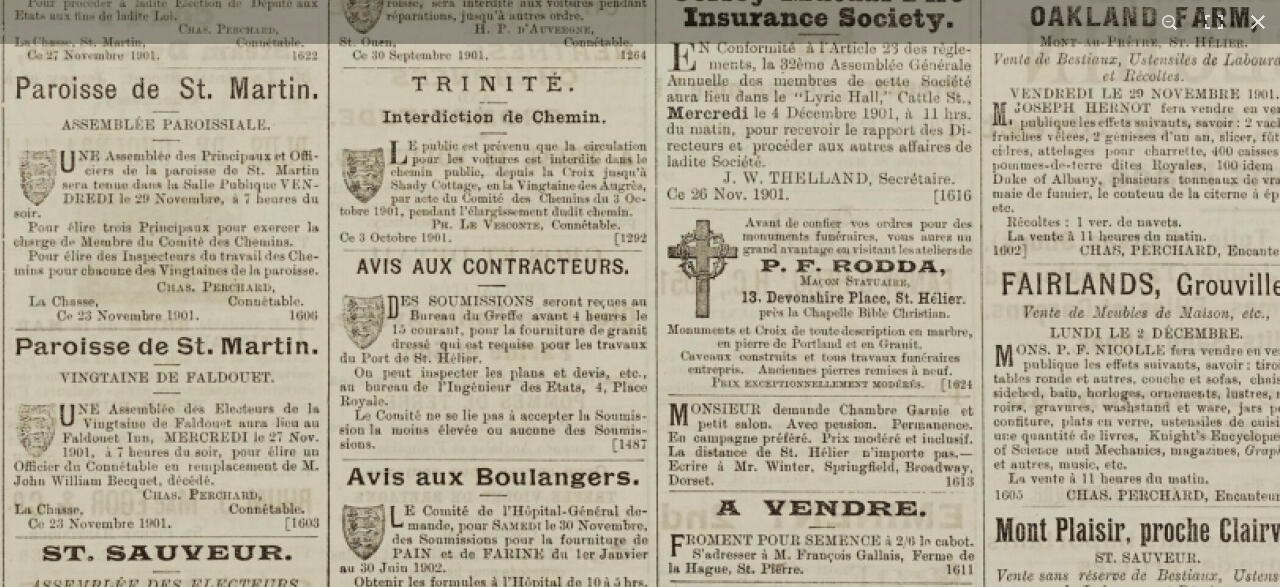 click at bounding box center [853, -285] 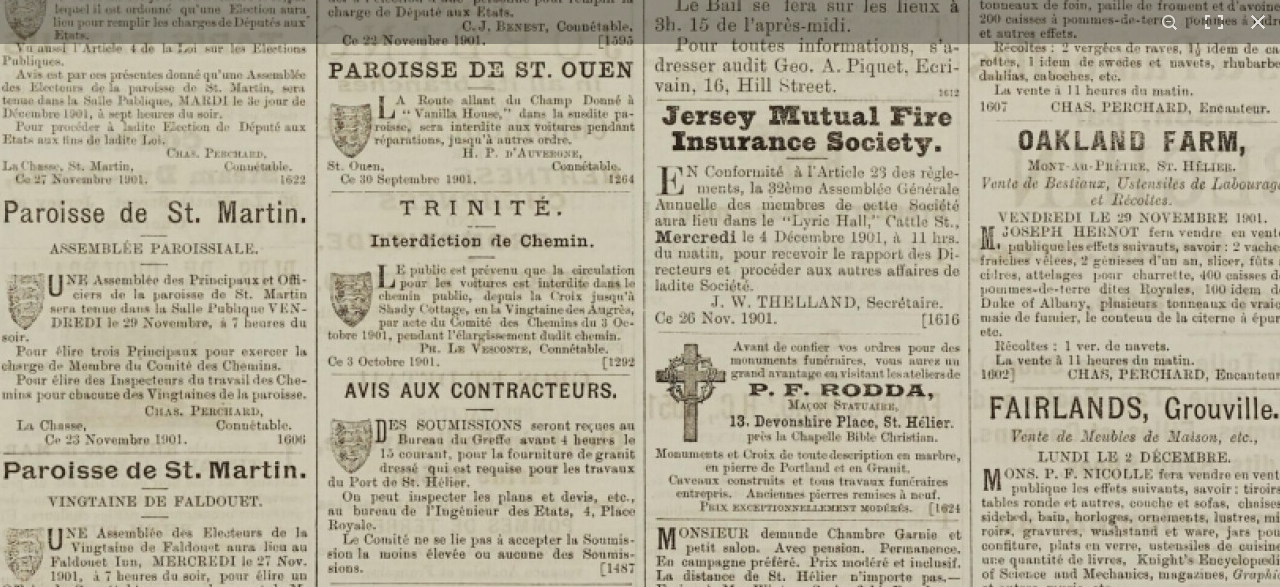 click at bounding box center [841, -161] 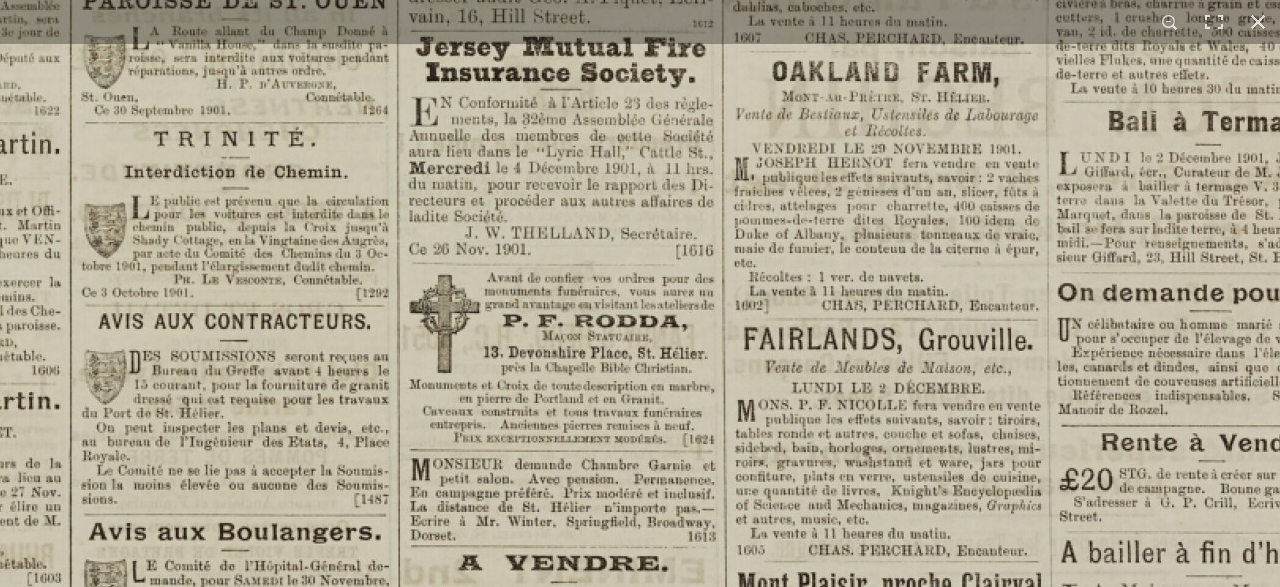 click at bounding box center [595, -230] 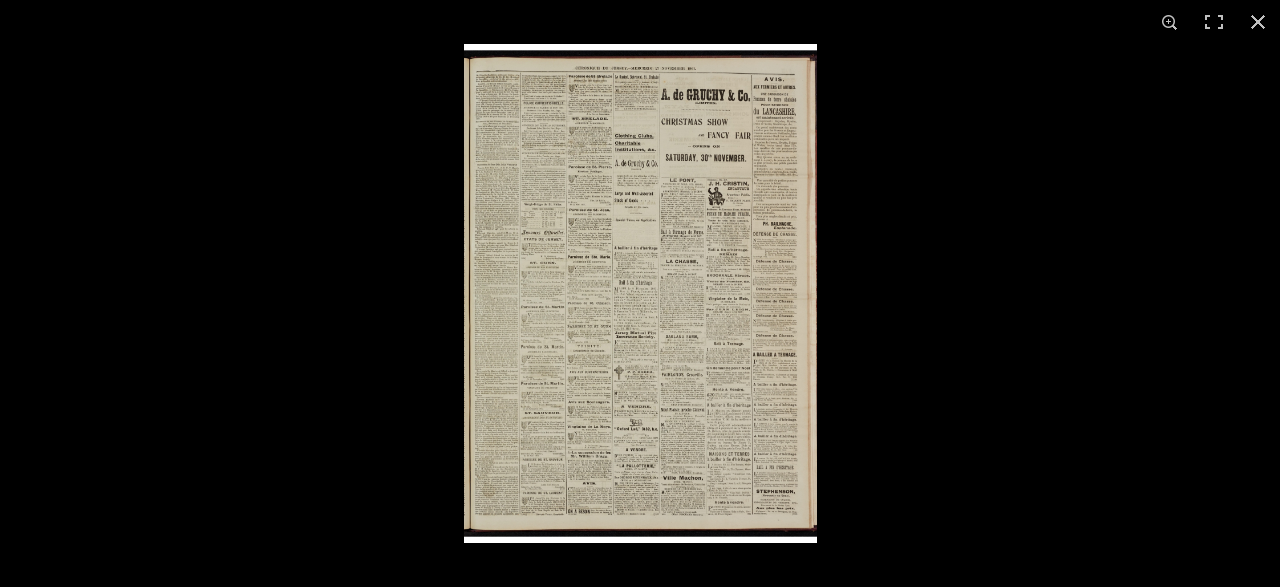 click at bounding box center [640, 293] 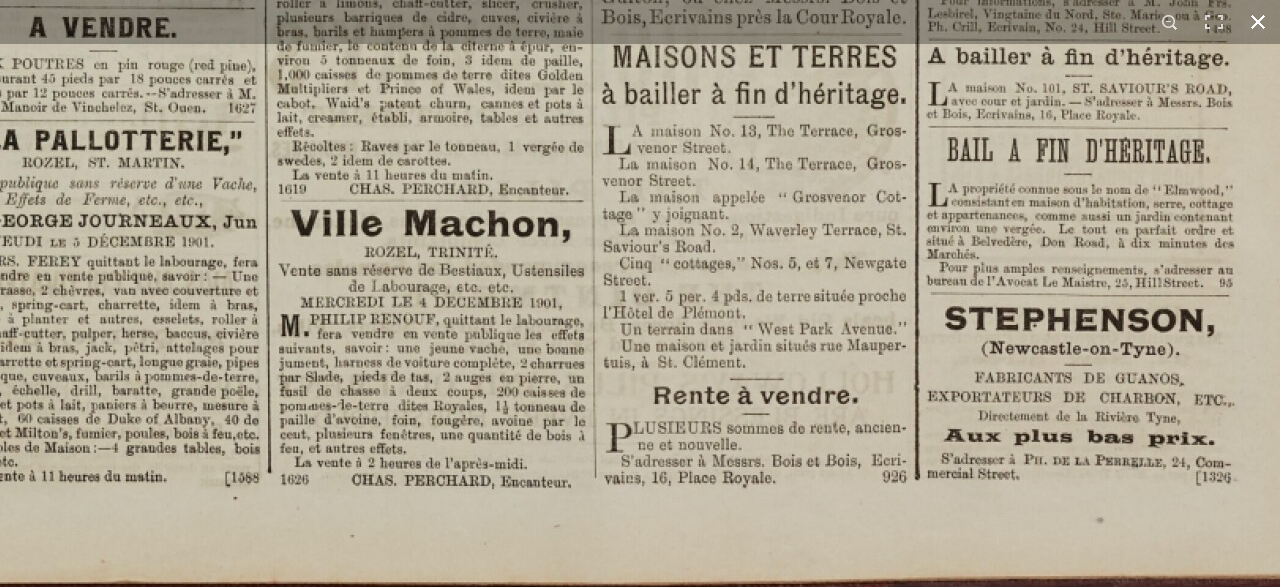 click at bounding box center [1258, 22] 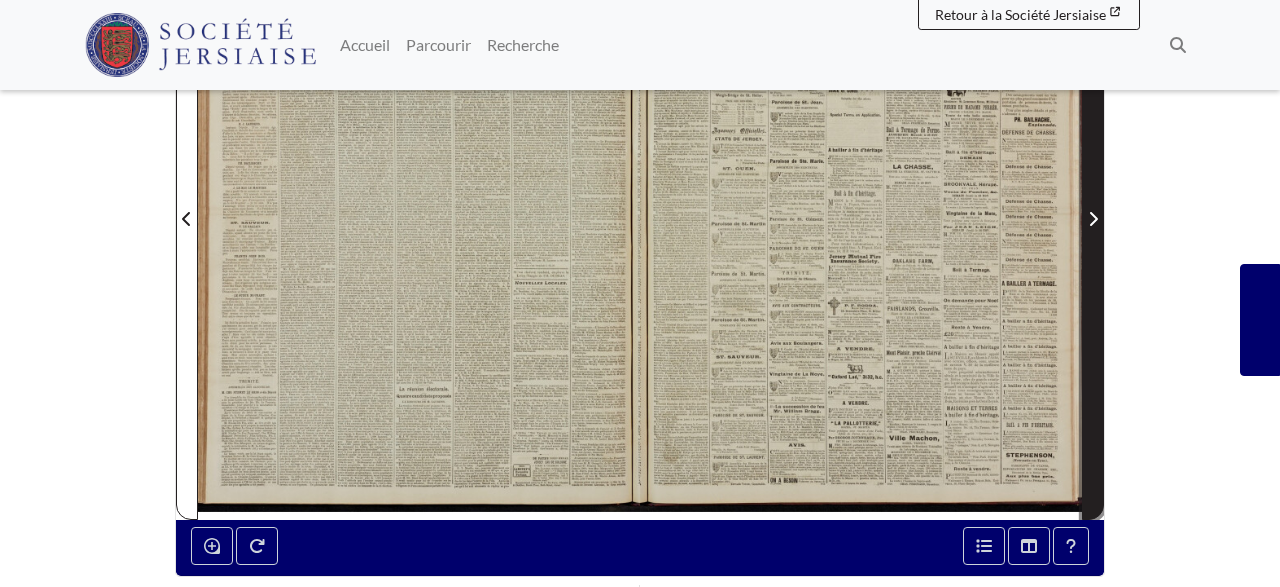 click 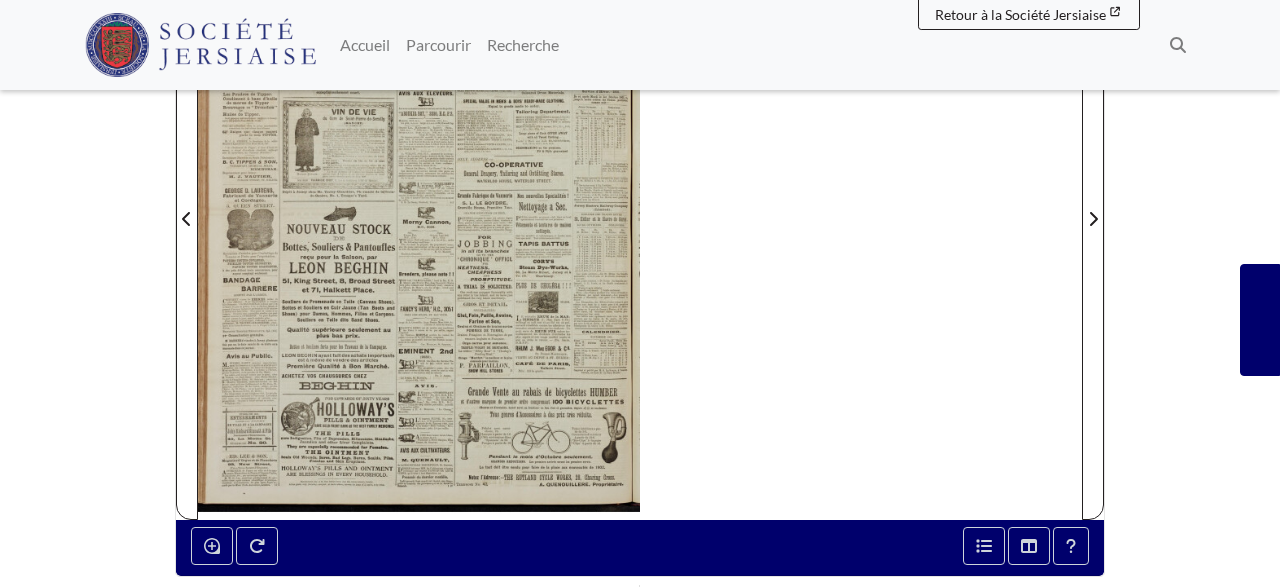 click at bounding box center (419, 207) 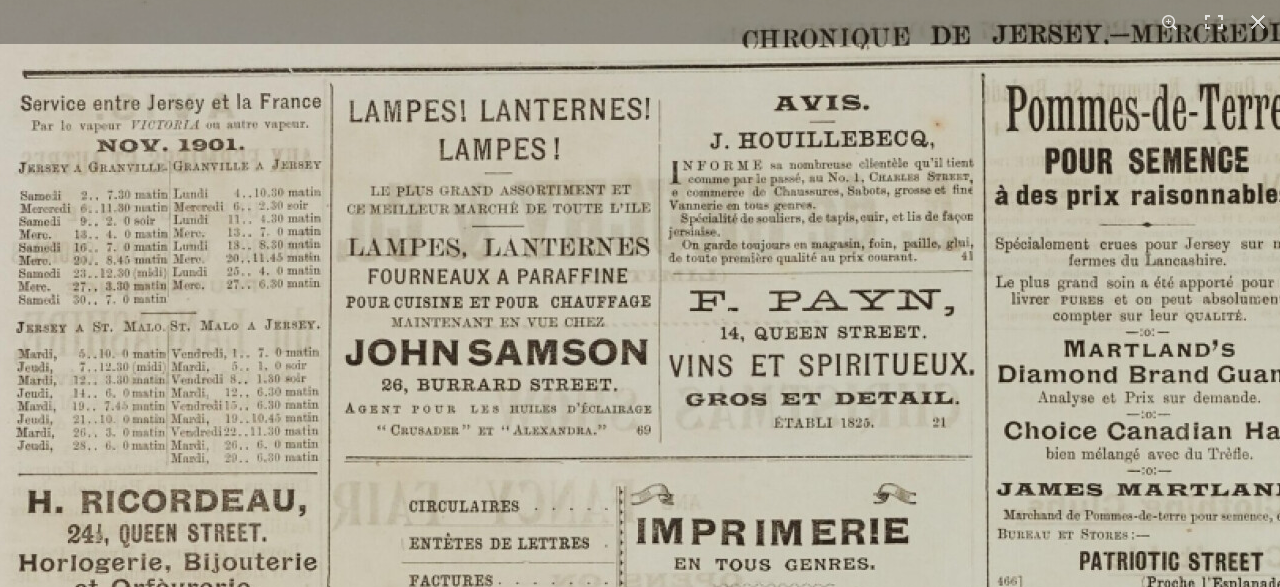 click at bounding box center [1114, 1615] 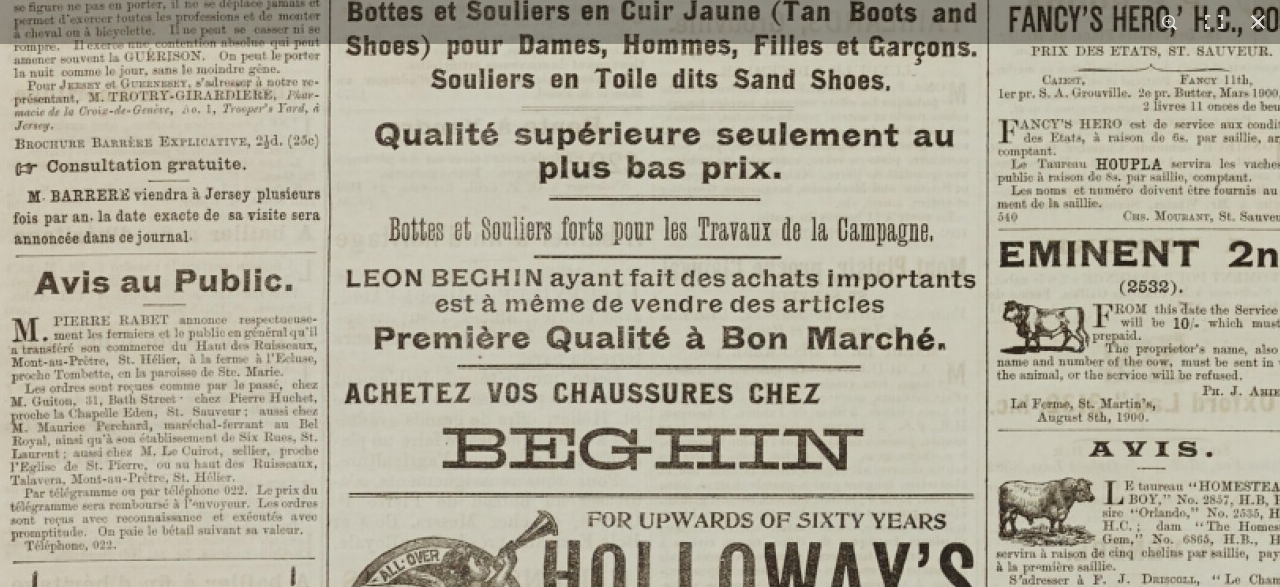 click at bounding box center (1113, -552) 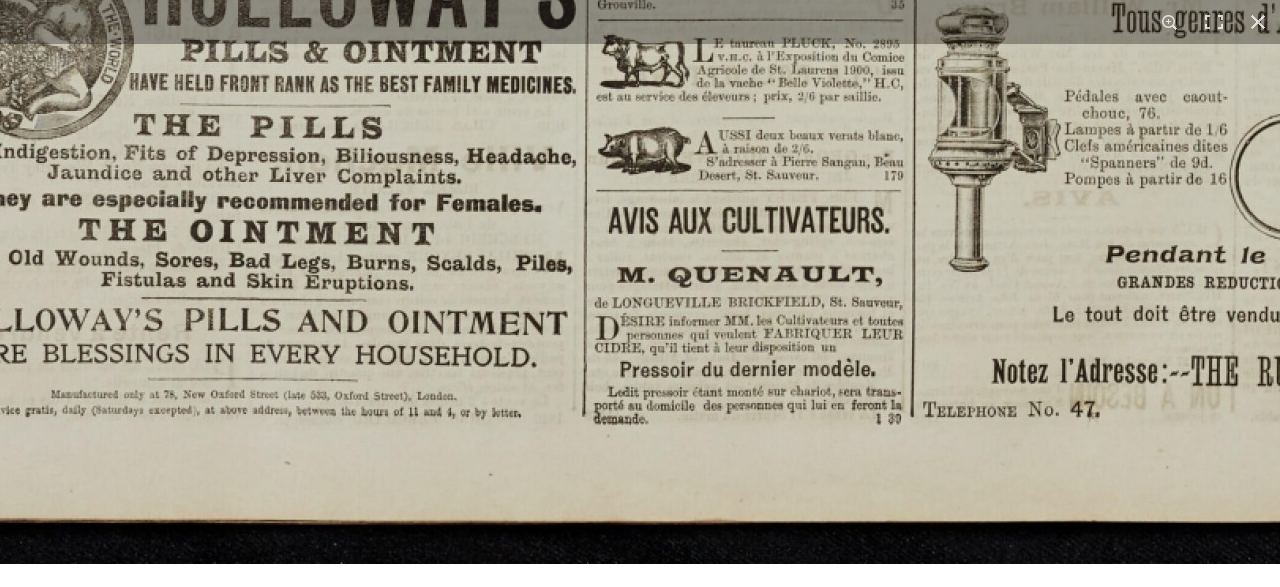 click at bounding box center (714, -1141) 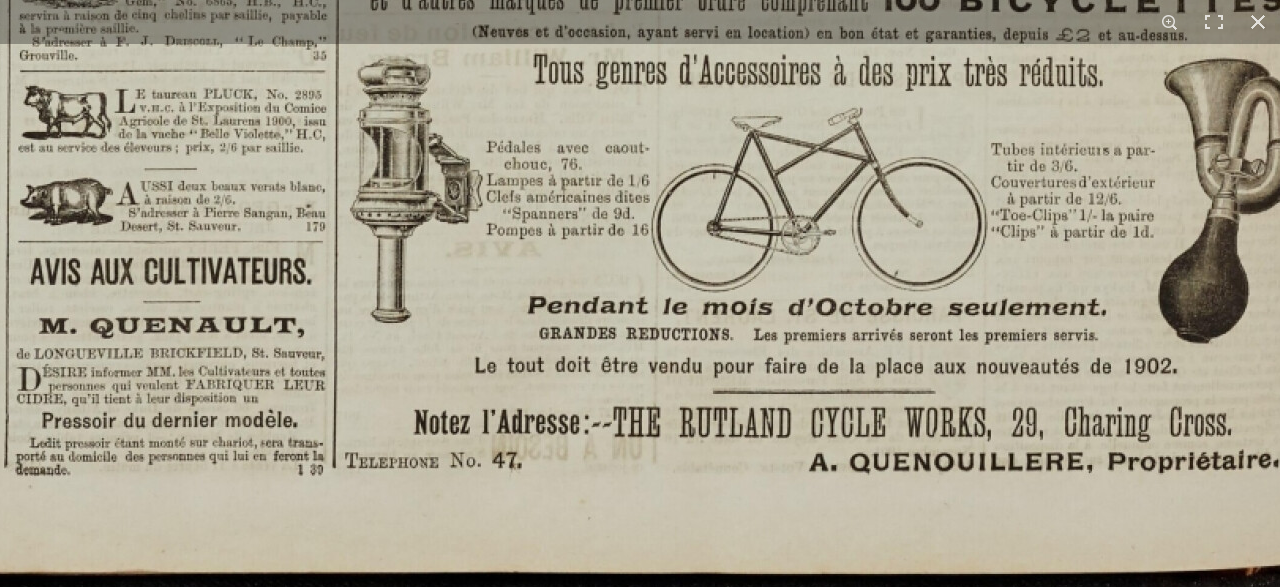 click at bounding box center [136, -1090] 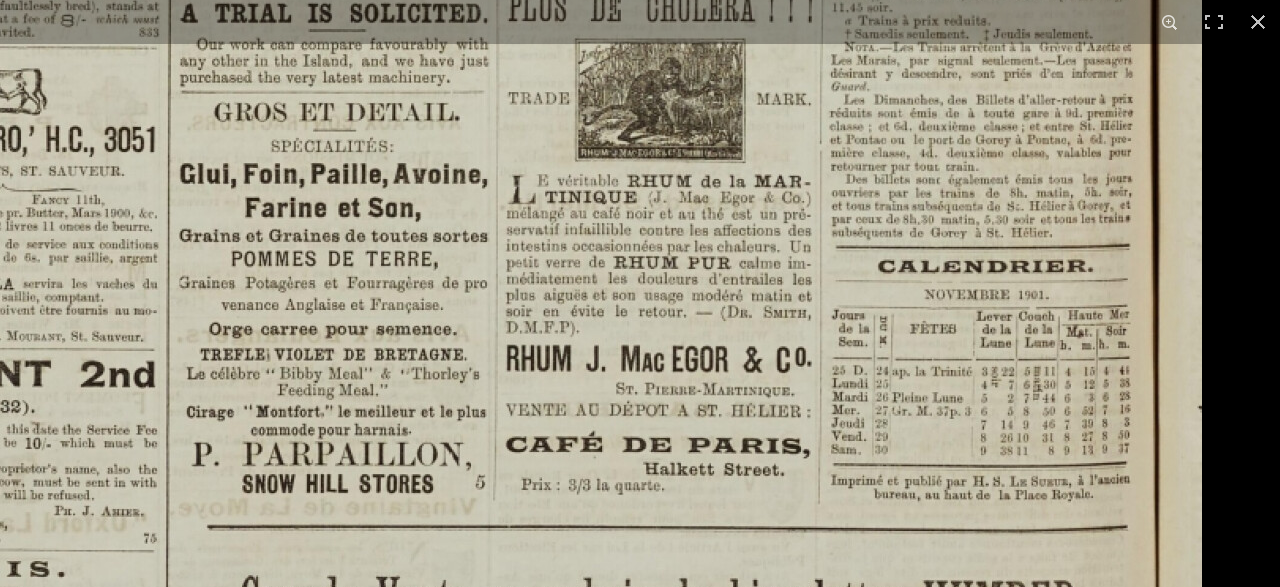 click at bounding box center (-35, -432) 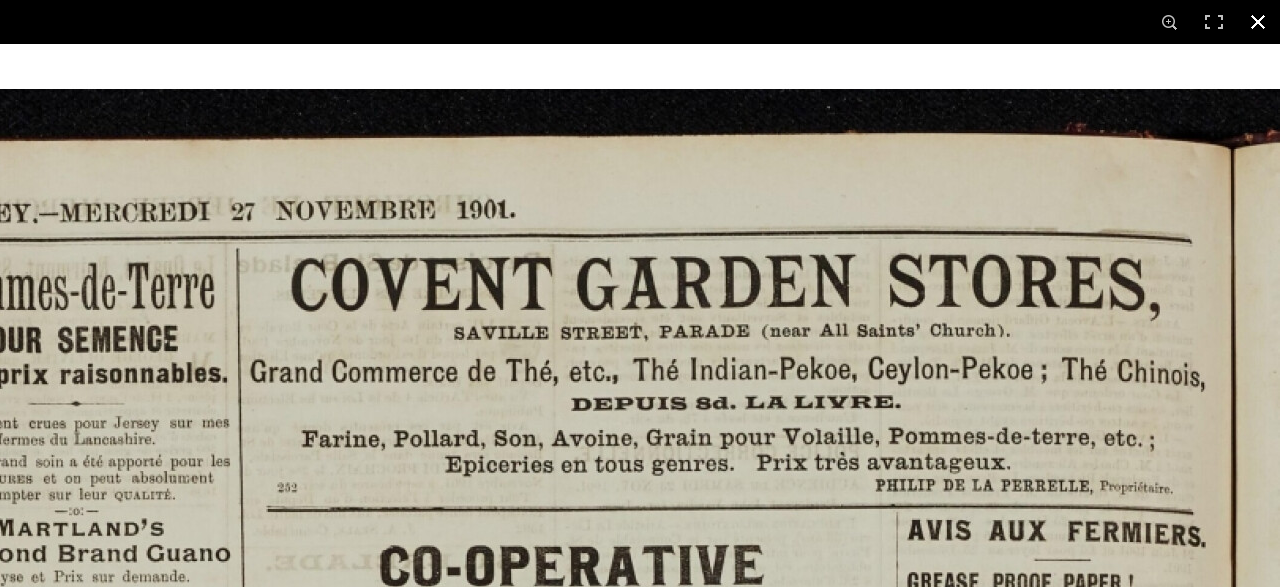 click at bounding box center (1258, 22) 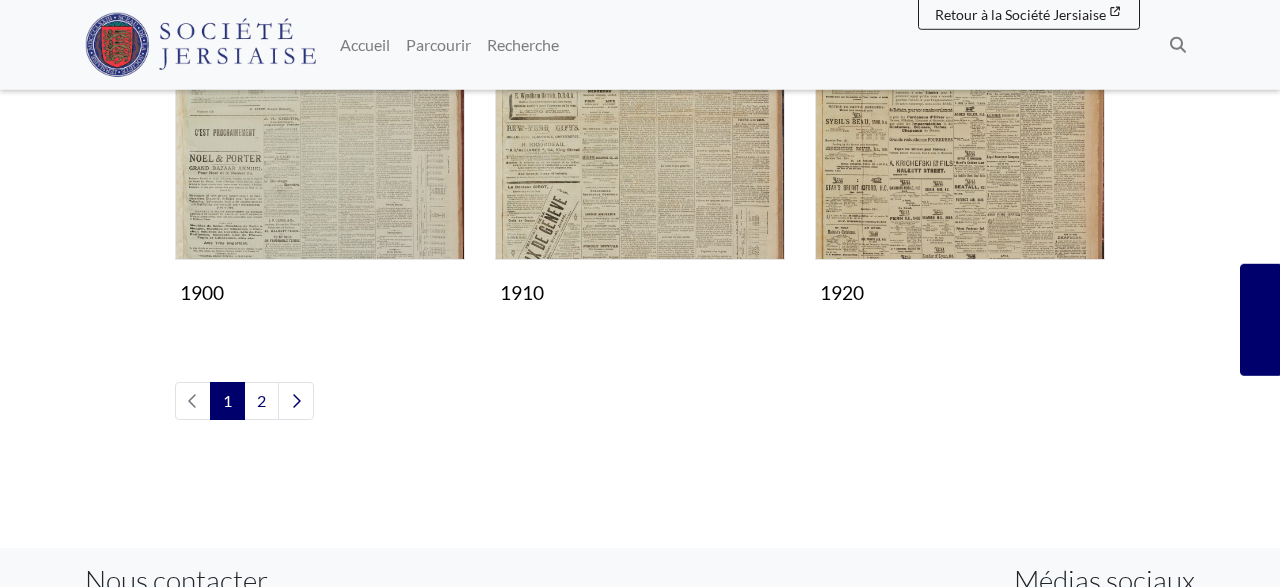 scroll, scrollTop: 1768, scrollLeft: 0, axis: vertical 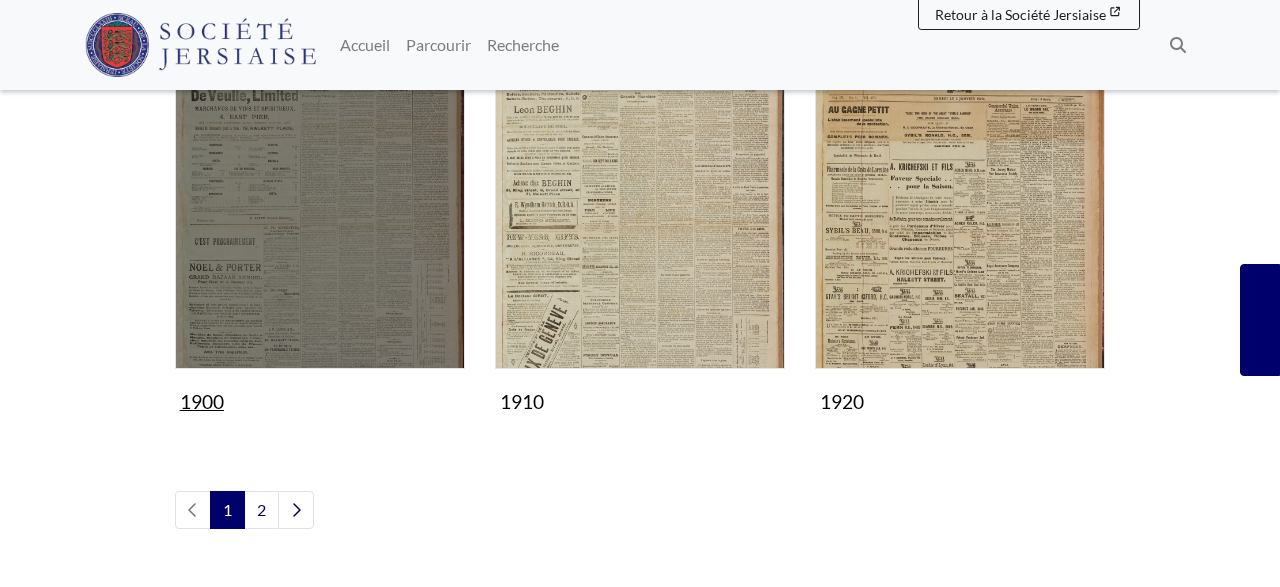 click at bounding box center (320, 224) 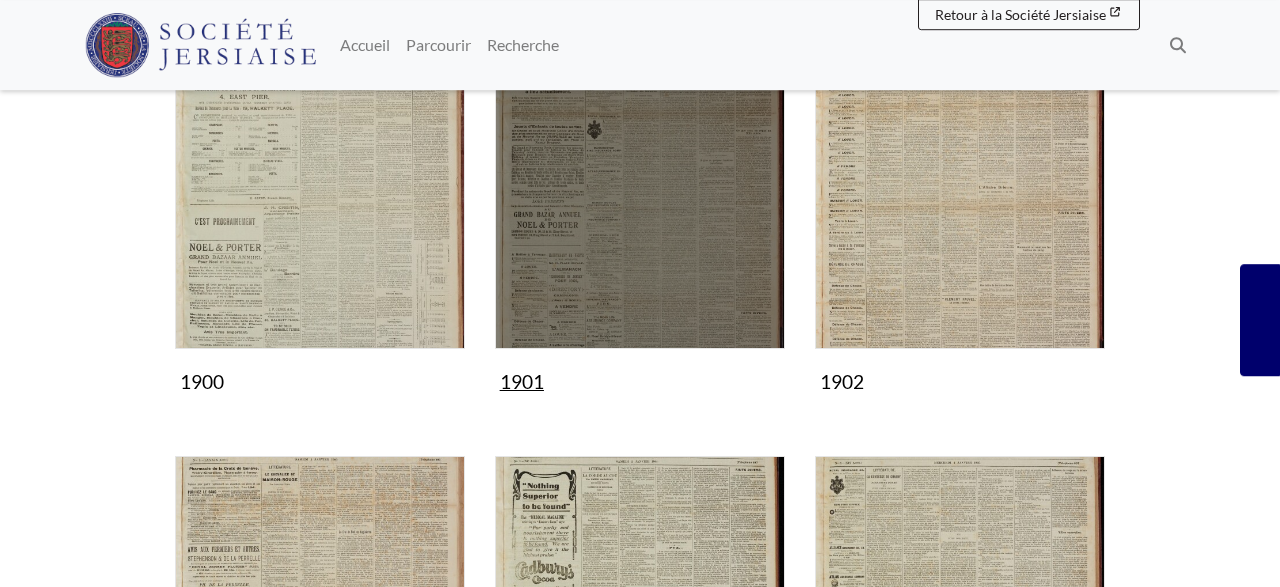 scroll, scrollTop: 312, scrollLeft: 0, axis: vertical 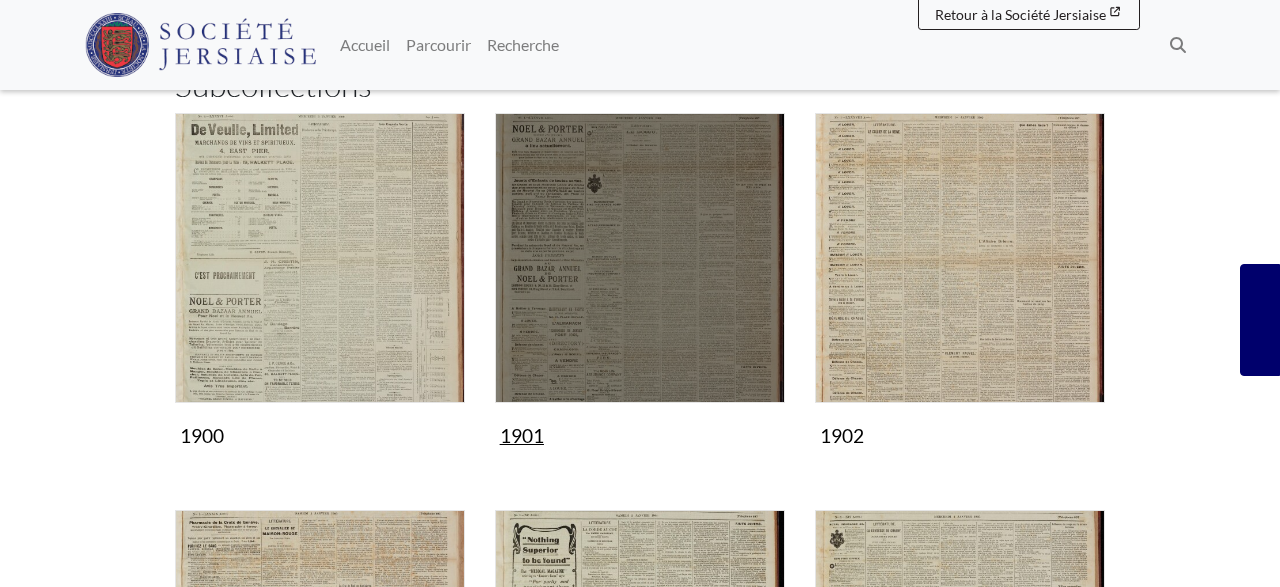 click at bounding box center [640, 258] 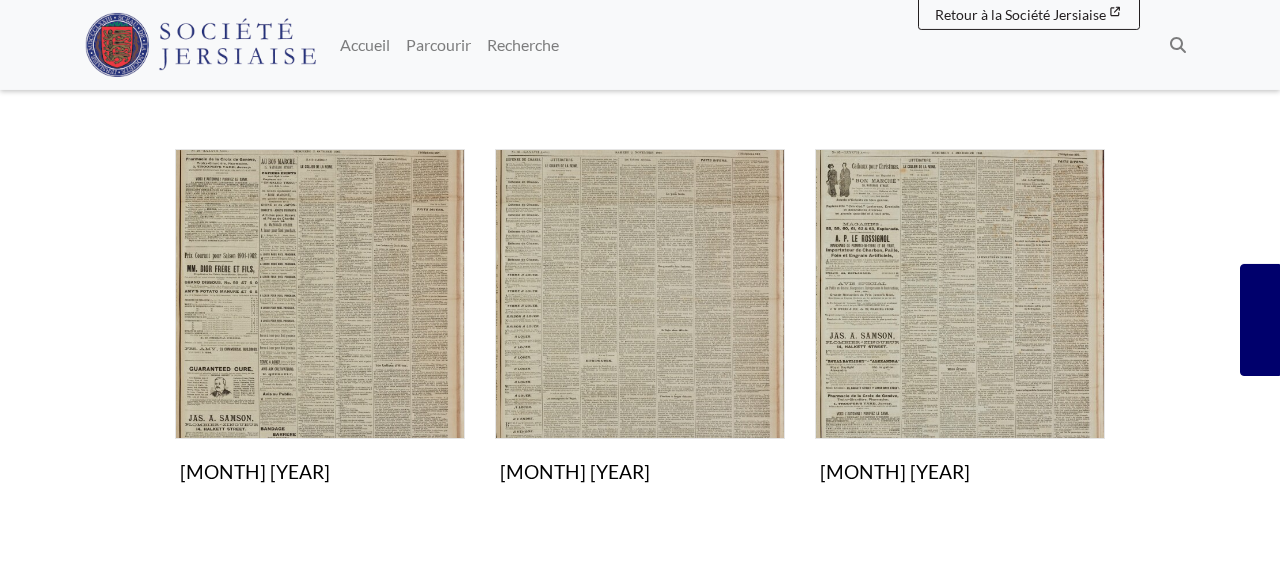 scroll, scrollTop: 1560, scrollLeft: 0, axis: vertical 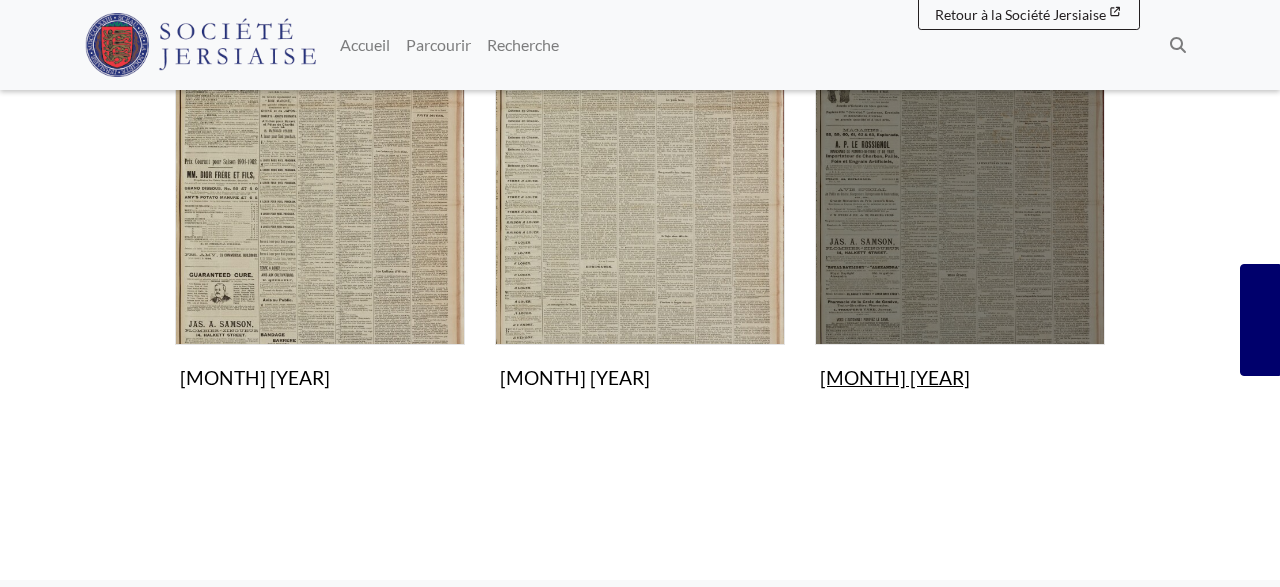 click at bounding box center [960, 200] 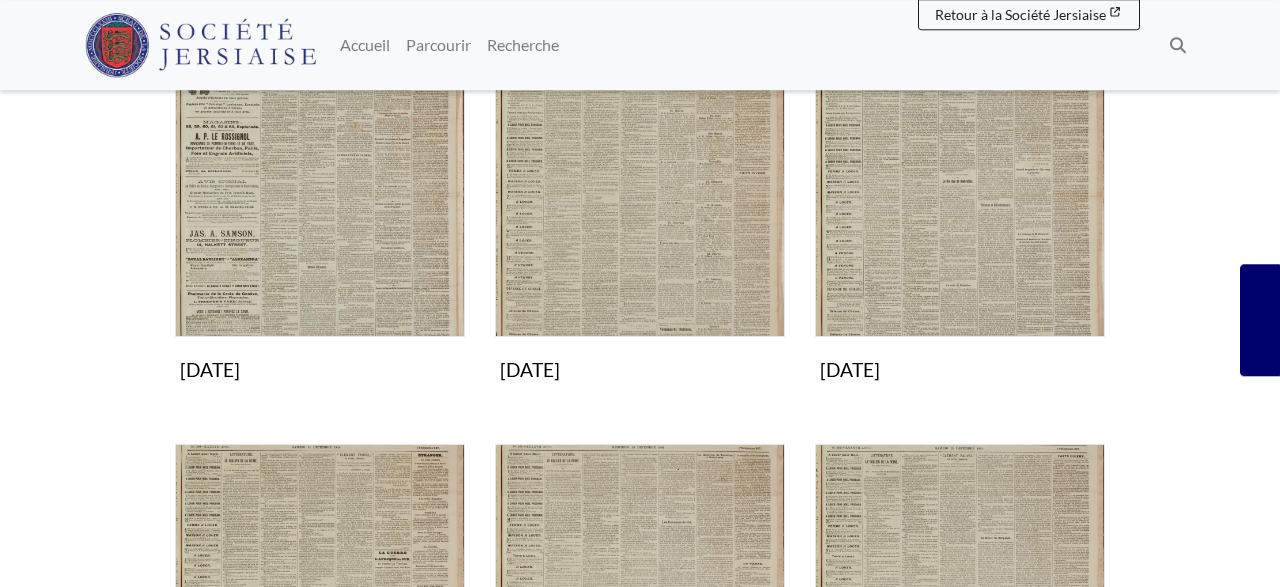 scroll, scrollTop: 416, scrollLeft: 0, axis: vertical 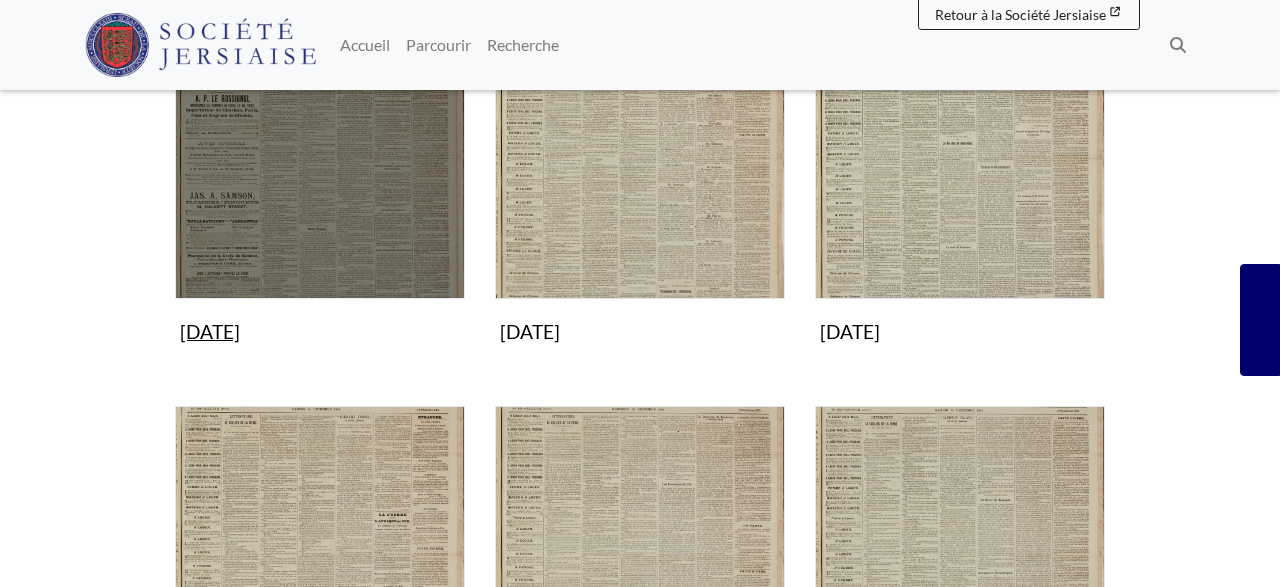 click at bounding box center (320, 154) 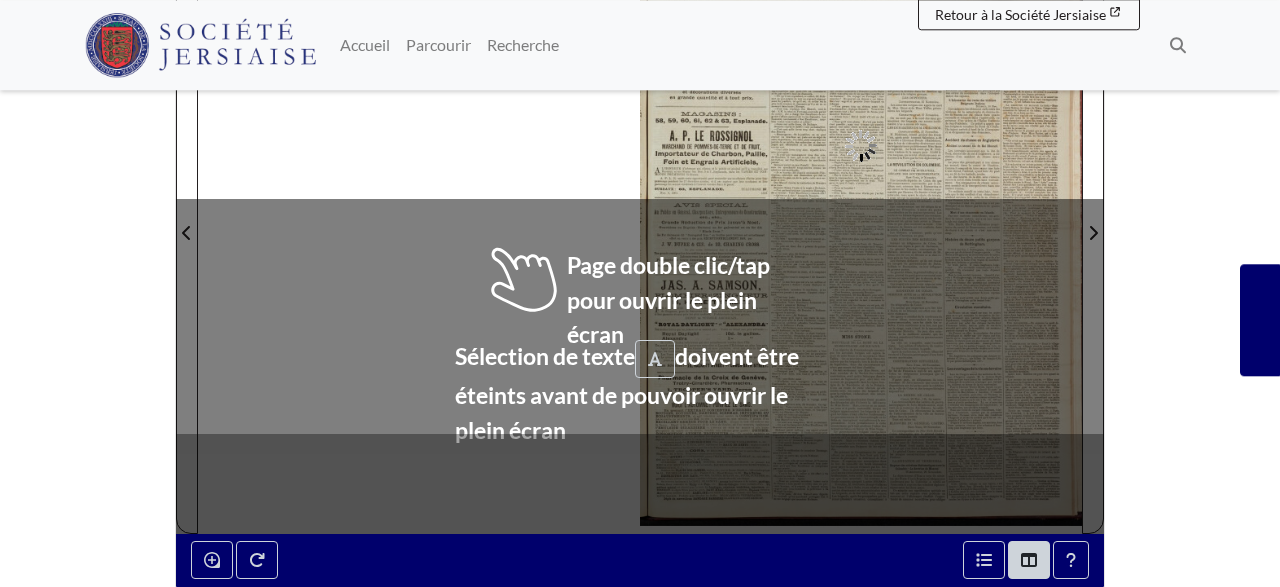 scroll, scrollTop: 416, scrollLeft: 0, axis: vertical 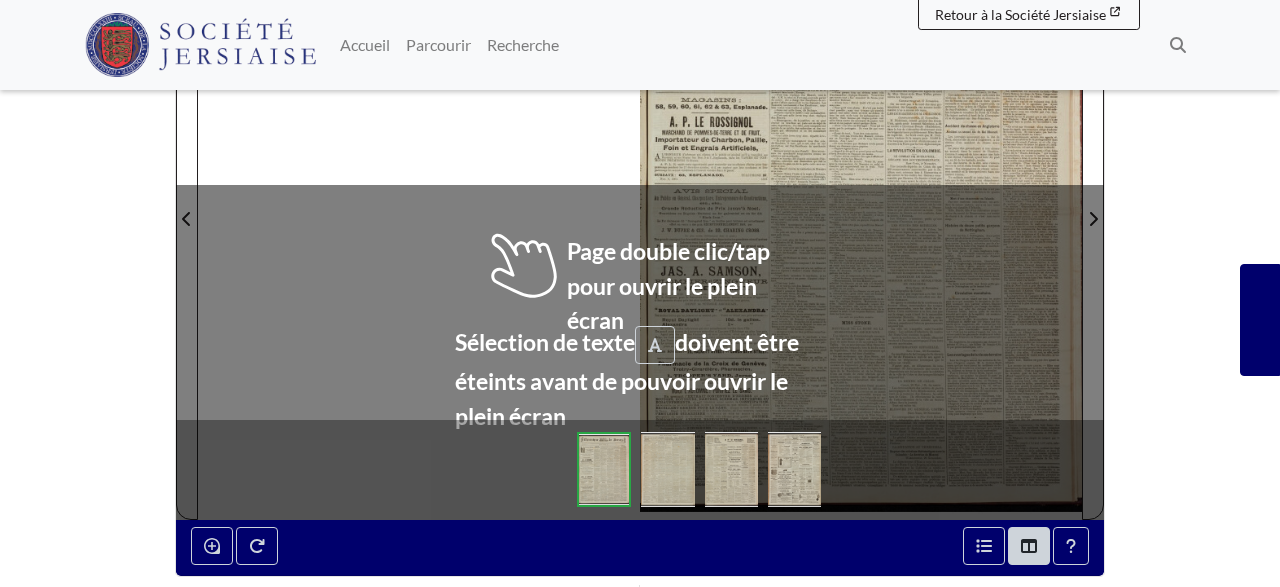 click at bounding box center (861, 207) 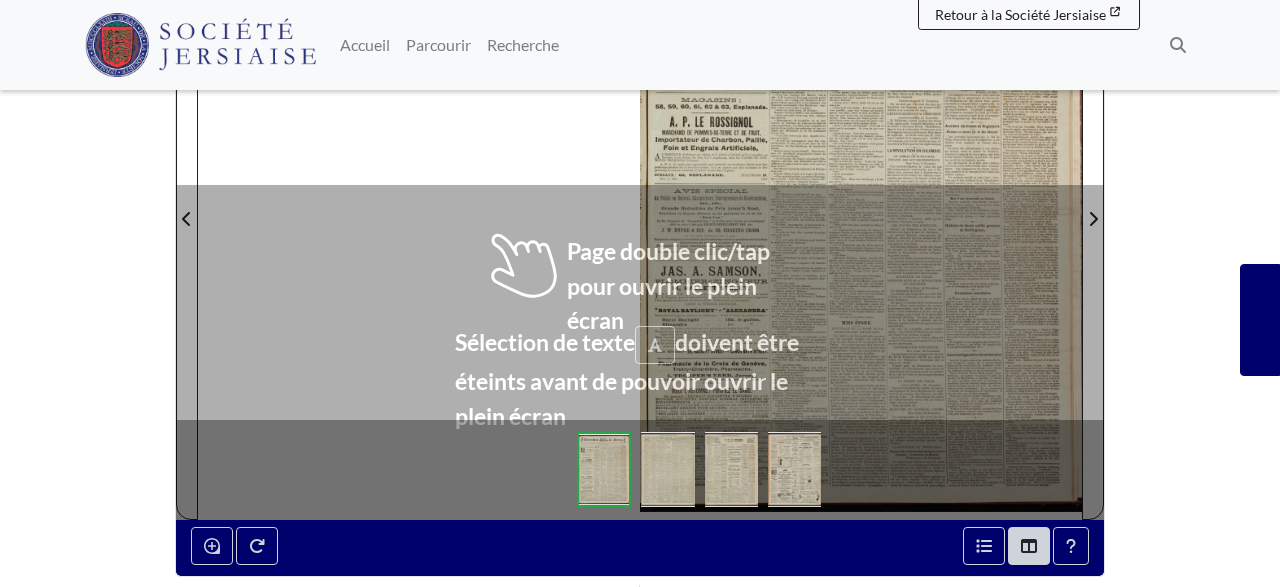 click at bounding box center (861, 207) 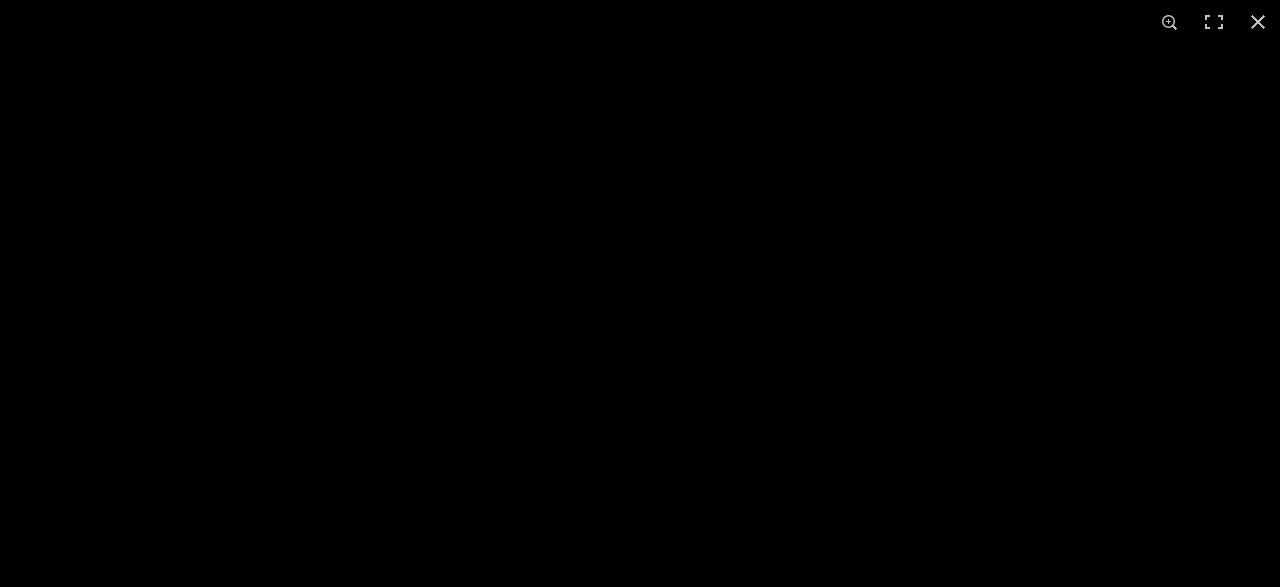 click at bounding box center [324, 1261] 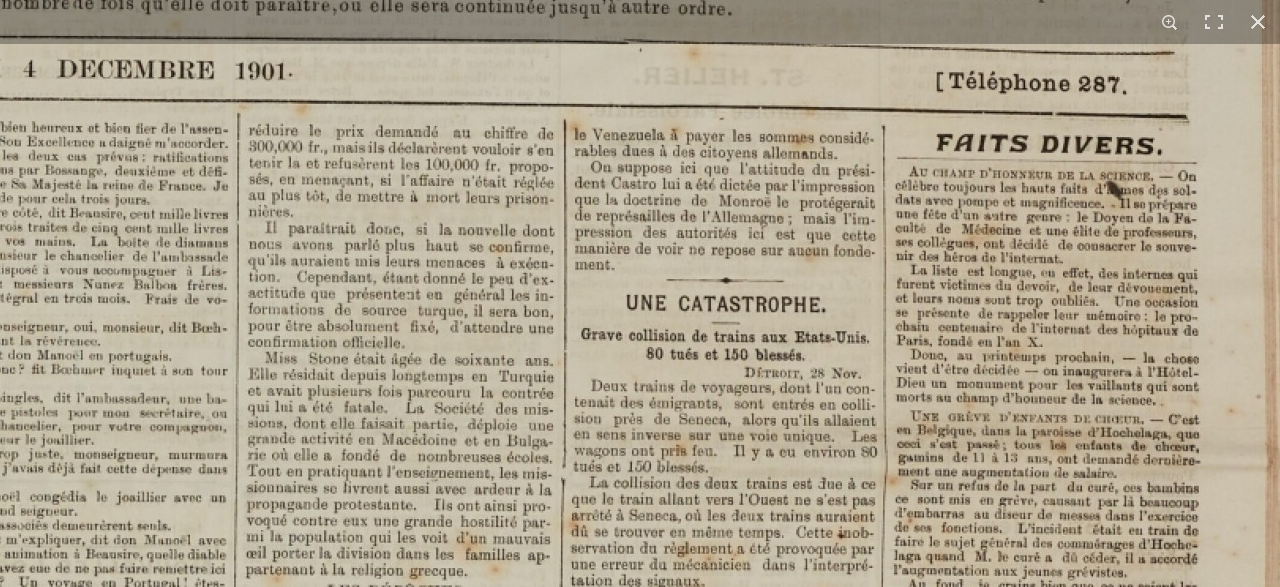 click at bounding box center [96, 1280] 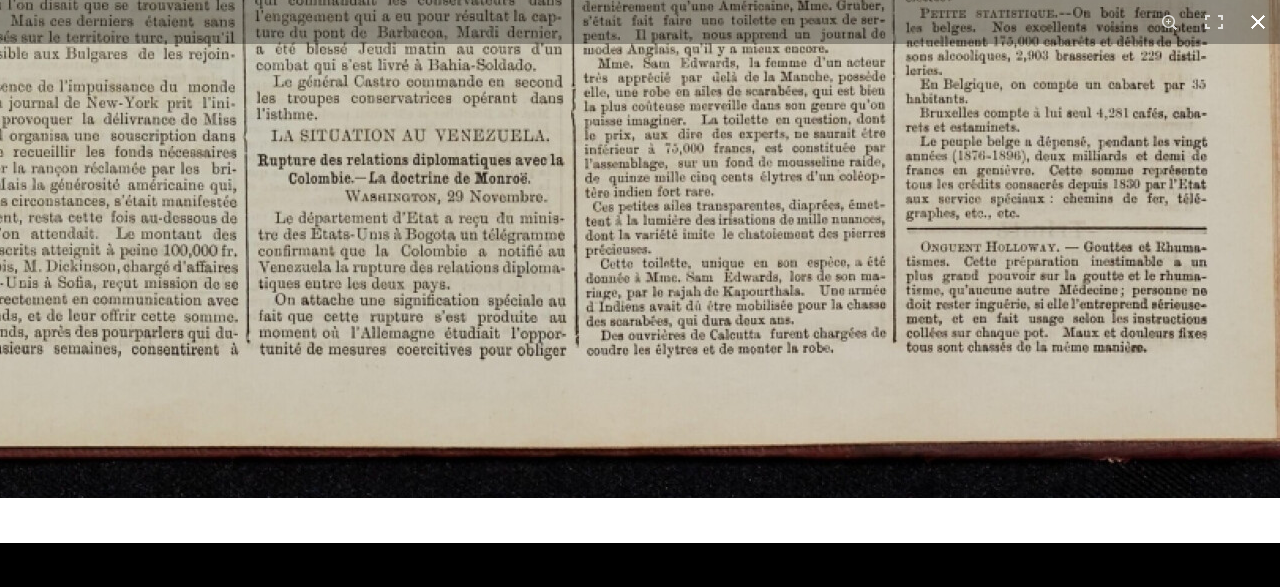 click at bounding box center (1258, 22) 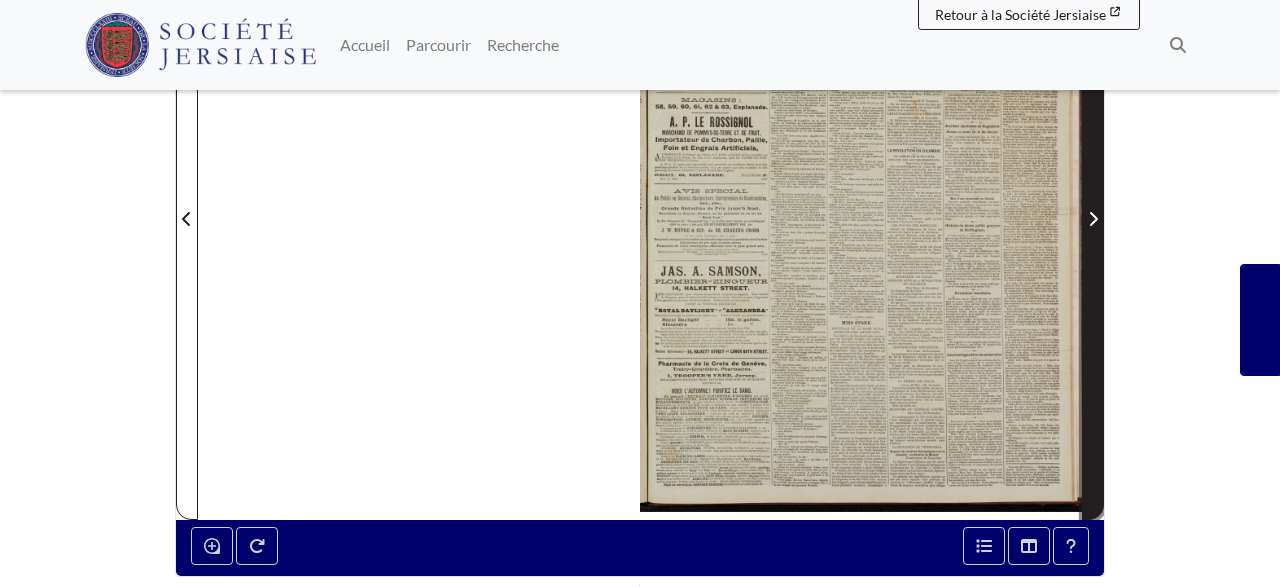 click 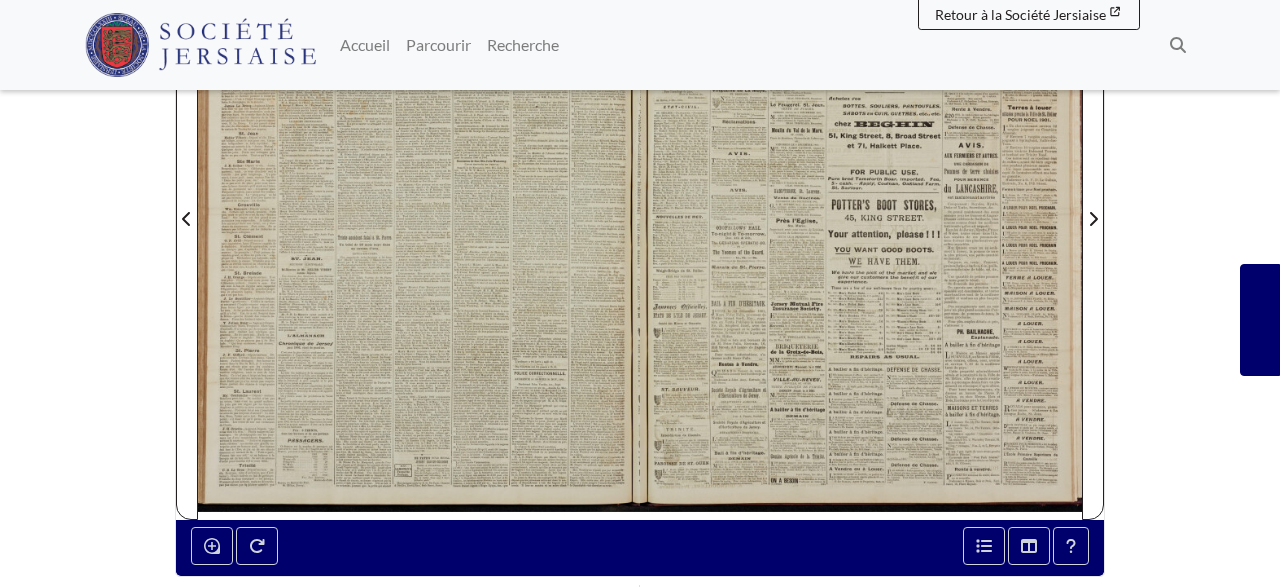 click at bounding box center [861, 207] 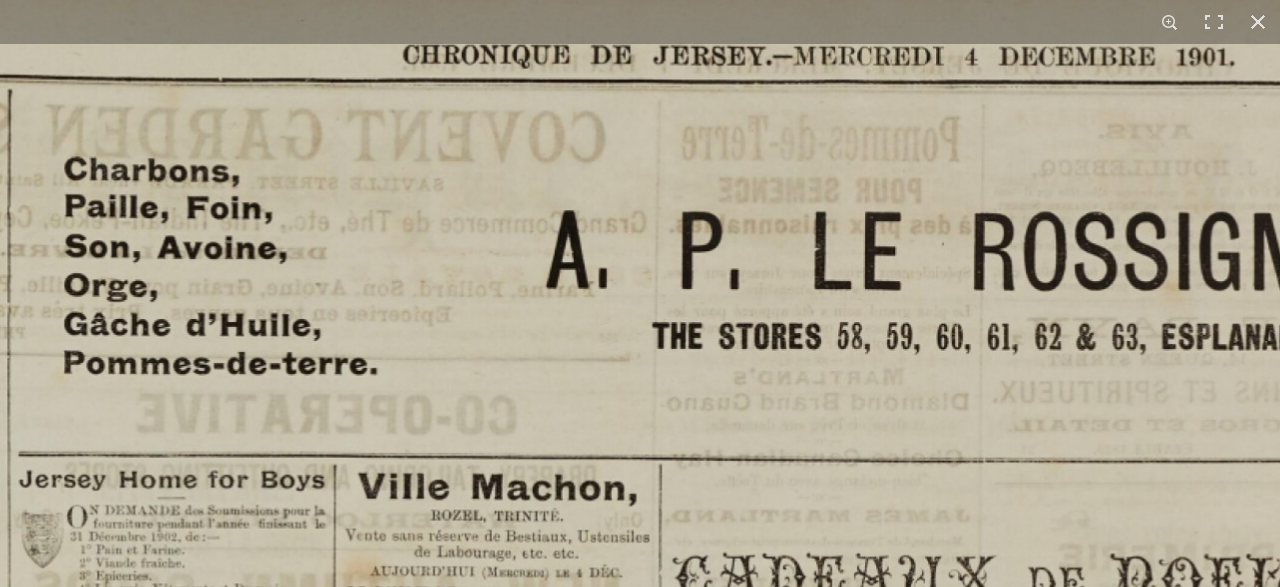 click at bounding box center (850, 1631) 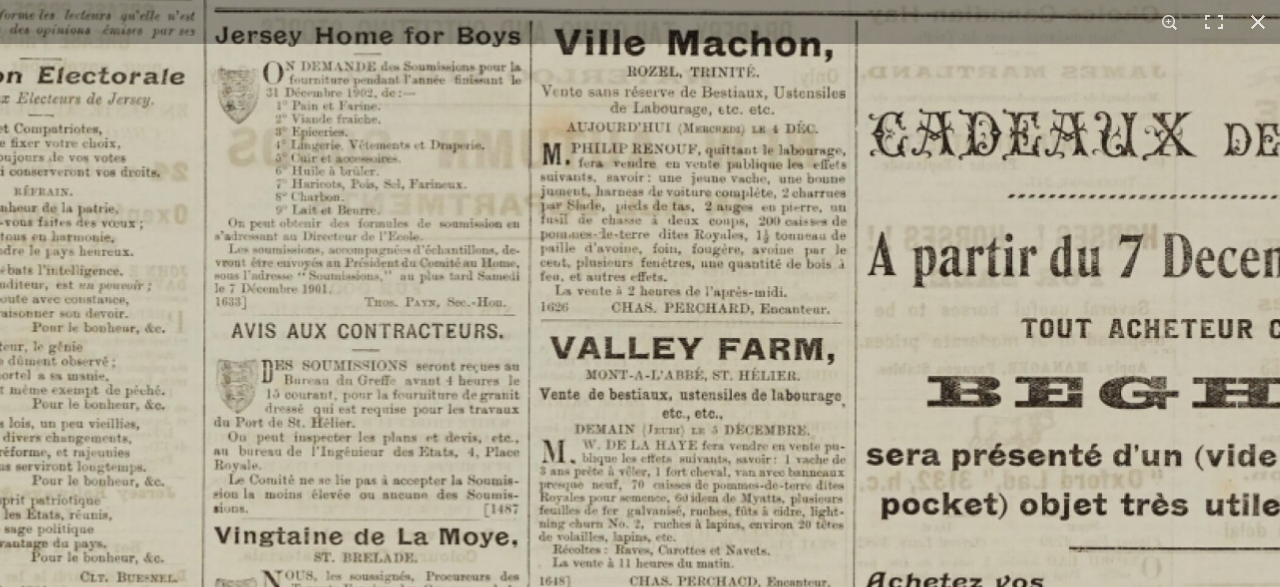 click at bounding box center (1046, 1187) 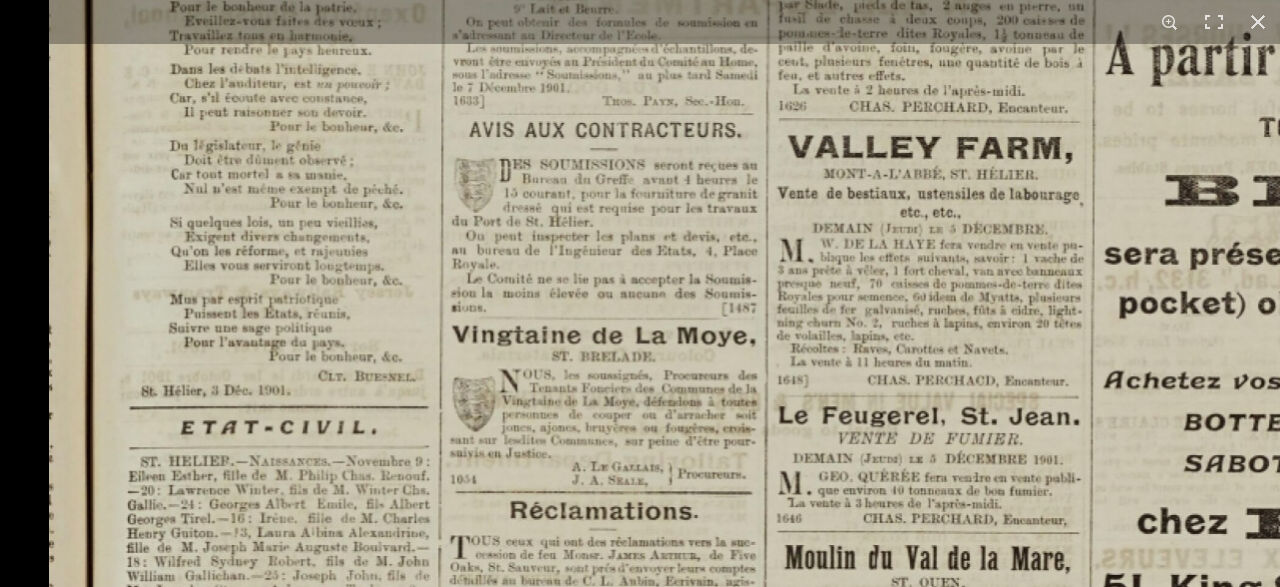 click at bounding box center (1284, 986) 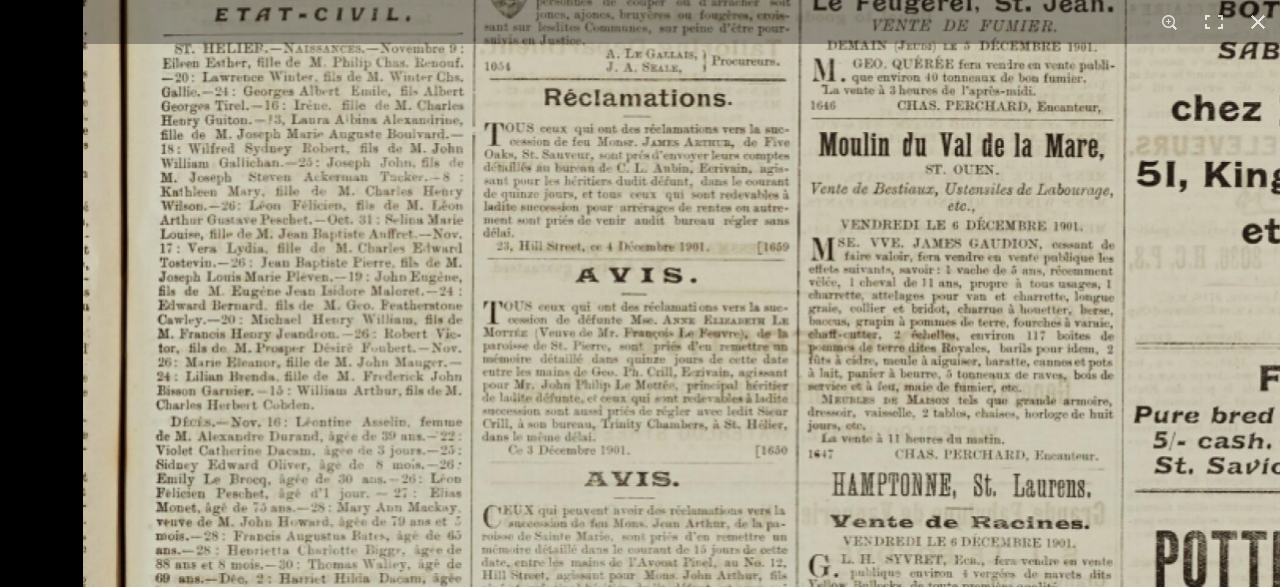 click at bounding box center (1318, 573) 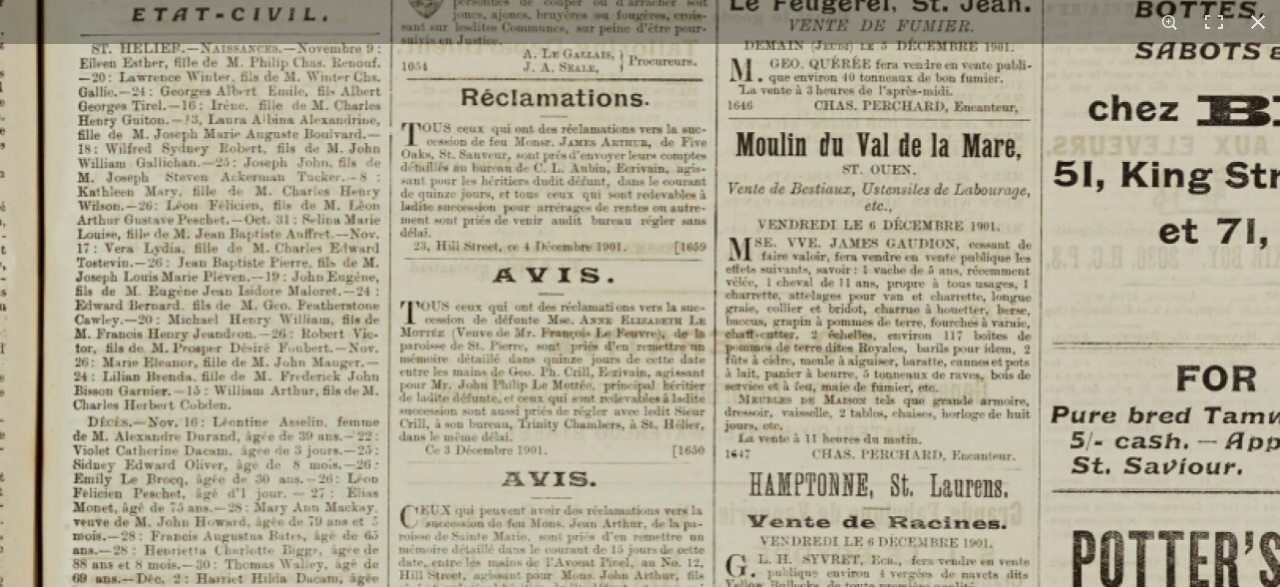 click at bounding box center (1235, 573) 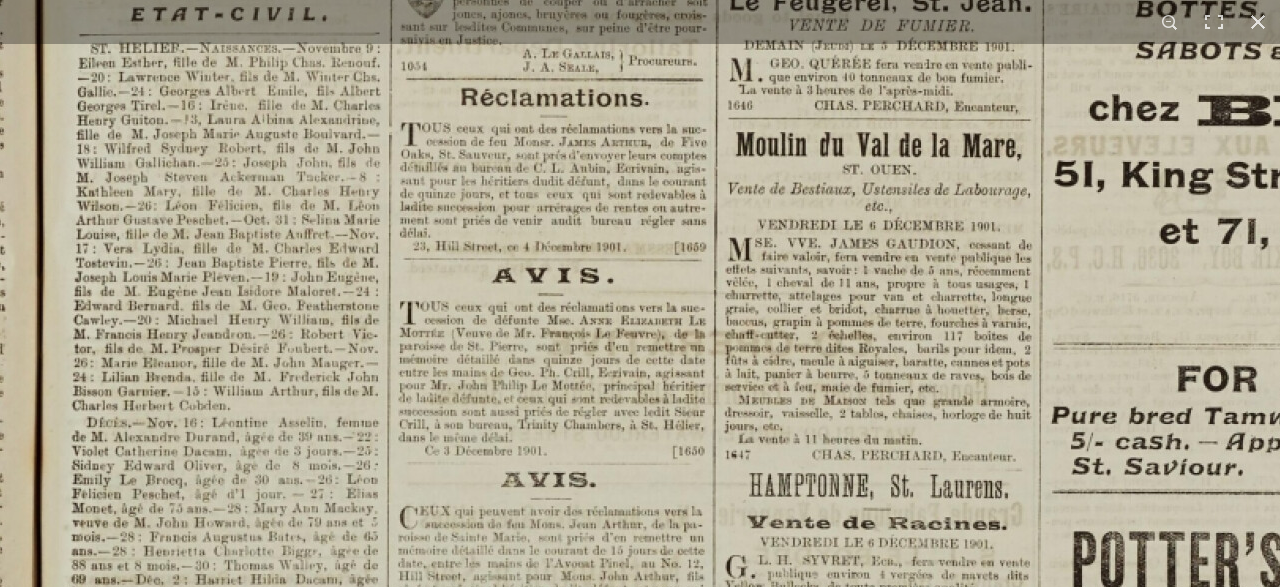 click at bounding box center [1236, 574] 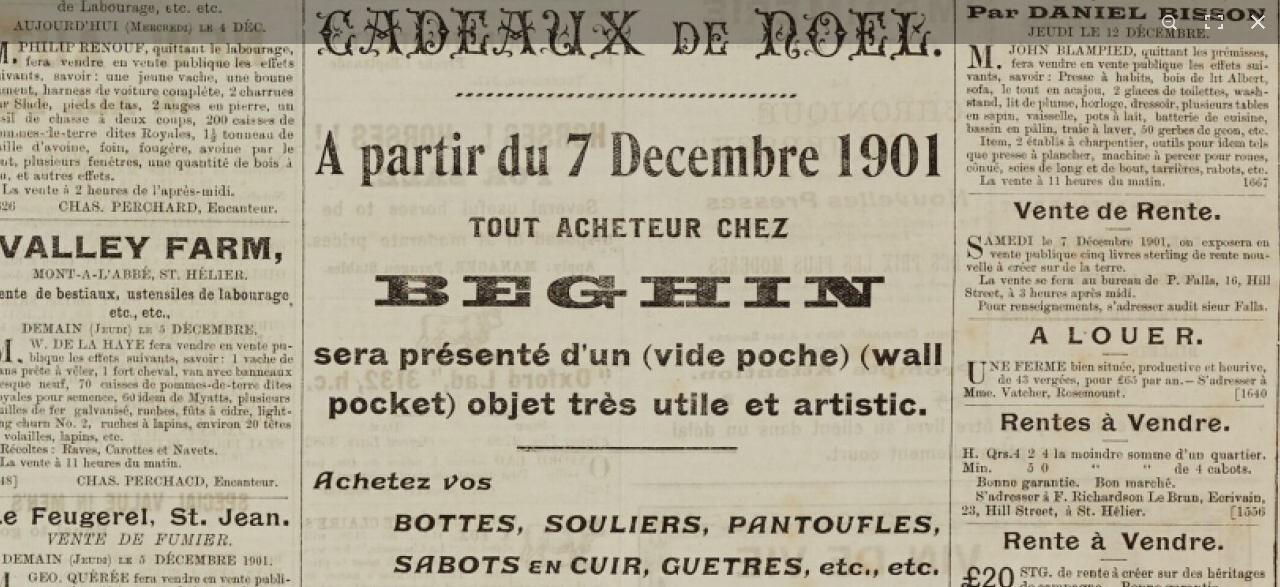click at bounding box center [494, 1088] 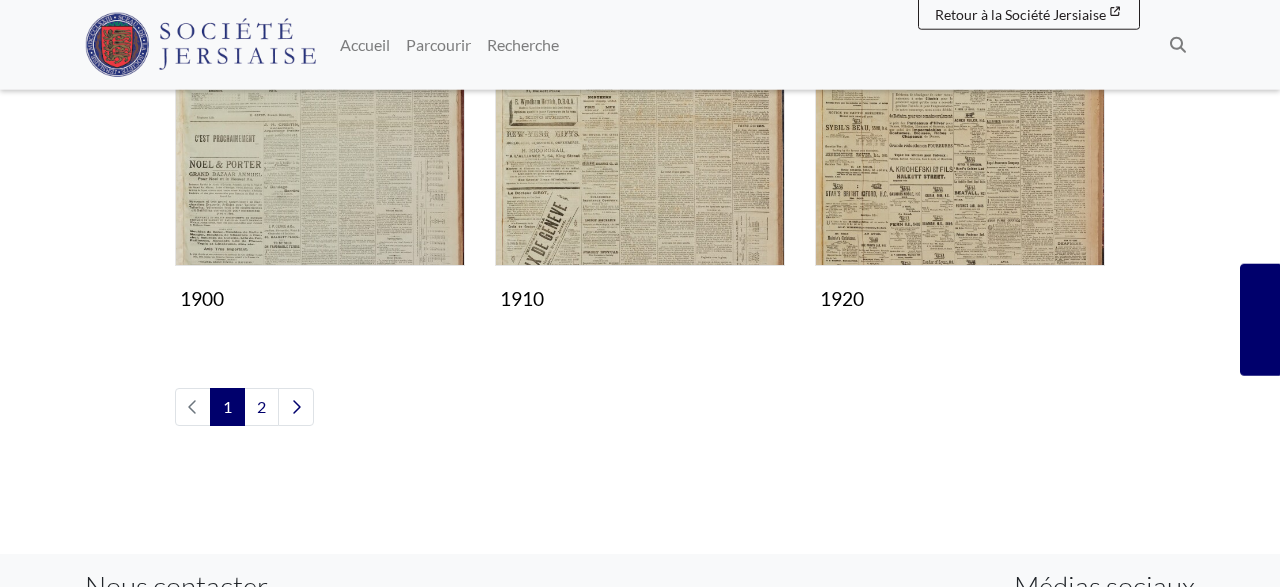 scroll, scrollTop: 1872, scrollLeft: 0, axis: vertical 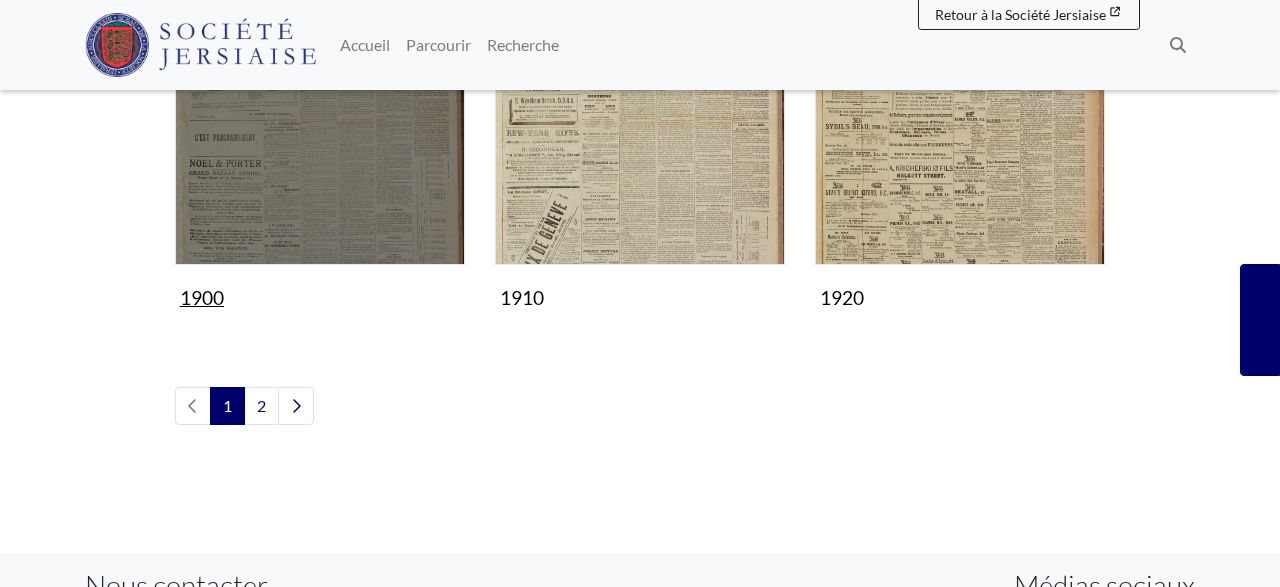 click at bounding box center [320, 120] 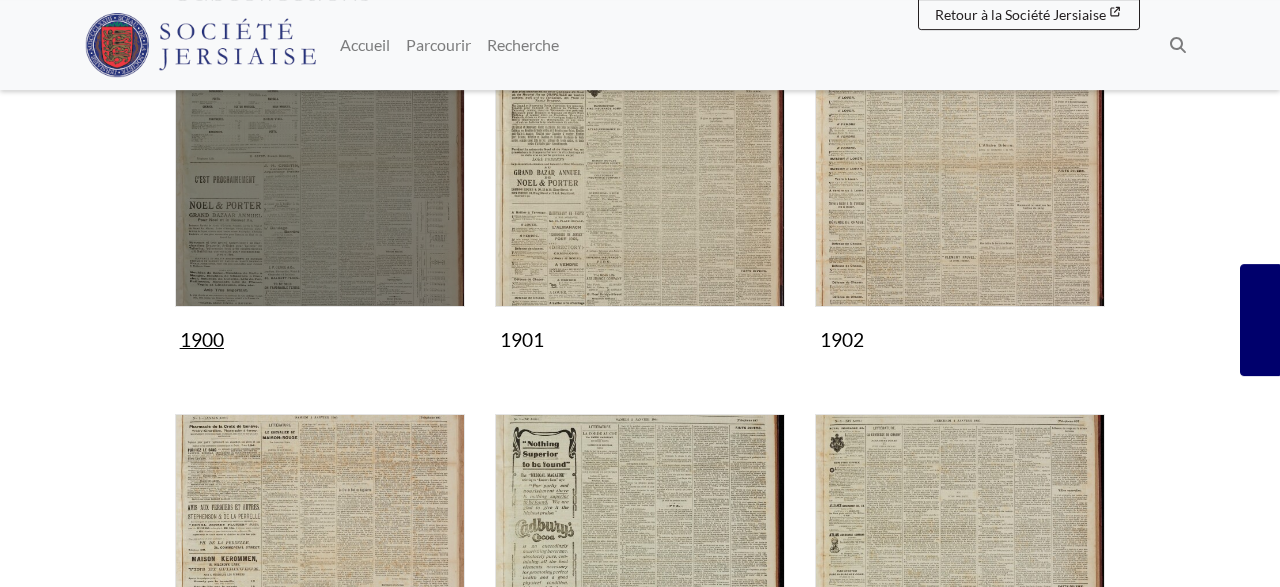 scroll, scrollTop: 416, scrollLeft: 0, axis: vertical 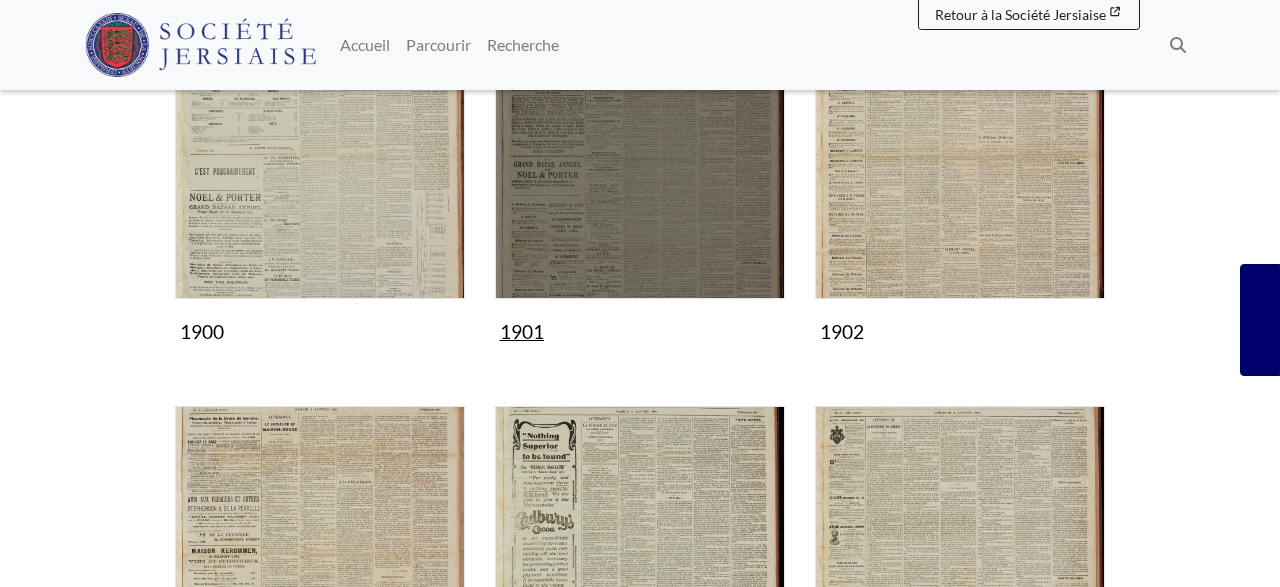 click at bounding box center [640, 154] 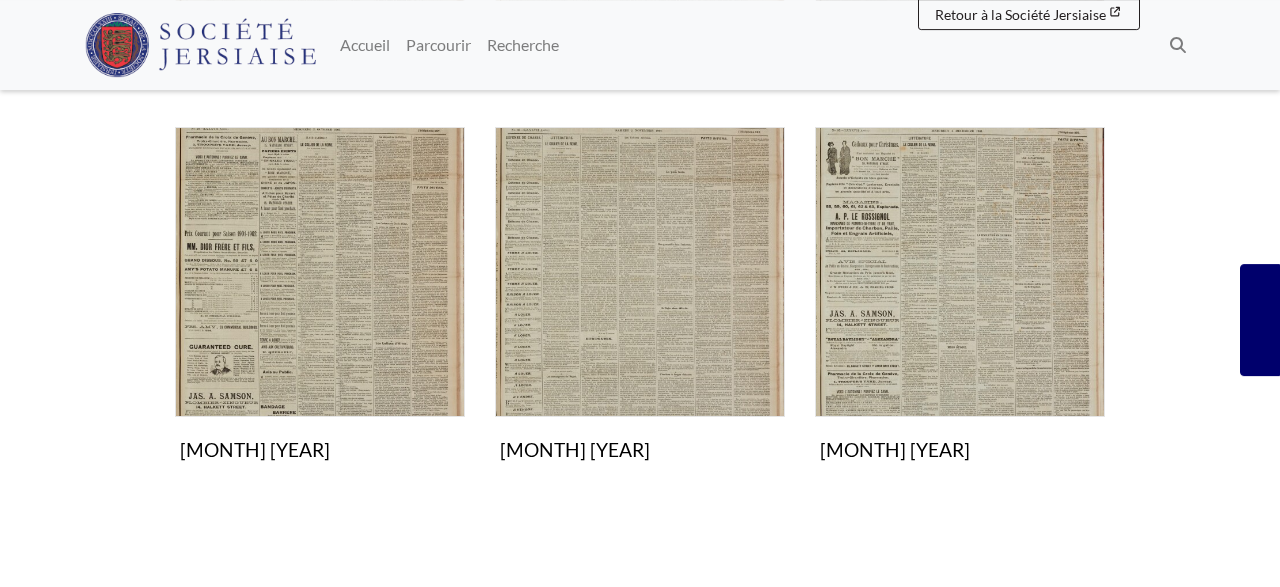 scroll, scrollTop: 1560, scrollLeft: 0, axis: vertical 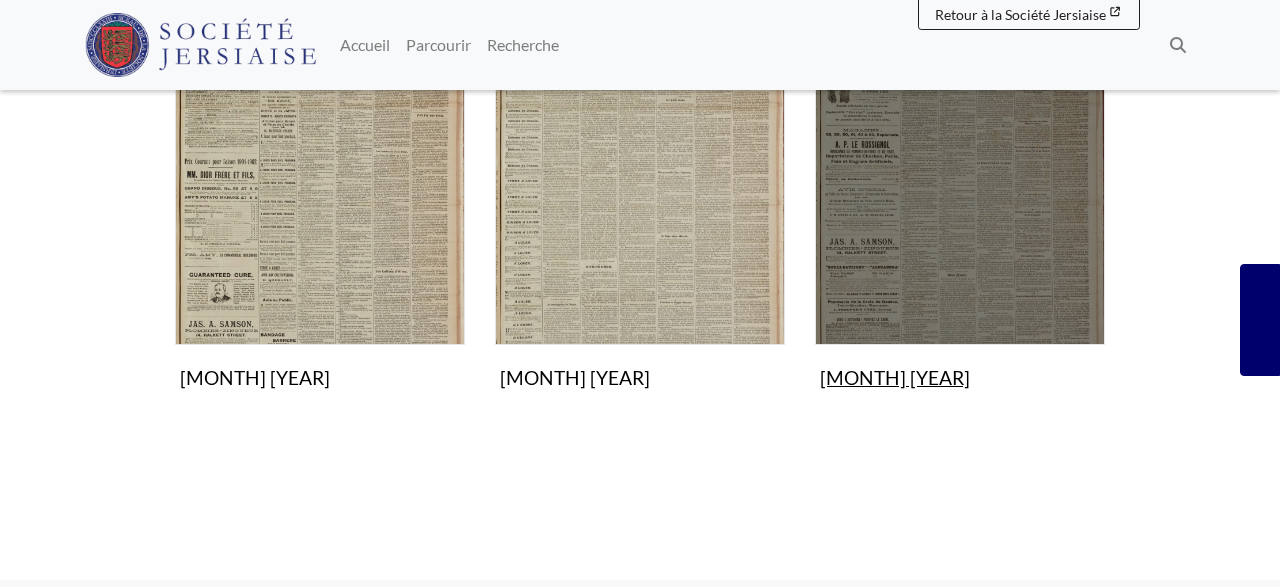 click at bounding box center [960, 200] 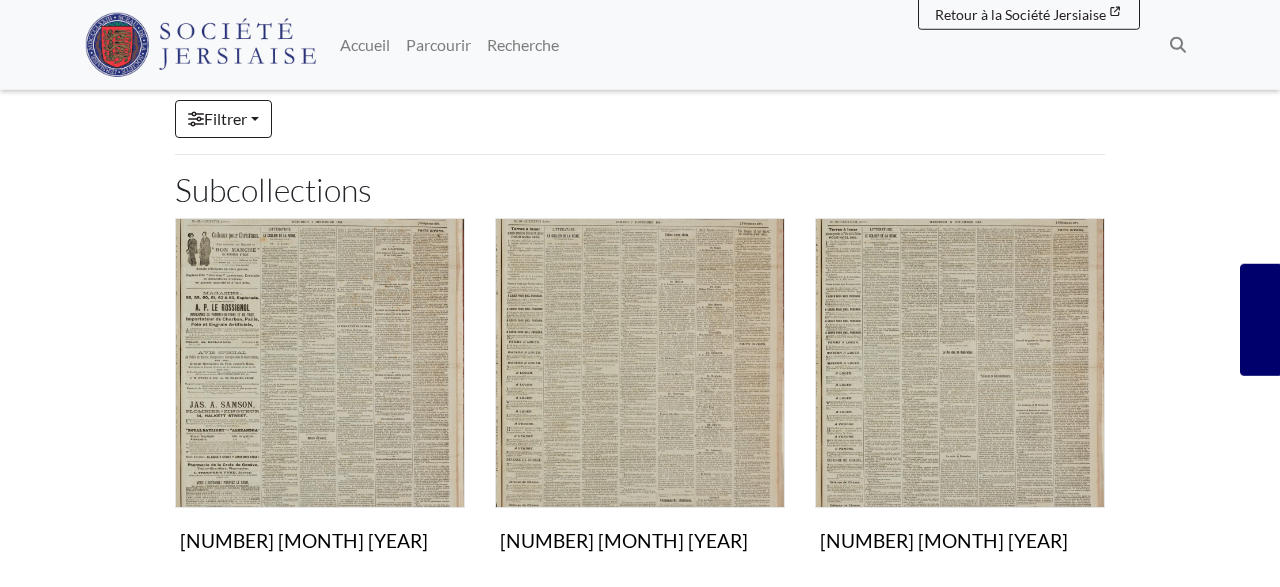 scroll, scrollTop: 208, scrollLeft: 0, axis: vertical 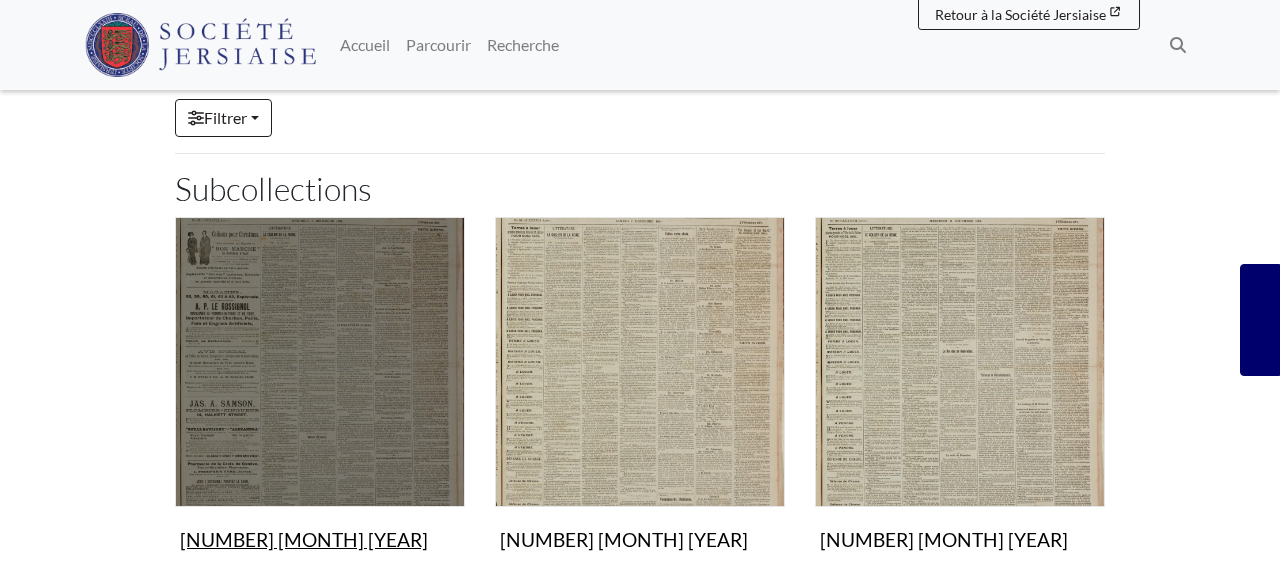 click at bounding box center [320, 362] 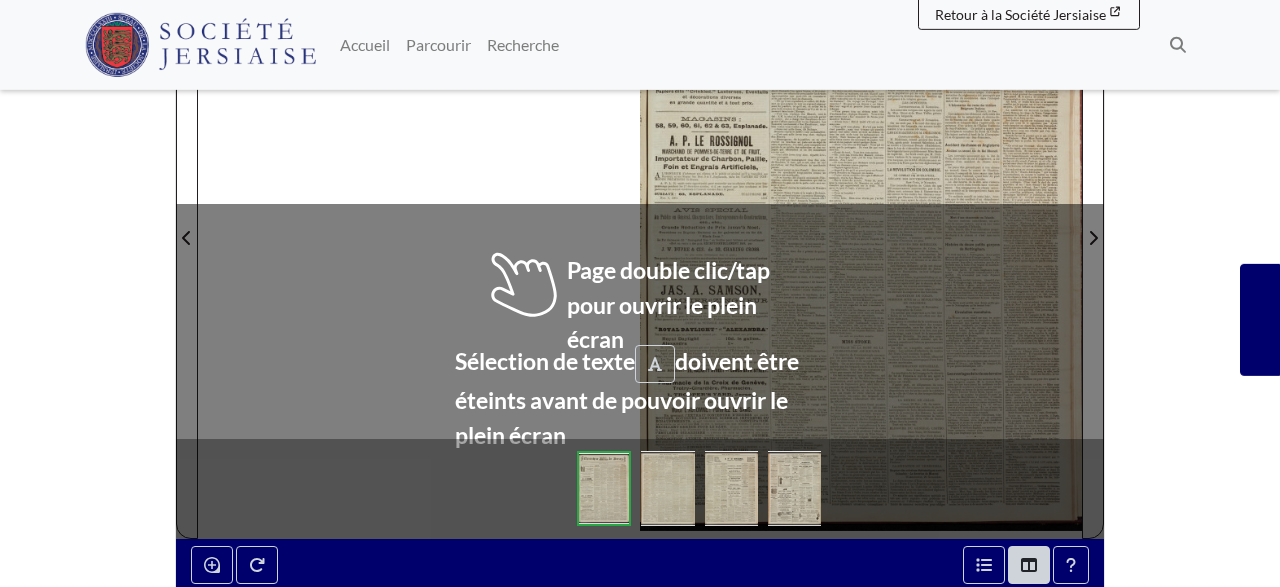 scroll, scrollTop: 416, scrollLeft: 0, axis: vertical 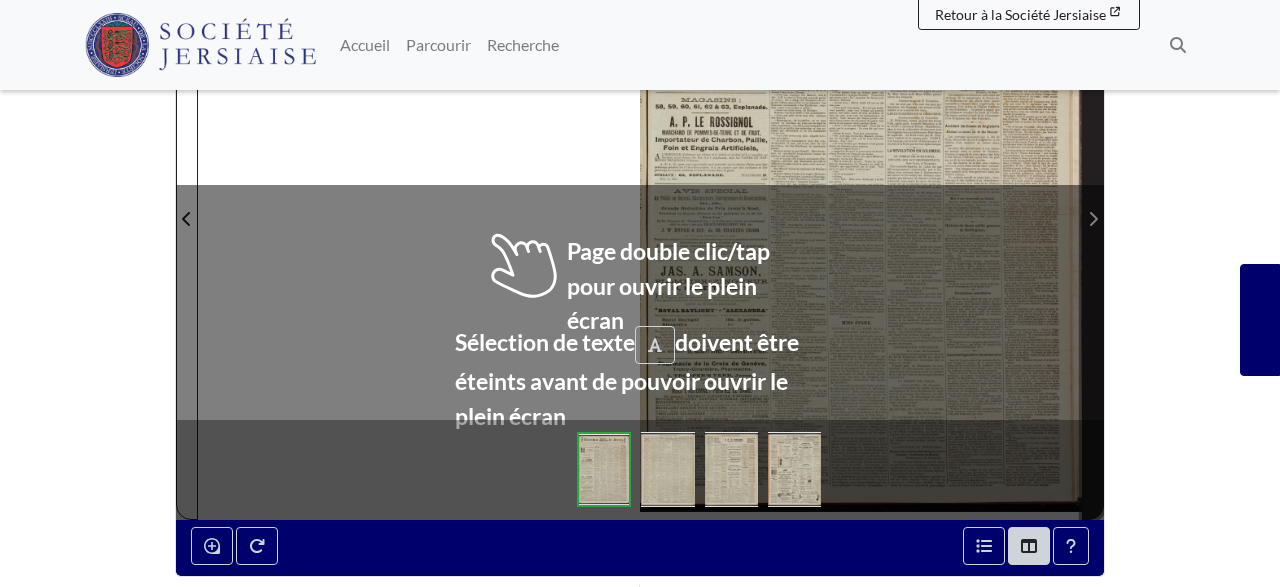 click 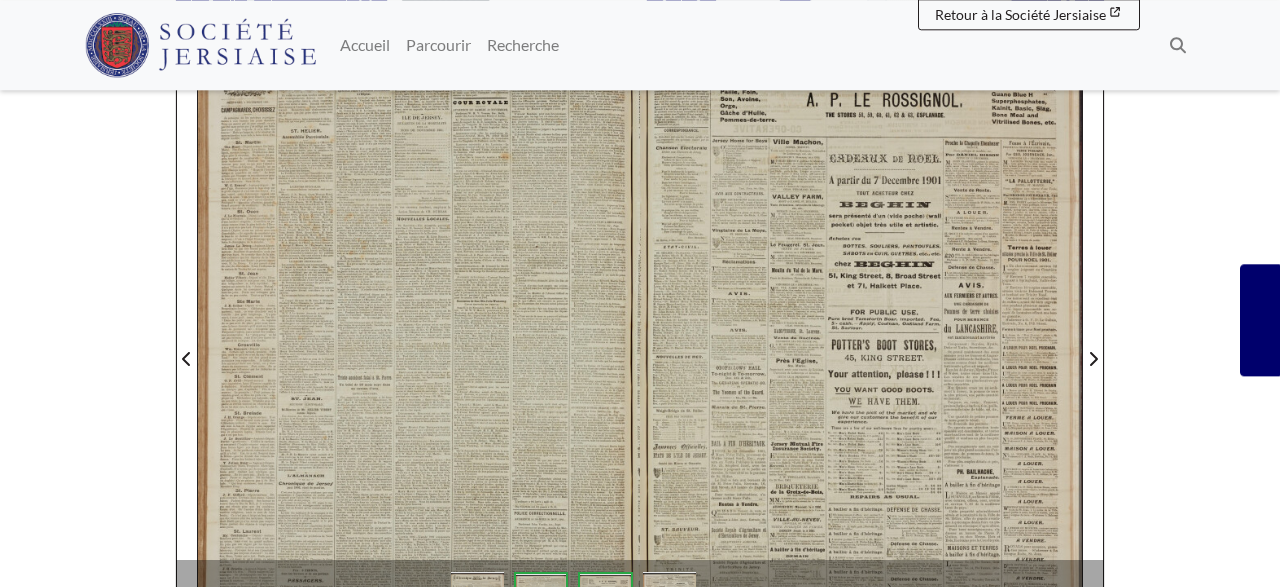 scroll, scrollTop: 208, scrollLeft: 0, axis: vertical 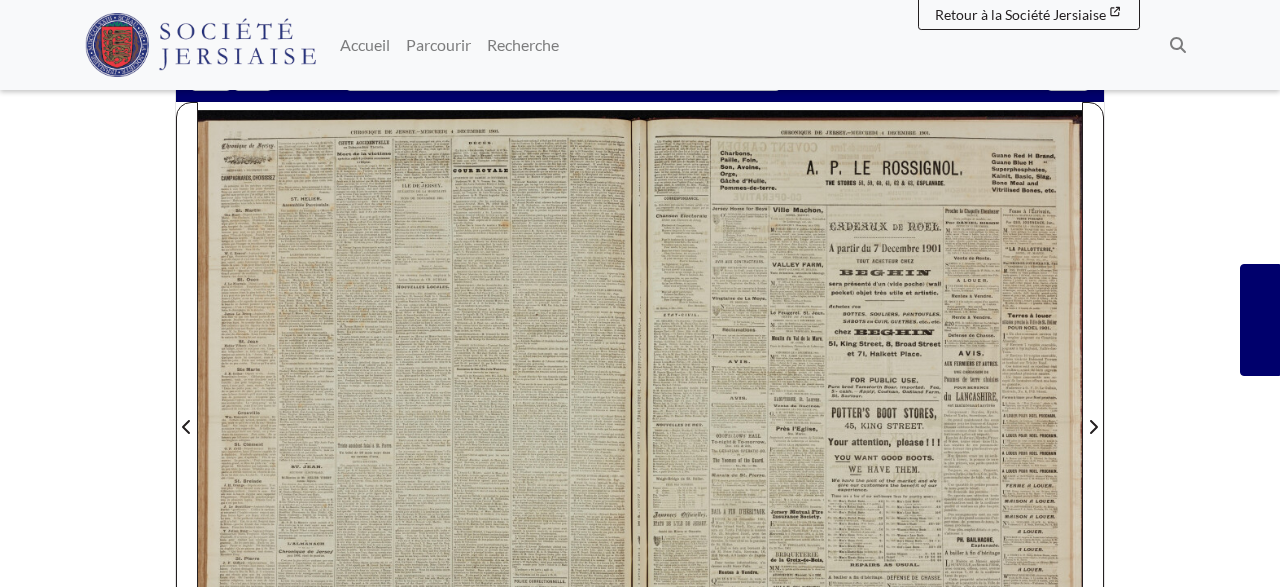 click at bounding box center [861, 415] 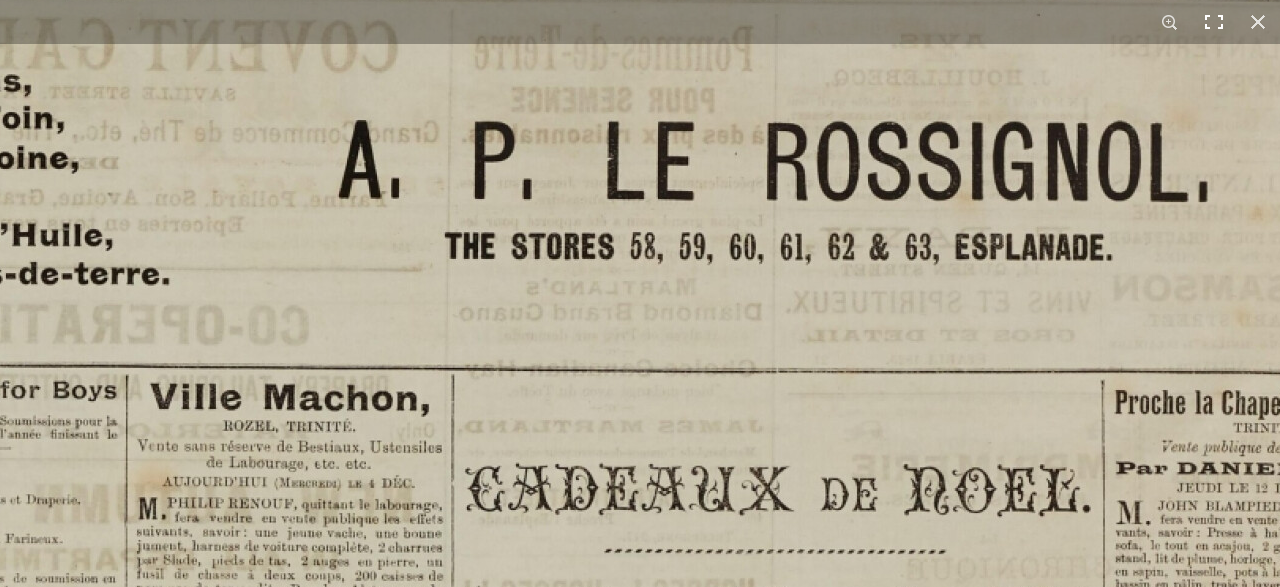 click at bounding box center (1214, 22) 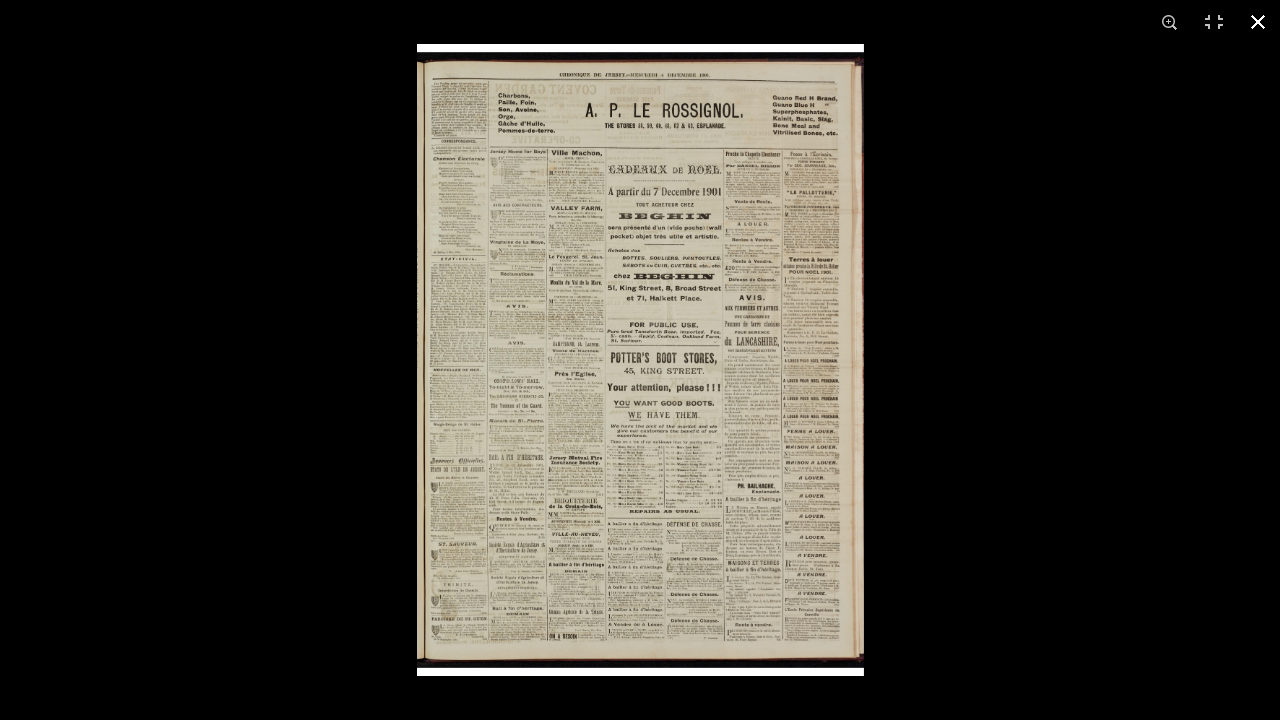 click at bounding box center (1057, 404) 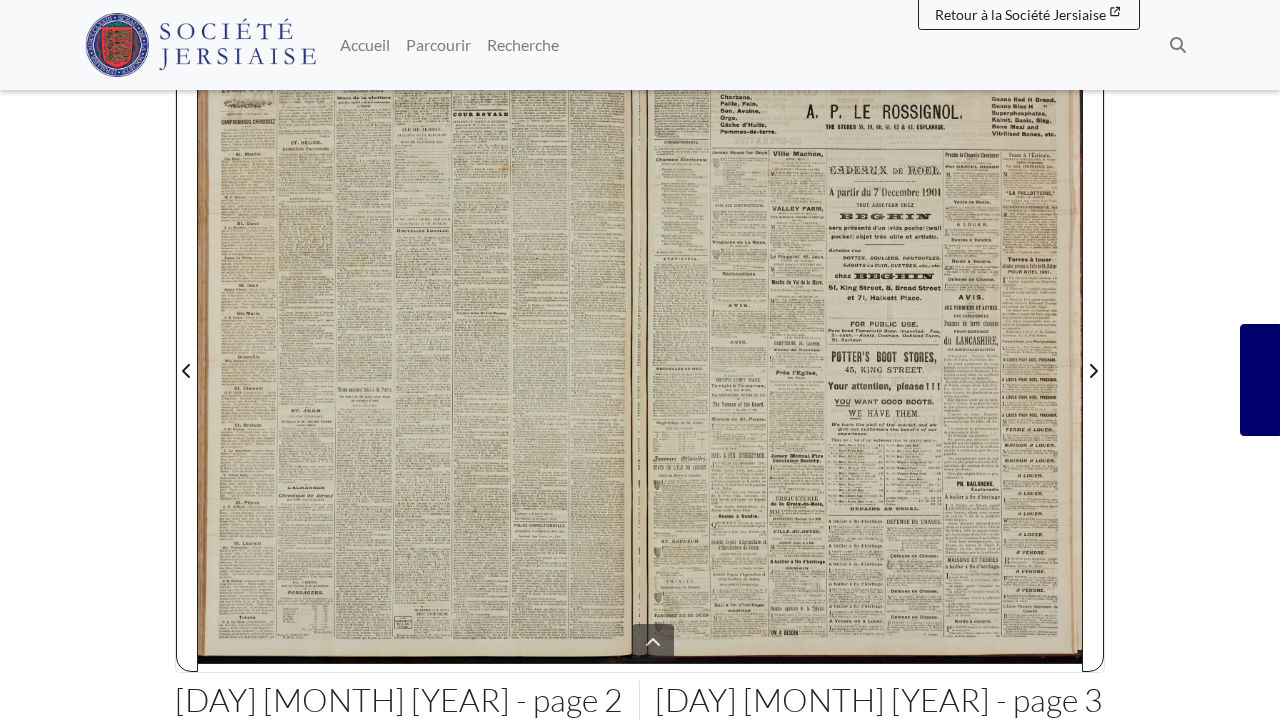 click on "Menu" at bounding box center (640, 445) 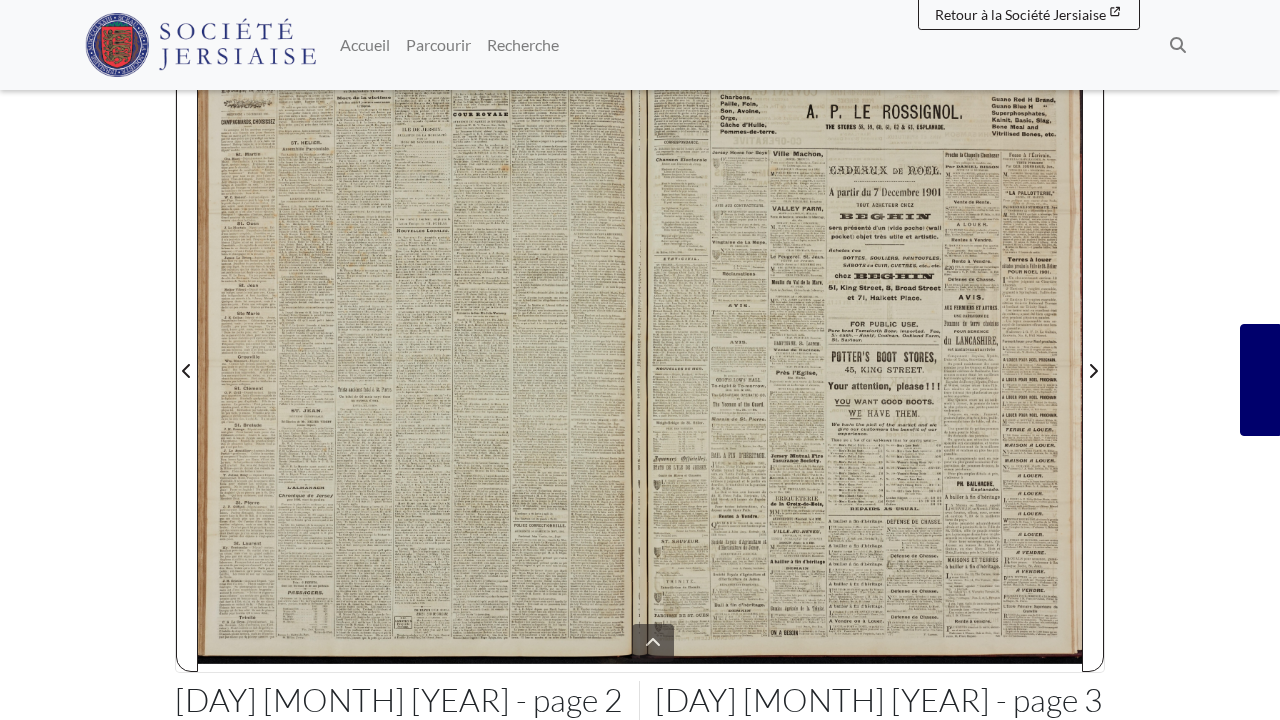 click on "Menu" at bounding box center (640, 445) 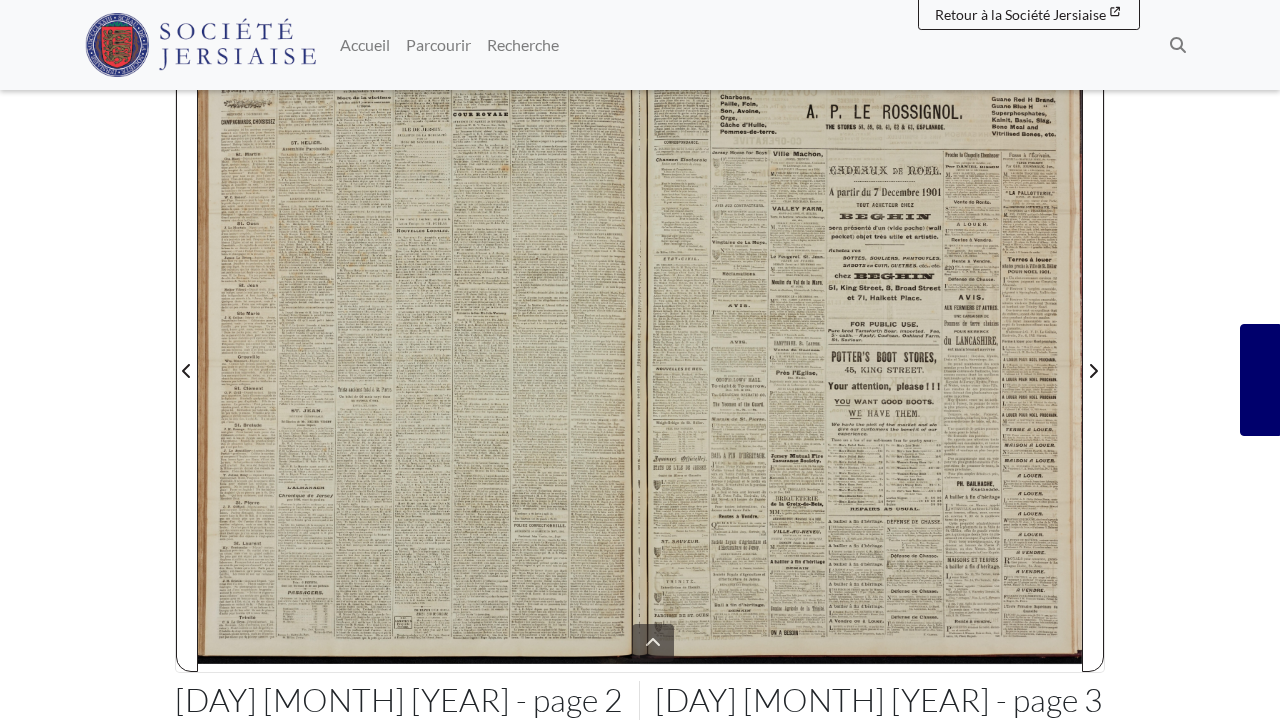 click on "Menu" at bounding box center (640, 445) 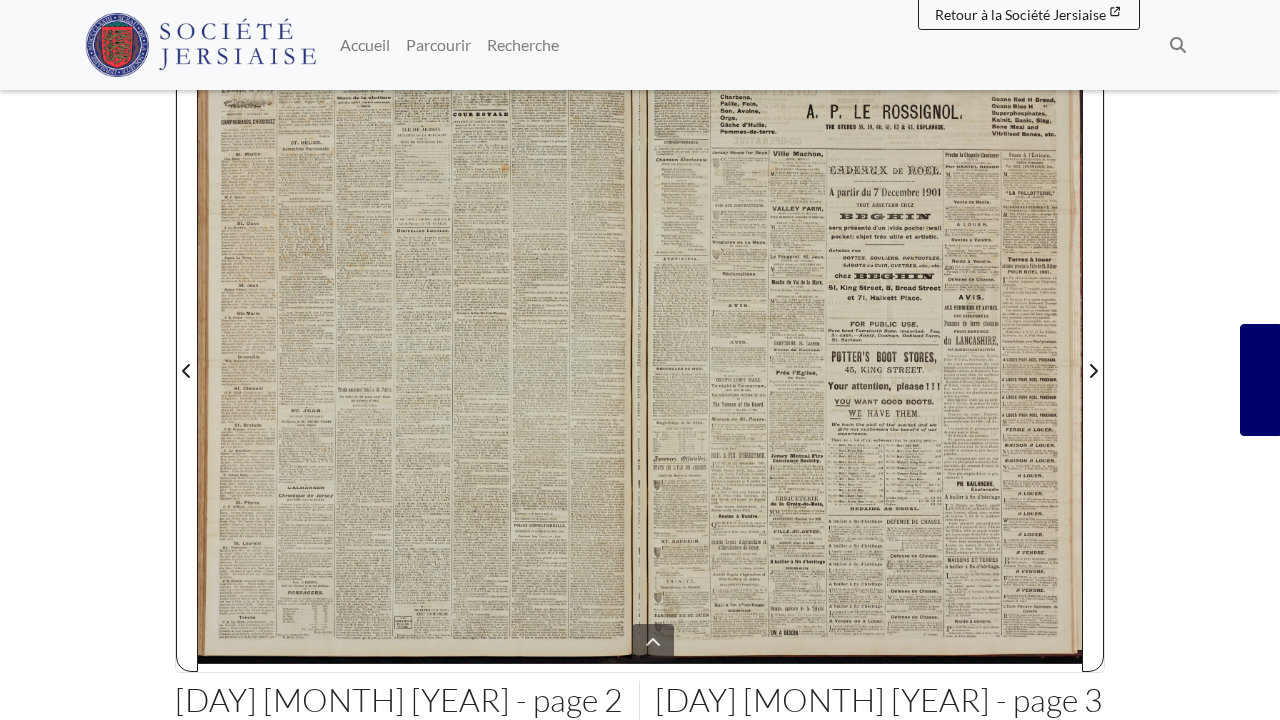 click on "Menu" at bounding box center (640, 445) 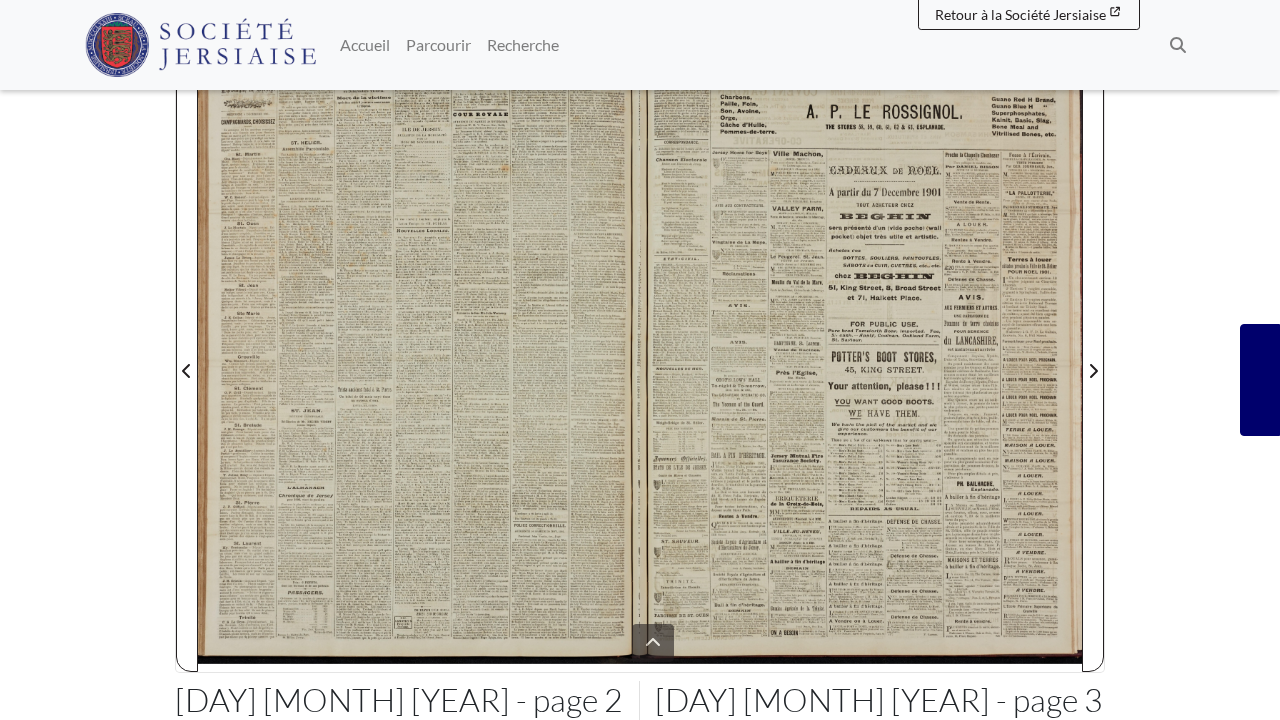 click on "Menu" at bounding box center [640, 445] 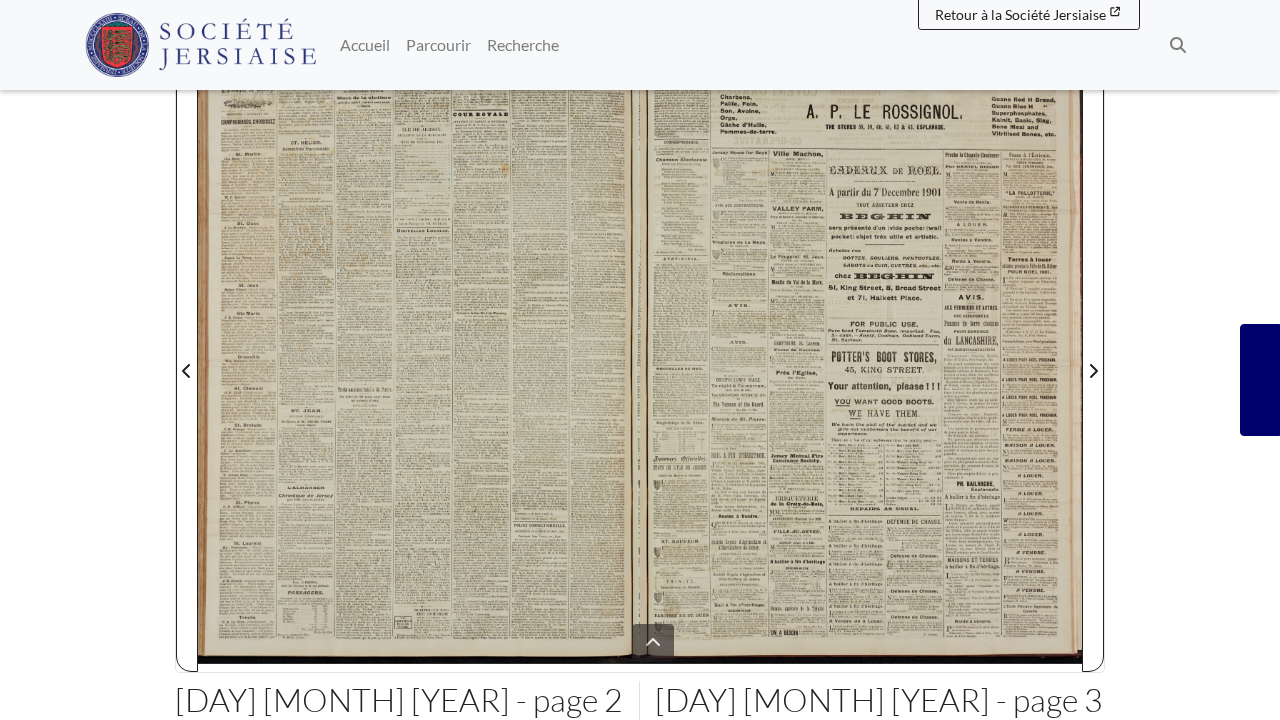 click on "Menu" at bounding box center [640, 445] 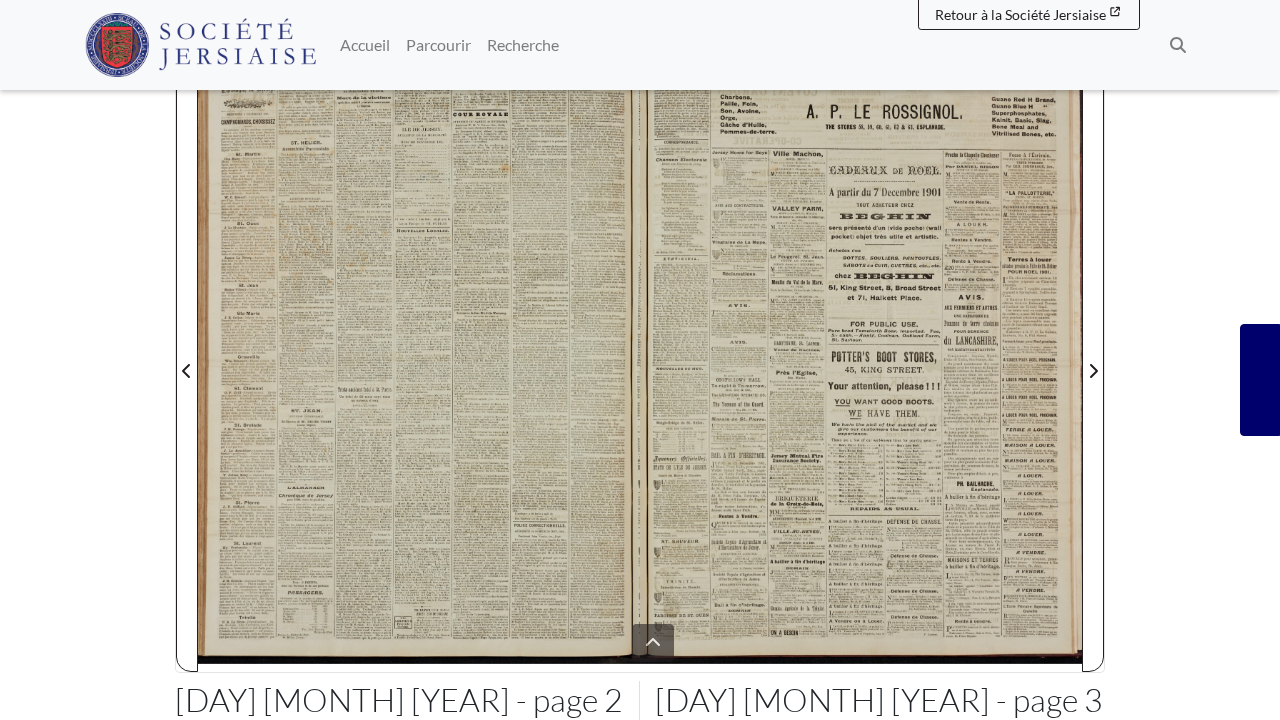 click on "Menu" at bounding box center [640, 445] 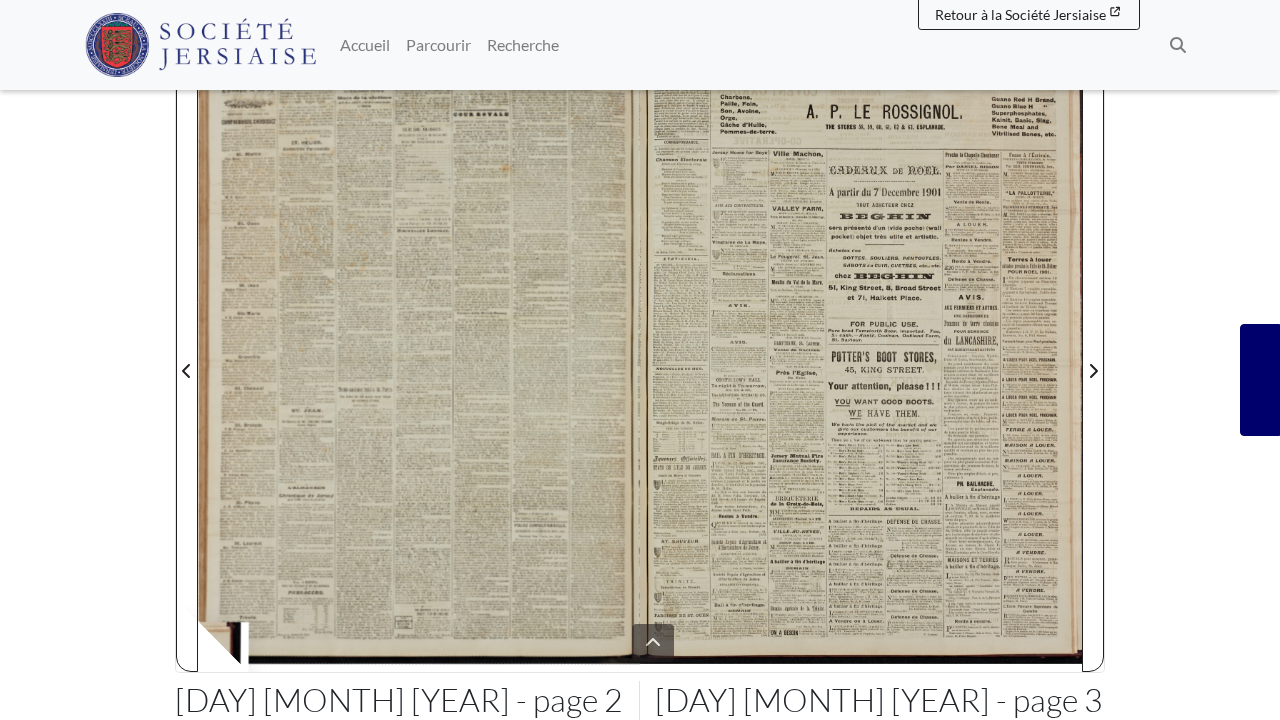 click on "Menu" at bounding box center [640, 445] 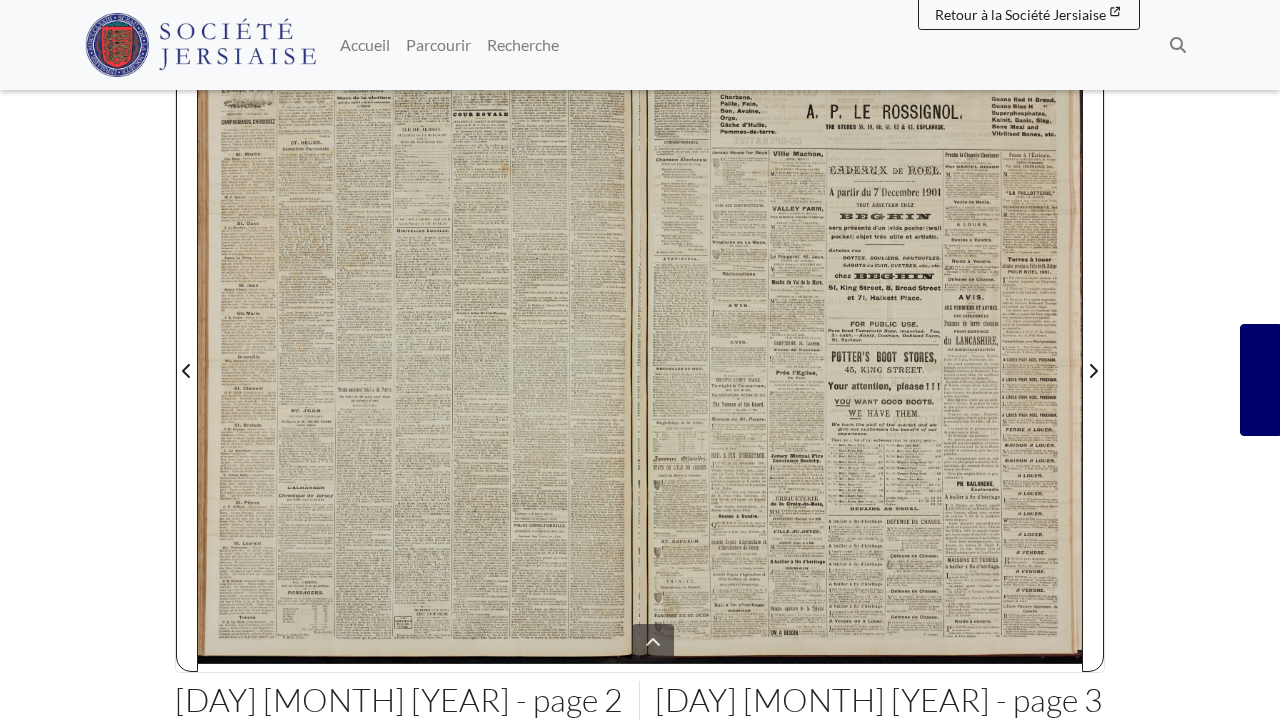click on "Menu" at bounding box center (640, 445) 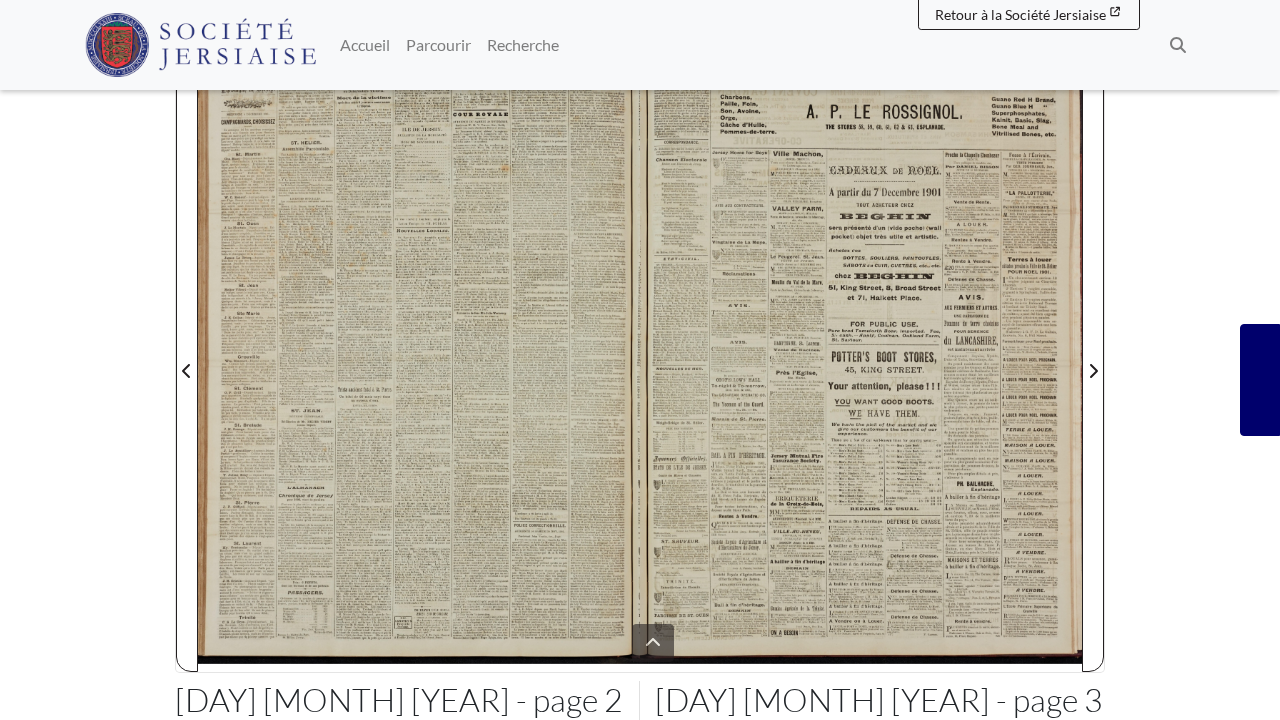 click on "Menu" at bounding box center (640, 445) 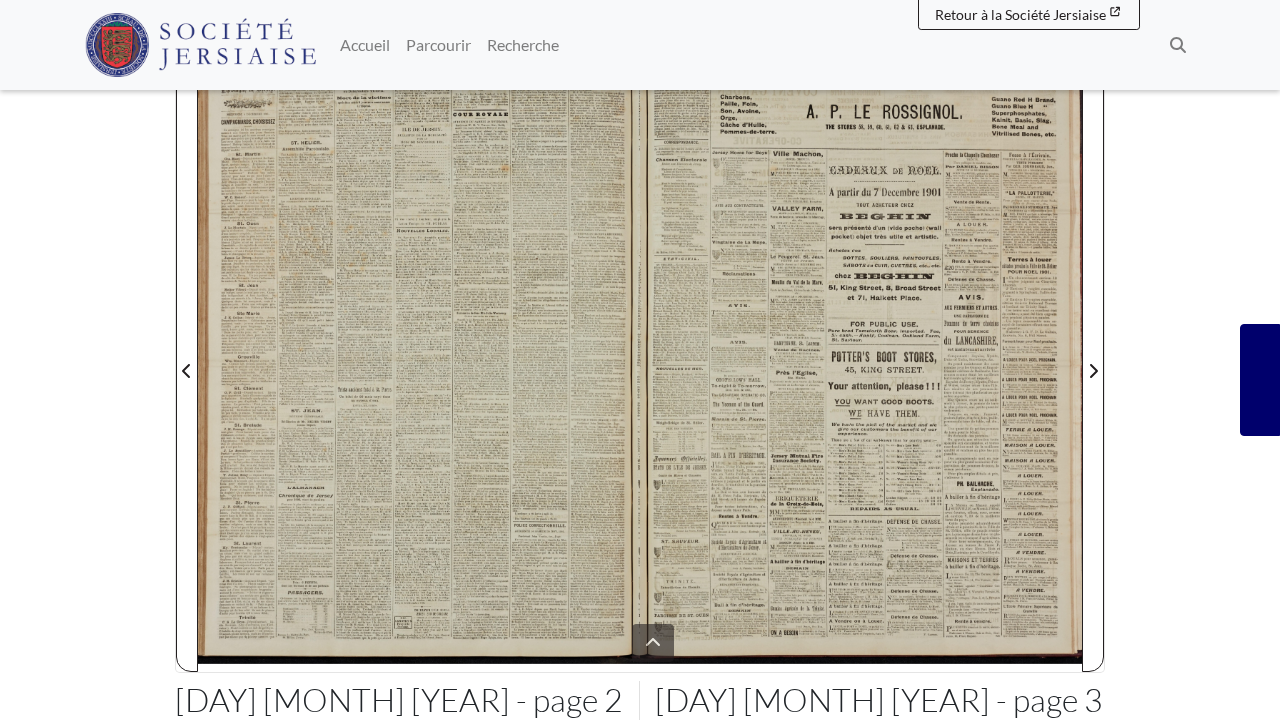 drag, startPoint x: 653, startPoint y: 252, endPoint x: 719, endPoint y: 271, distance: 68.68042 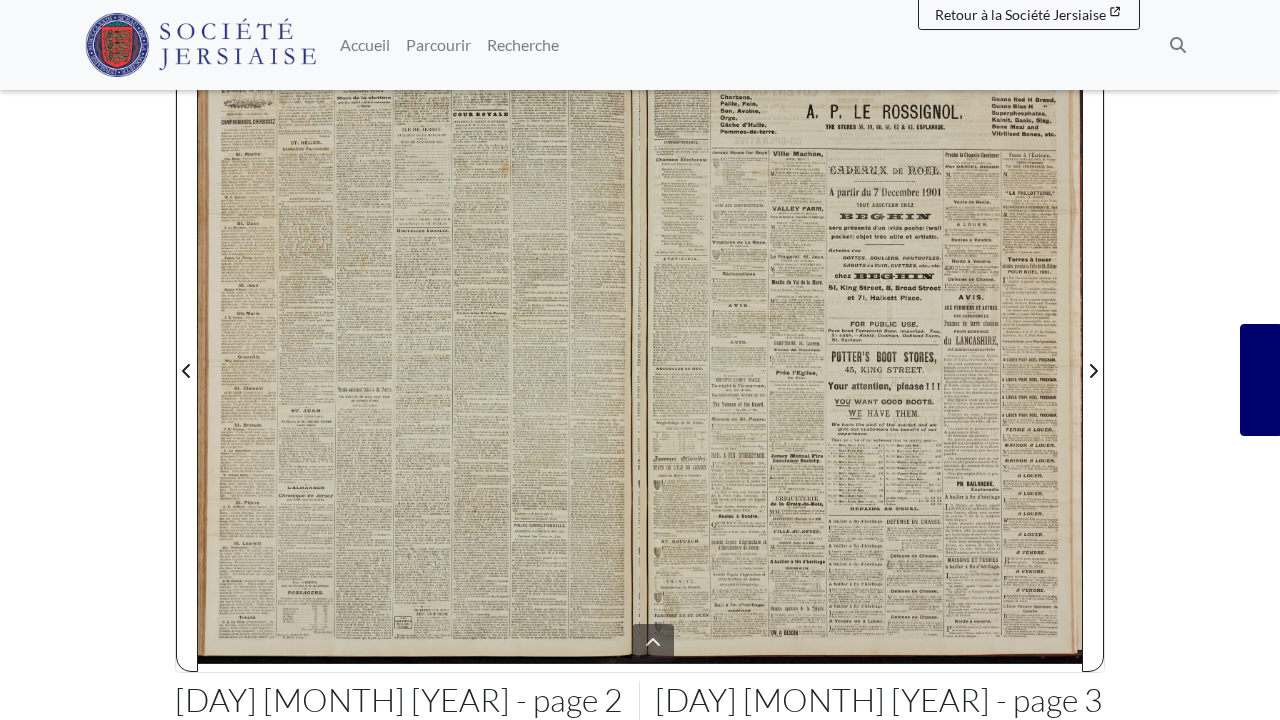 drag, startPoint x: 672, startPoint y: 253, endPoint x: 657, endPoint y: 380, distance: 127.88276 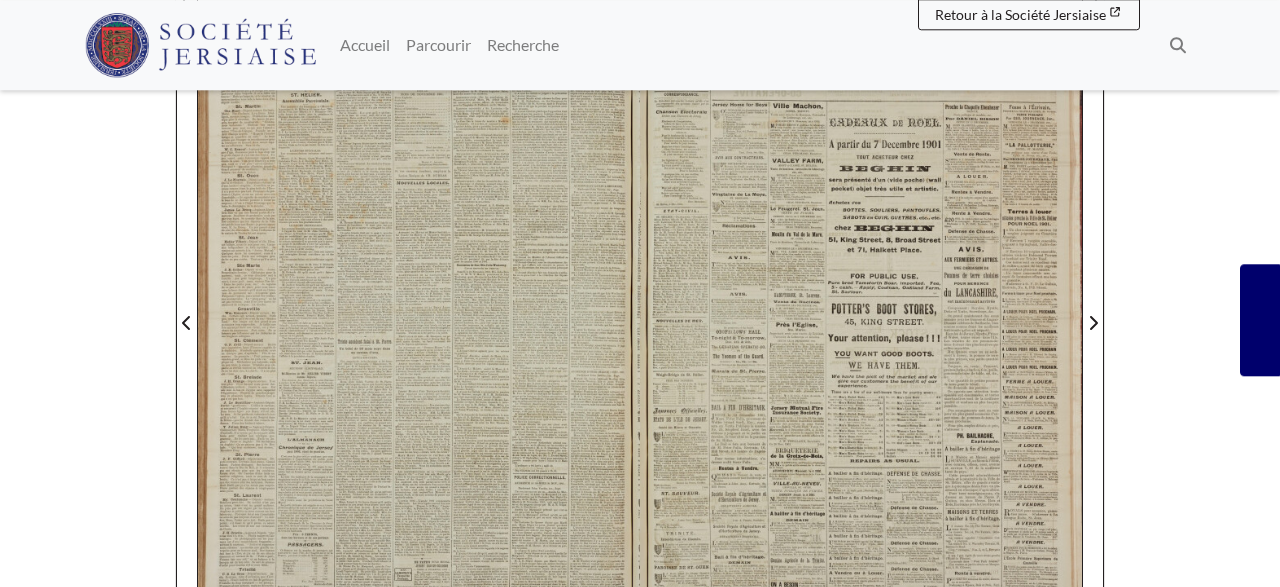 scroll, scrollTop: 312, scrollLeft: 0, axis: vertical 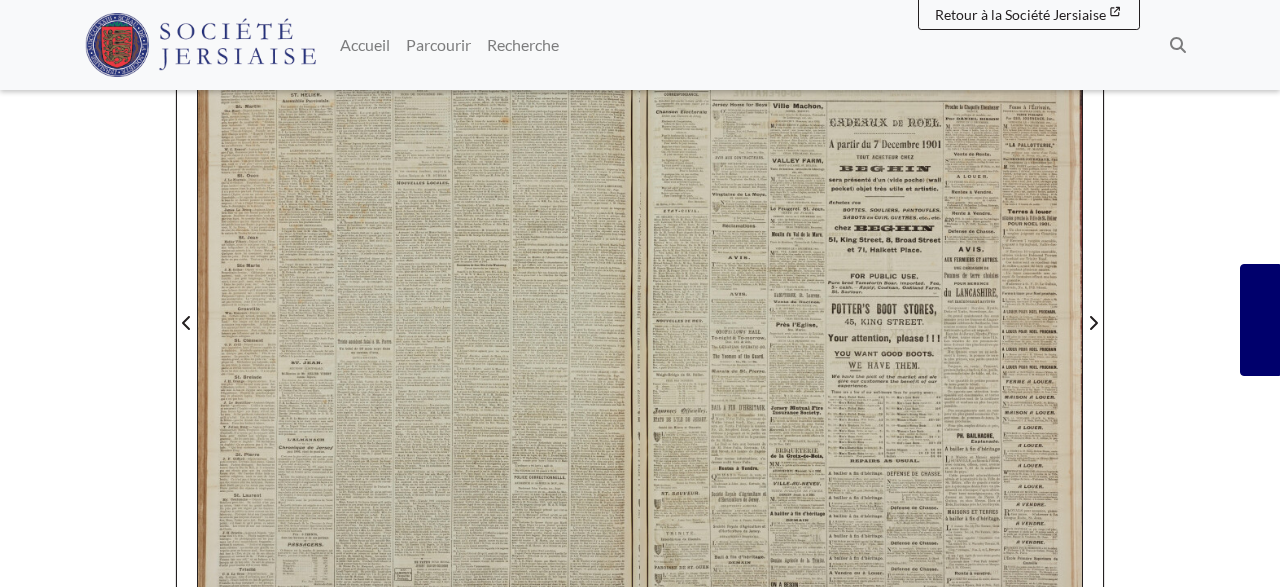 click at bounding box center [861, 311] 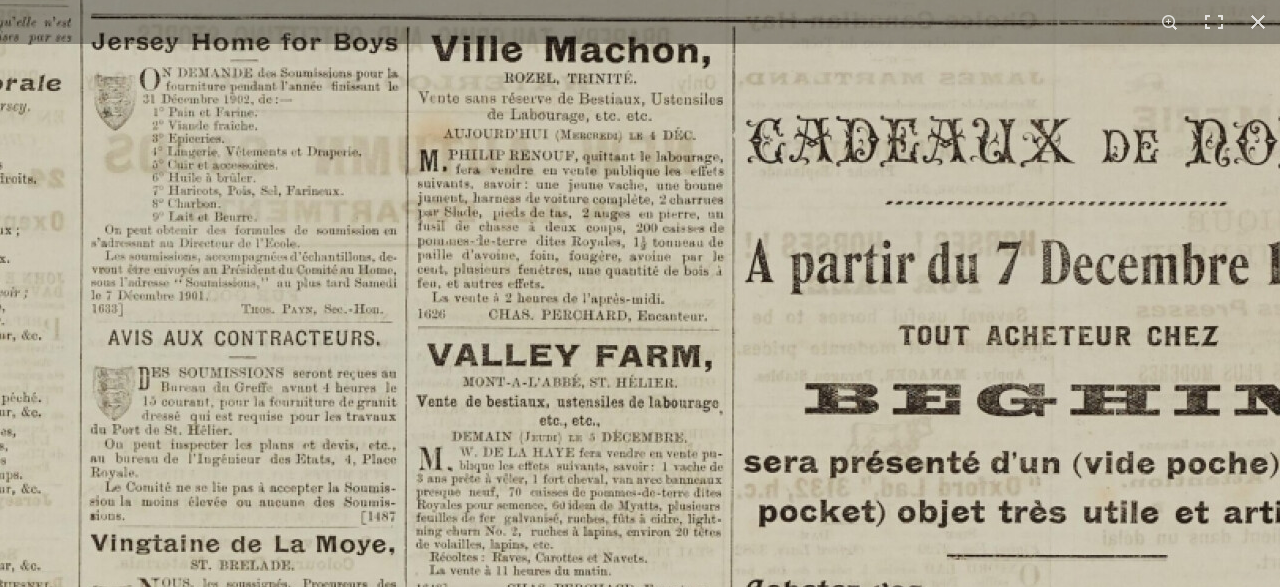 click at bounding box center [924, 1196] 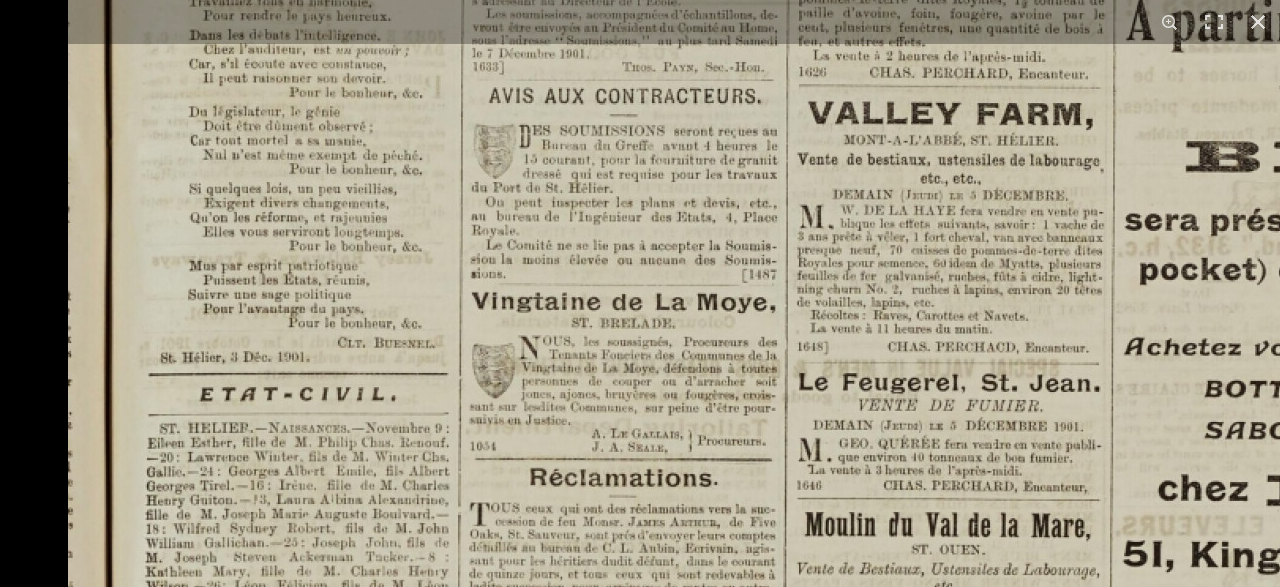 click at bounding box center [1305, 954] 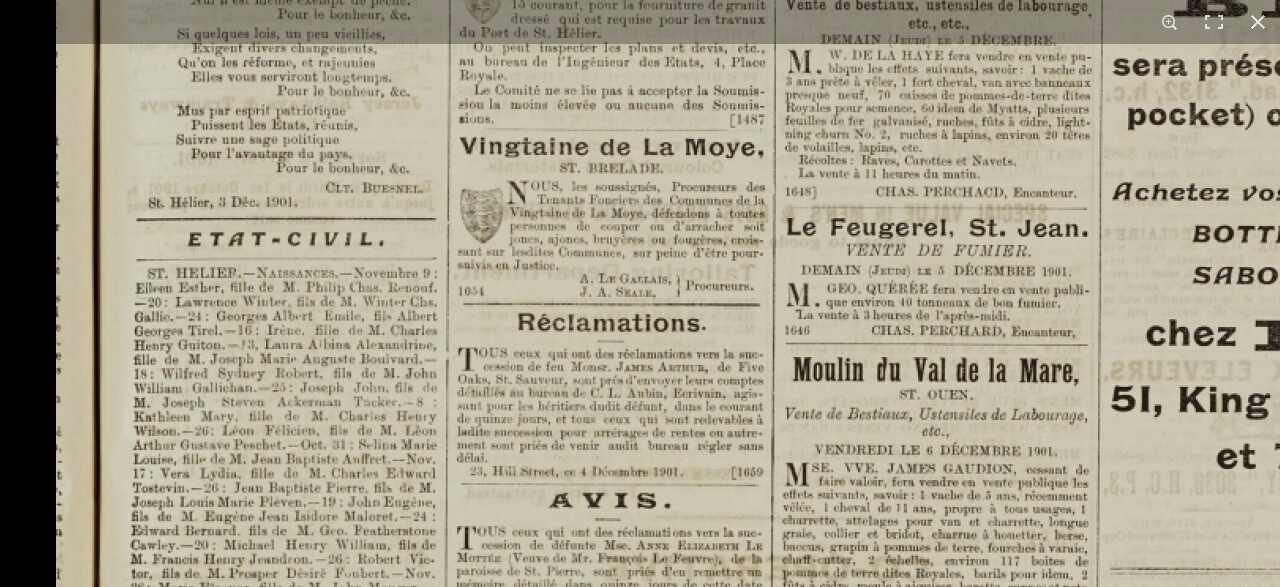 click at bounding box center (1293, 799) 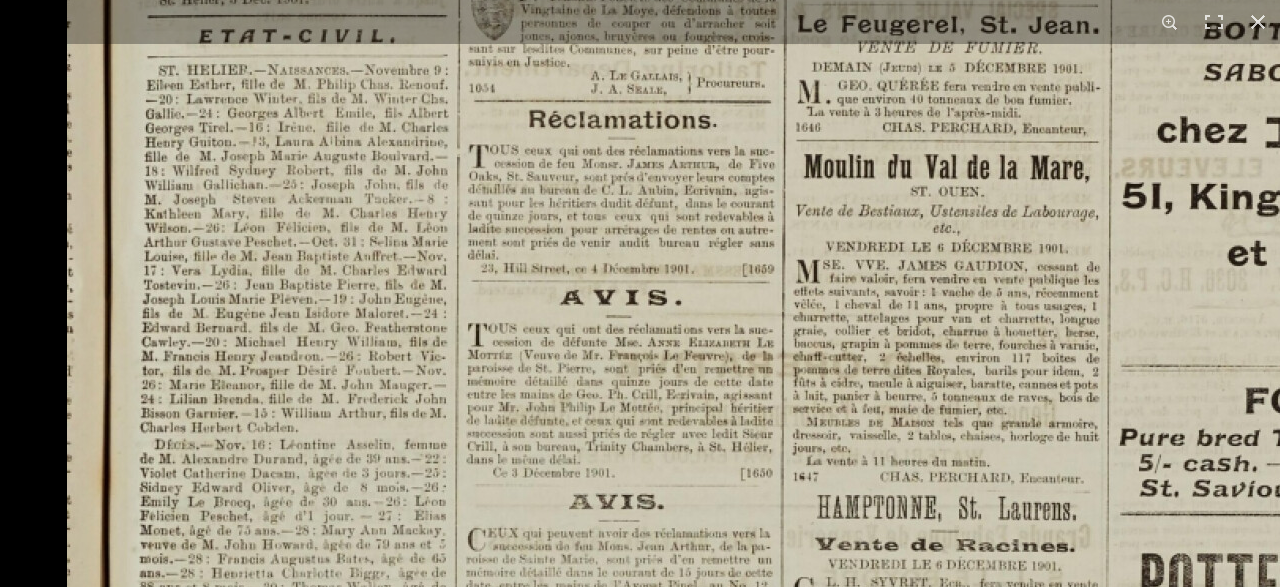 click at bounding box center [1304, 596] 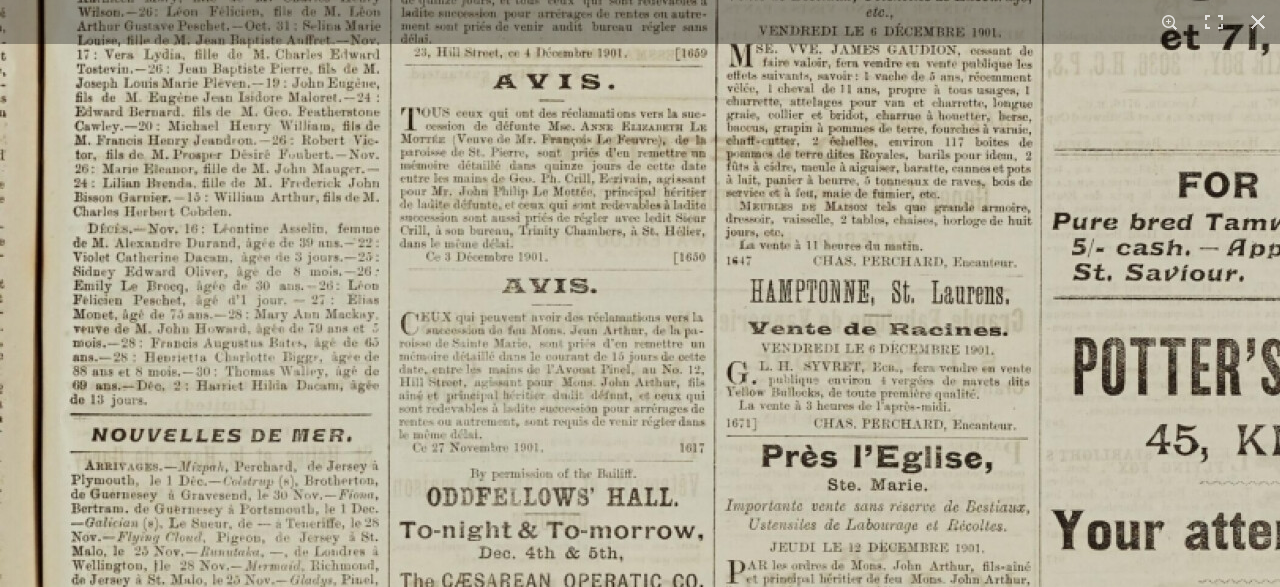 click at bounding box center (1237, 380) 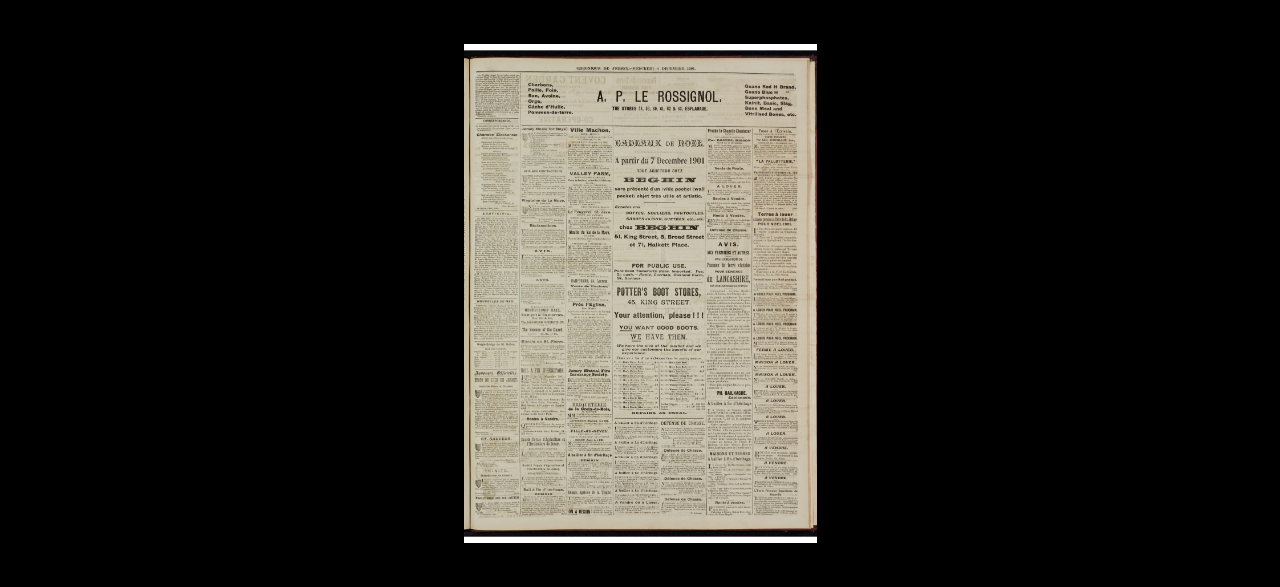 click on "1 / 1" at bounding box center [640, 22] 